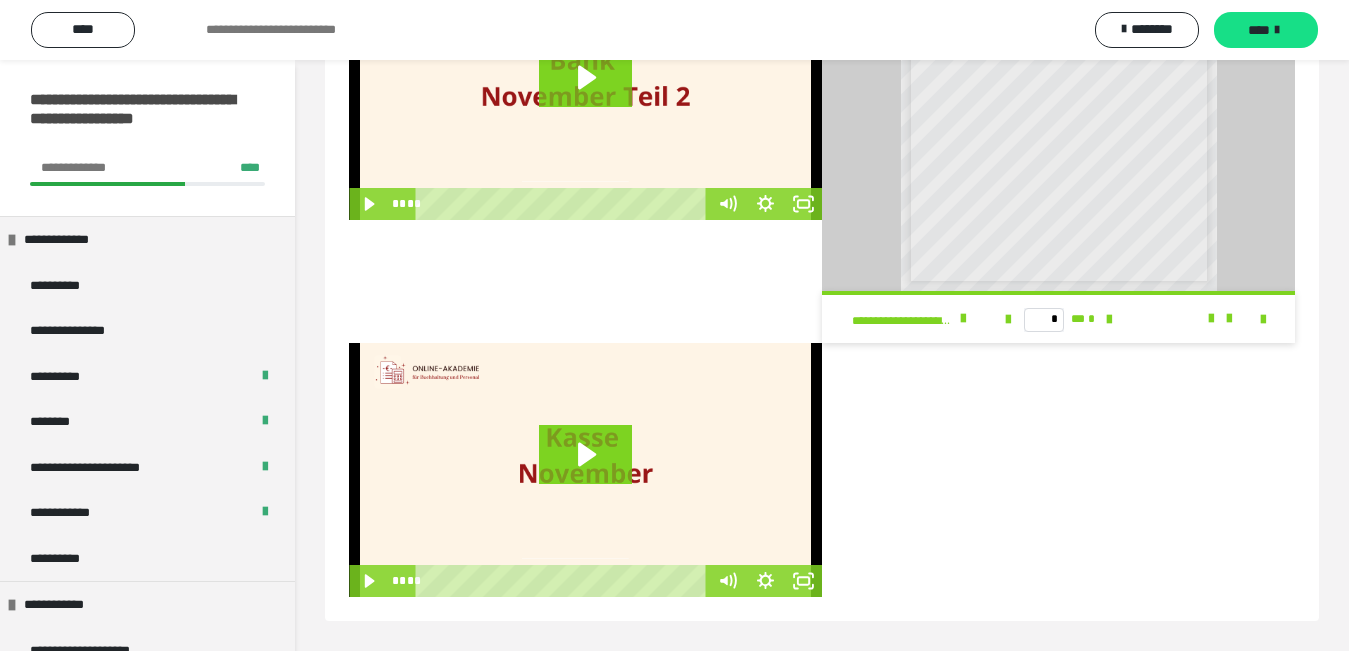 scroll, scrollTop: 552, scrollLeft: 0, axis: vertical 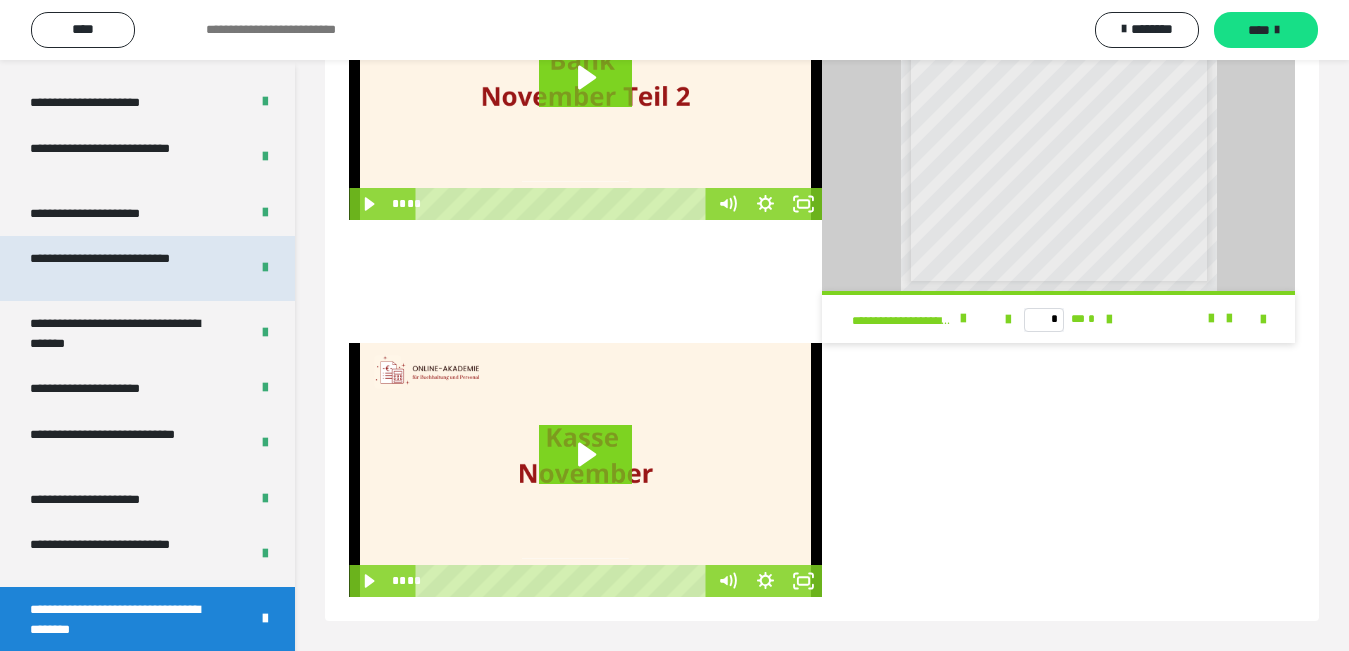 click on "**********" at bounding box center (123, 268) 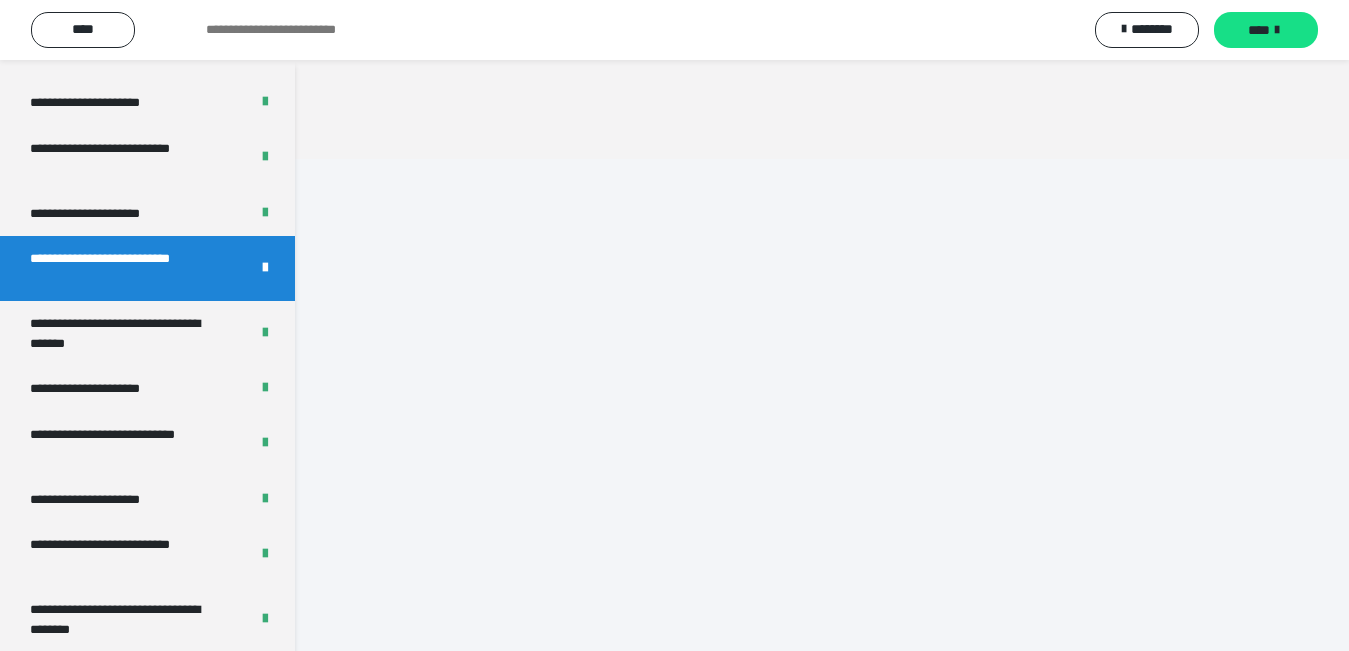 scroll, scrollTop: 60, scrollLeft: 0, axis: vertical 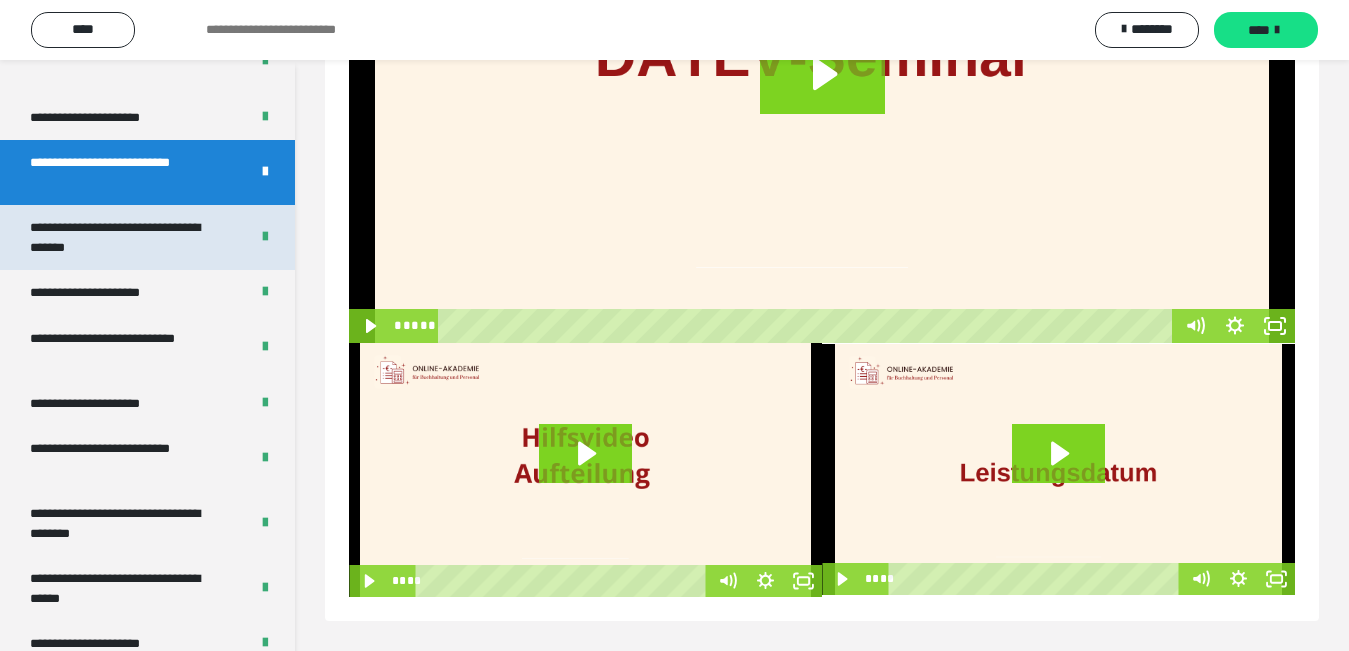 click on "**********" at bounding box center (123, 237) 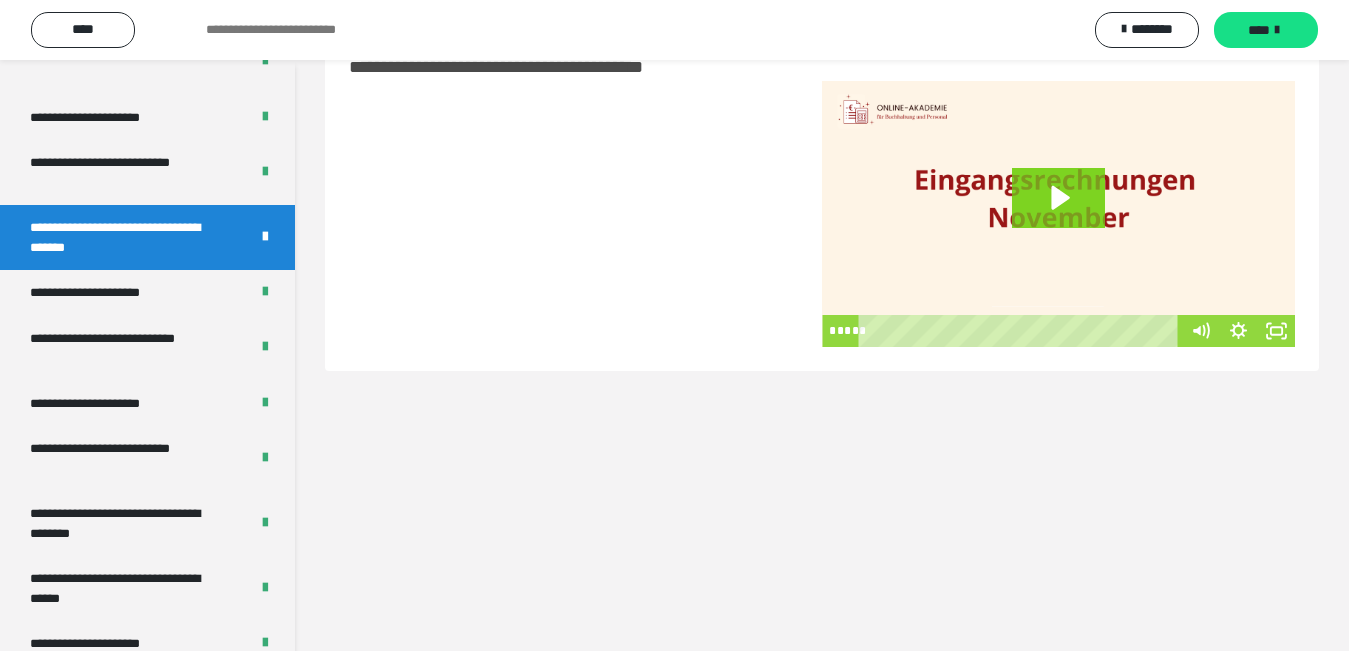 scroll, scrollTop: 60, scrollLeft: 0, axis: vertical 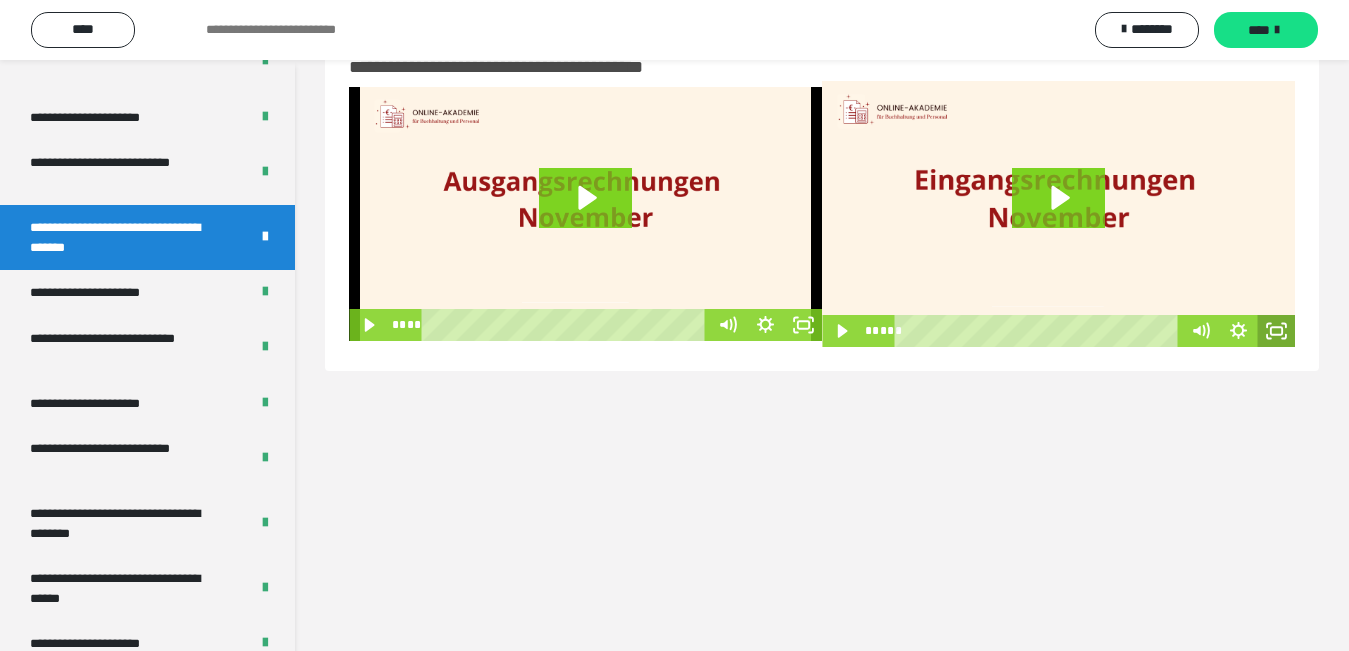 click 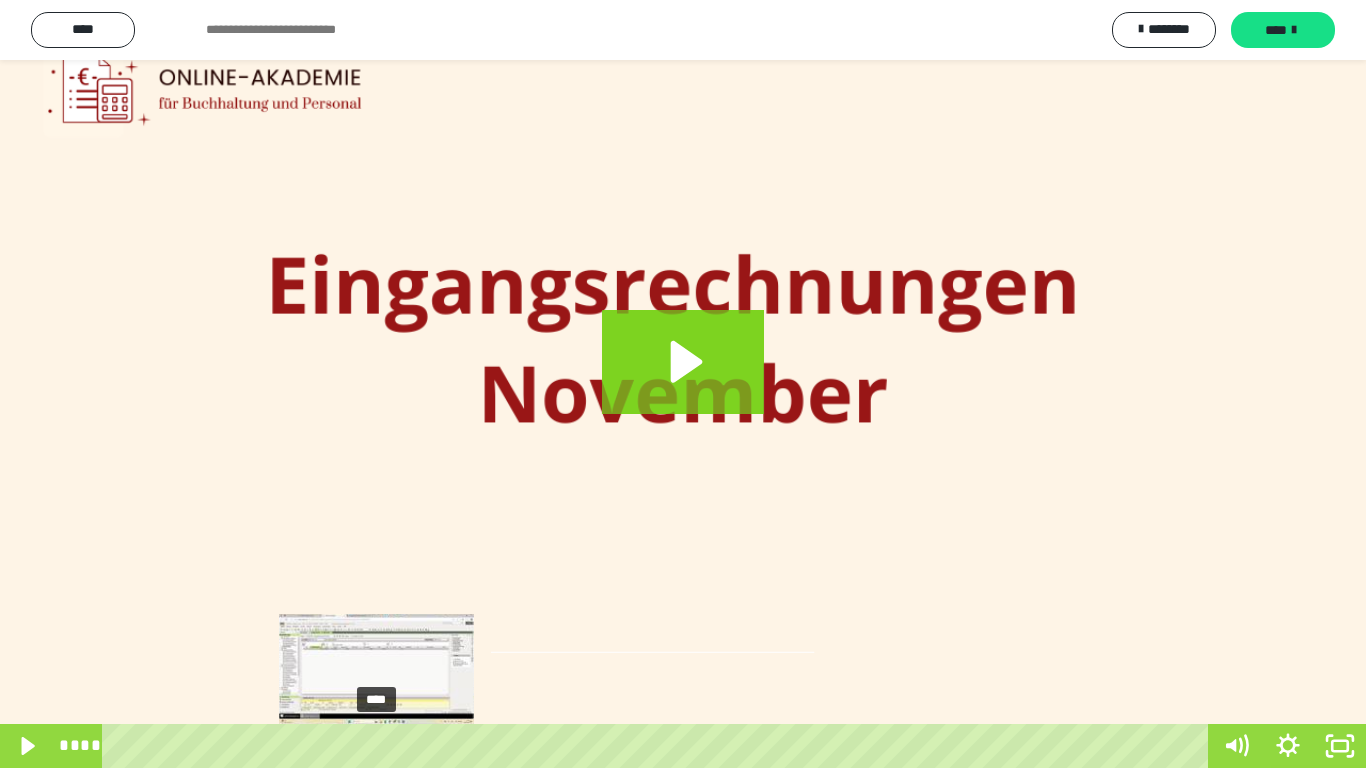 click on "****" at bounding box center [659, 746] 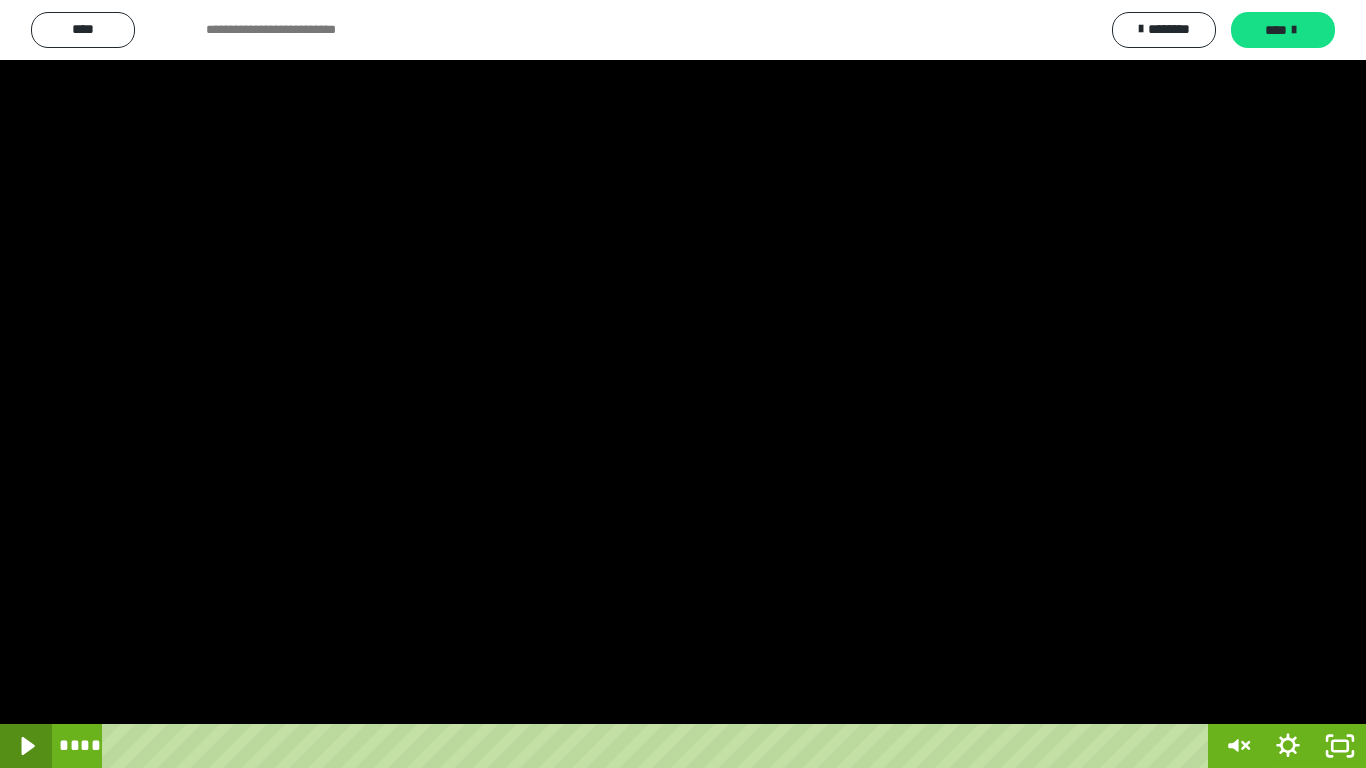 click 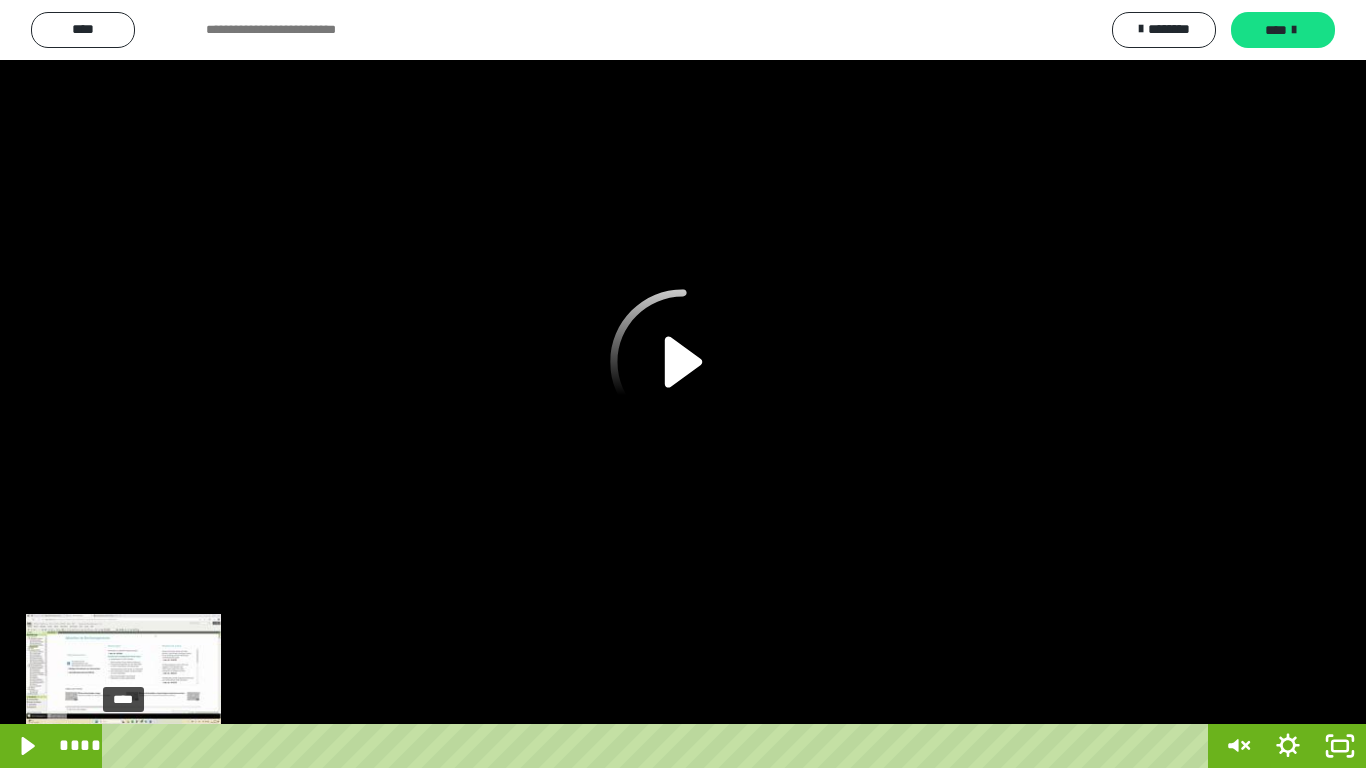 drag, startPoint x: 374, startPoint y: 747, endPoint x: 123, endPoint y: 744, distance: 251.01793 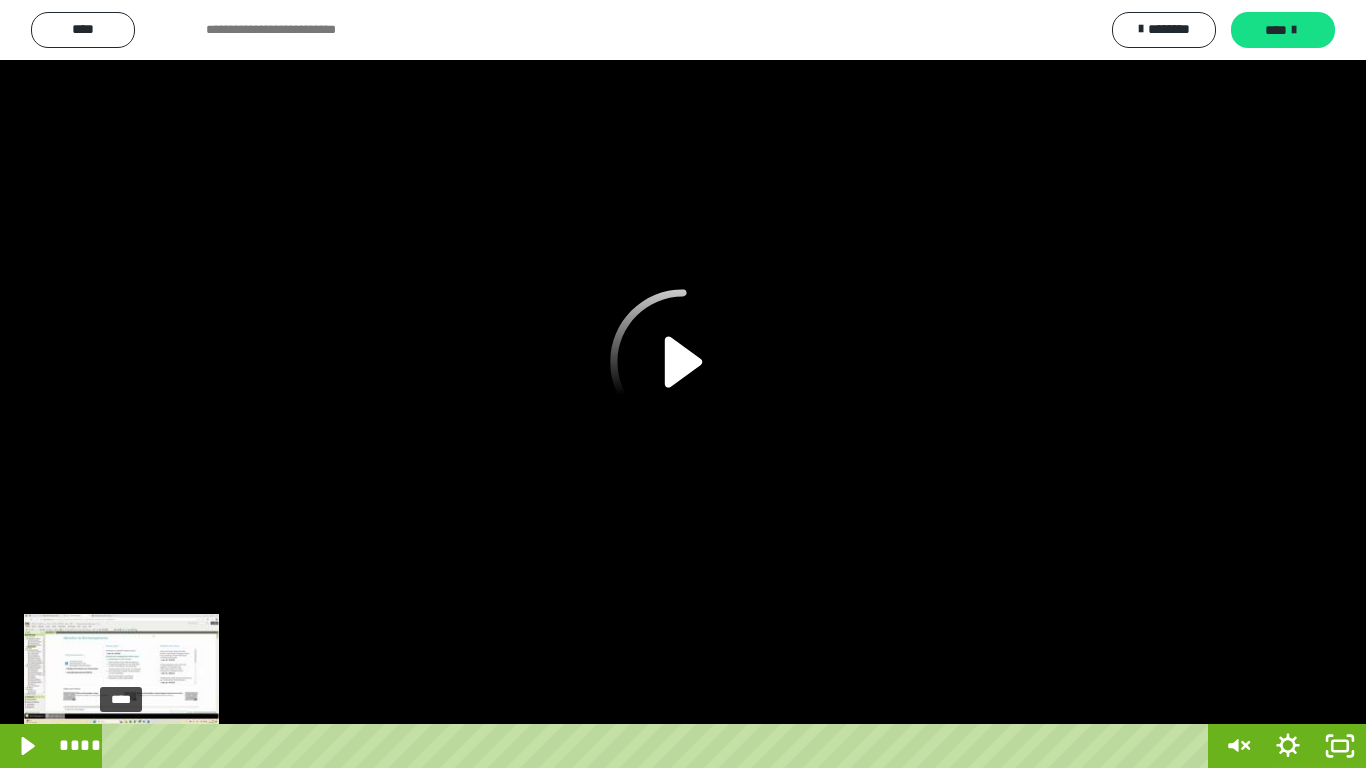 click on "****" at bounding box center (659, 746) 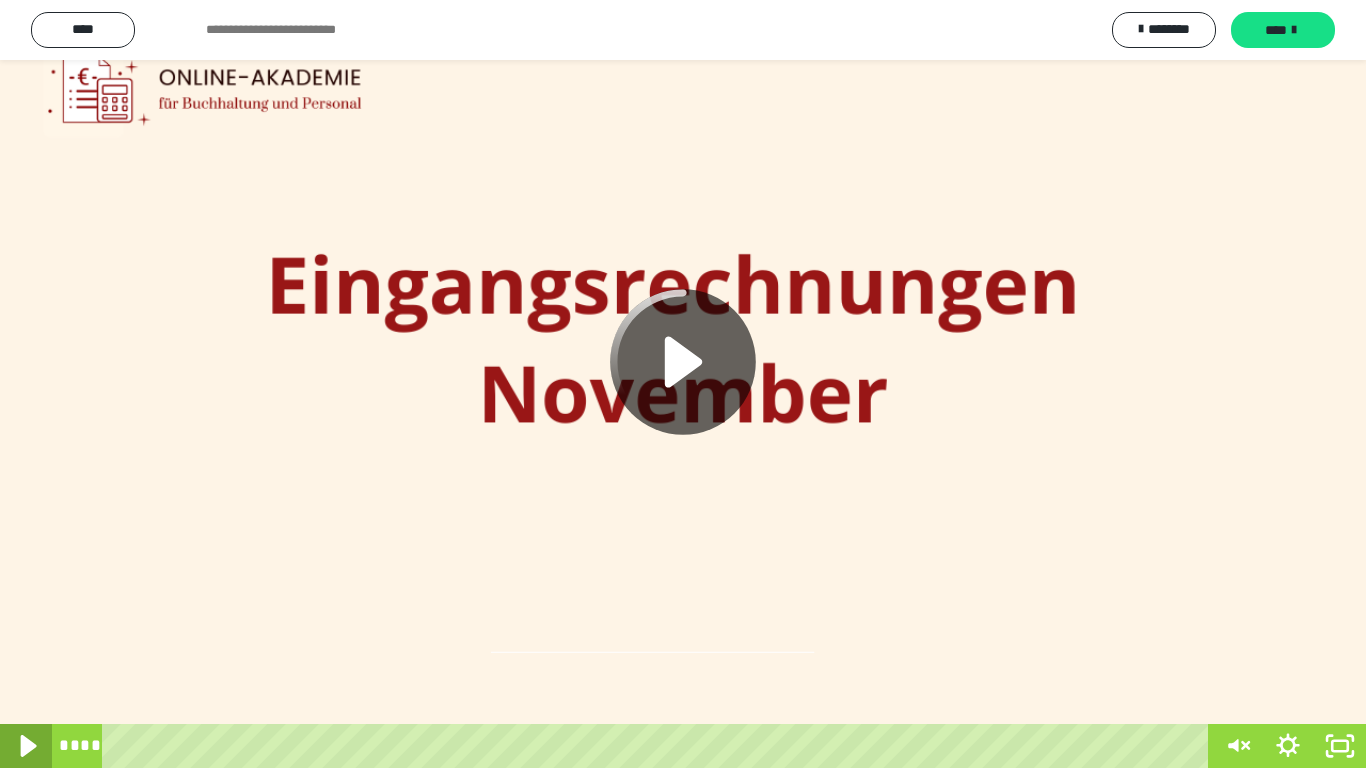 click 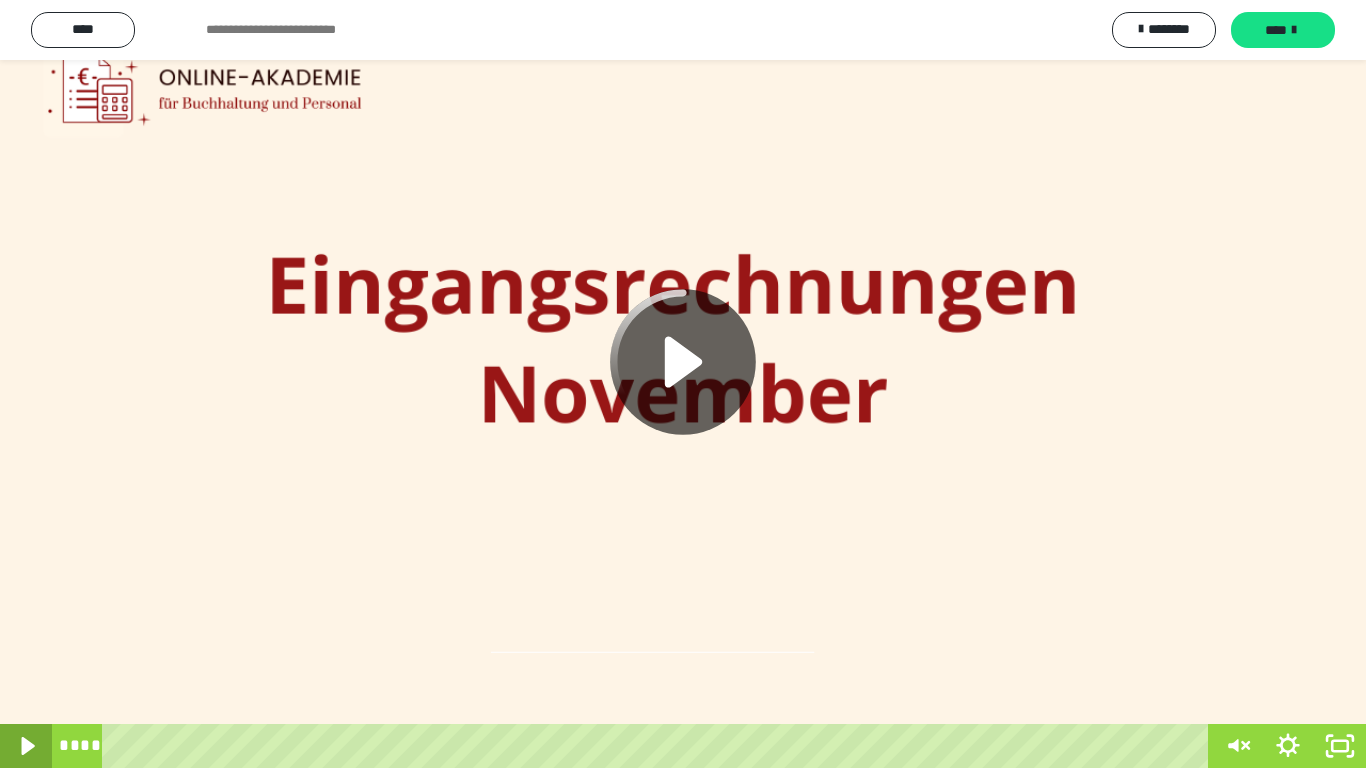 click 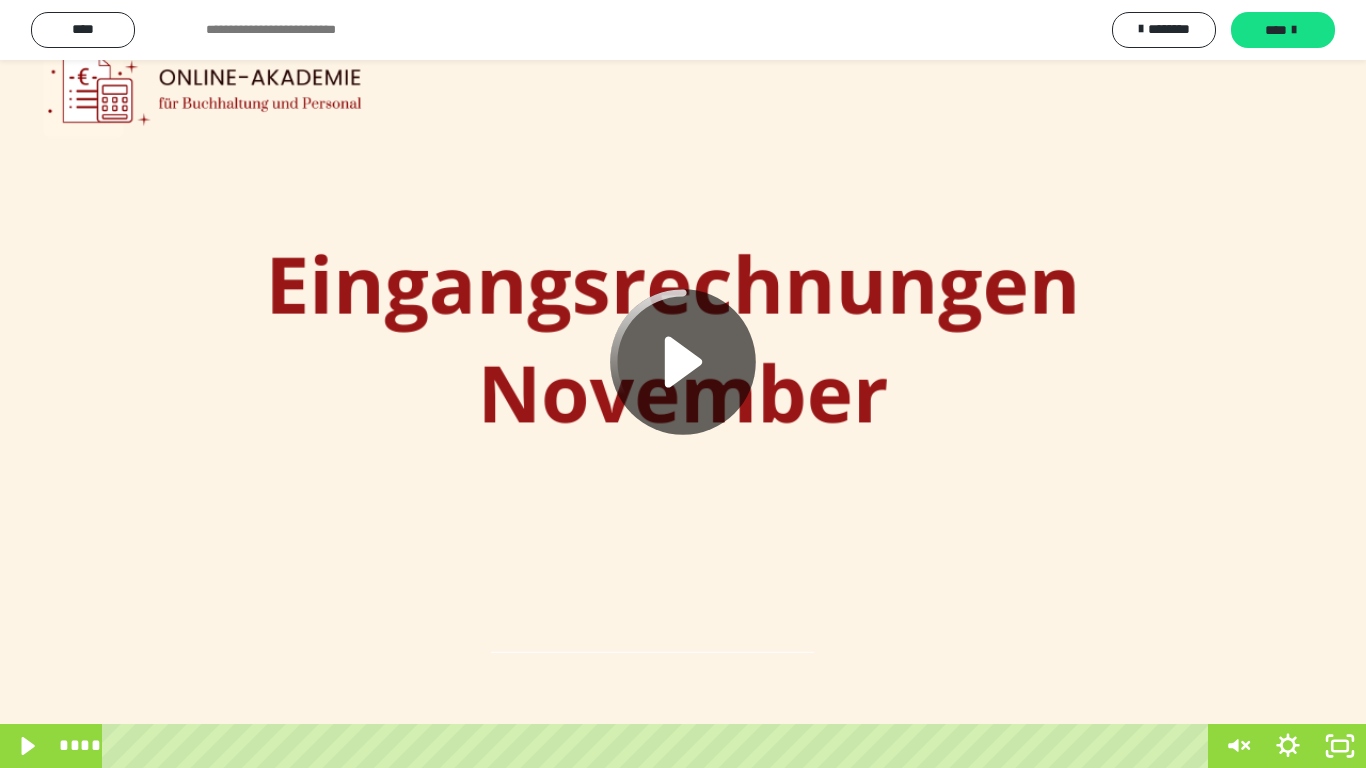 click 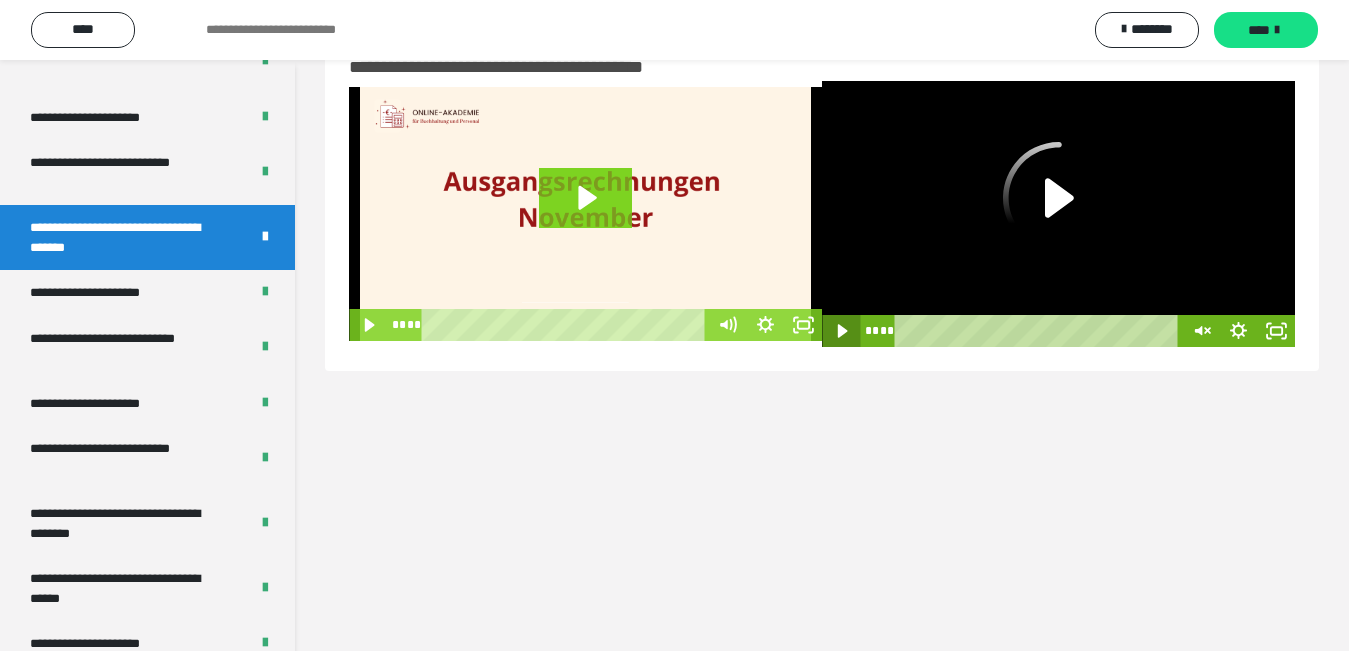 click 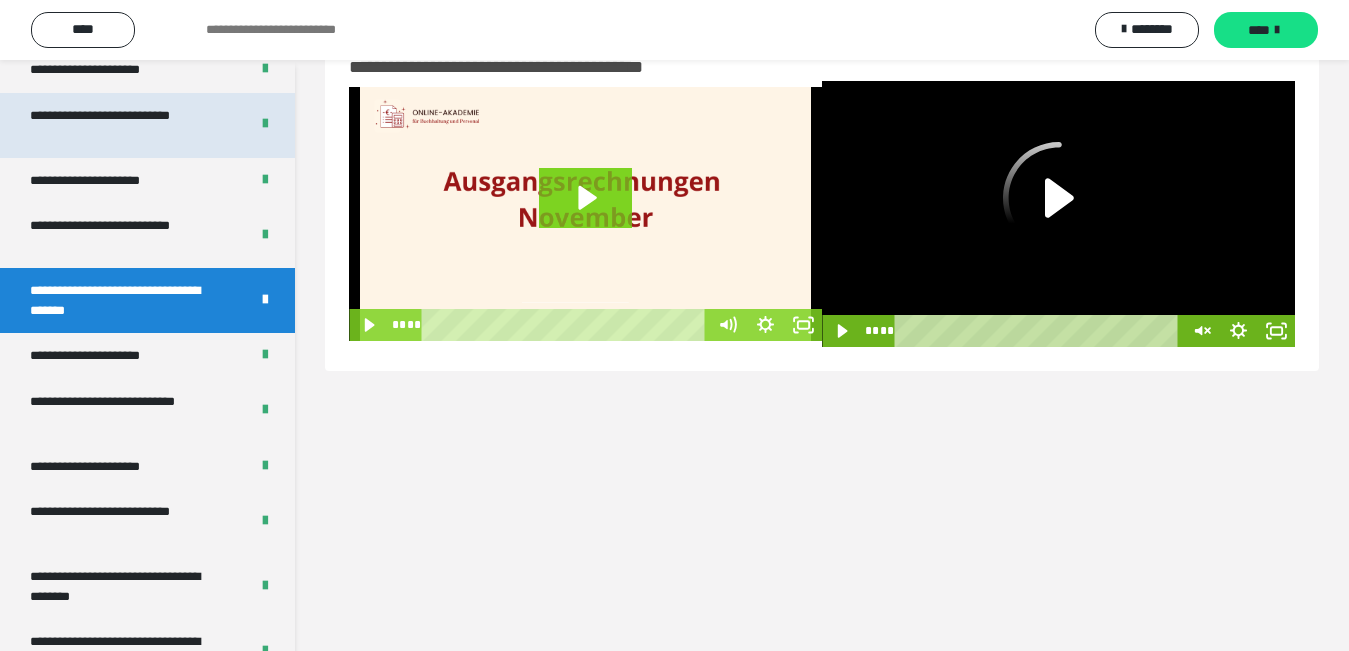 scroll, scrollTop: 3174, scrollLeft: 0, axis: vertical 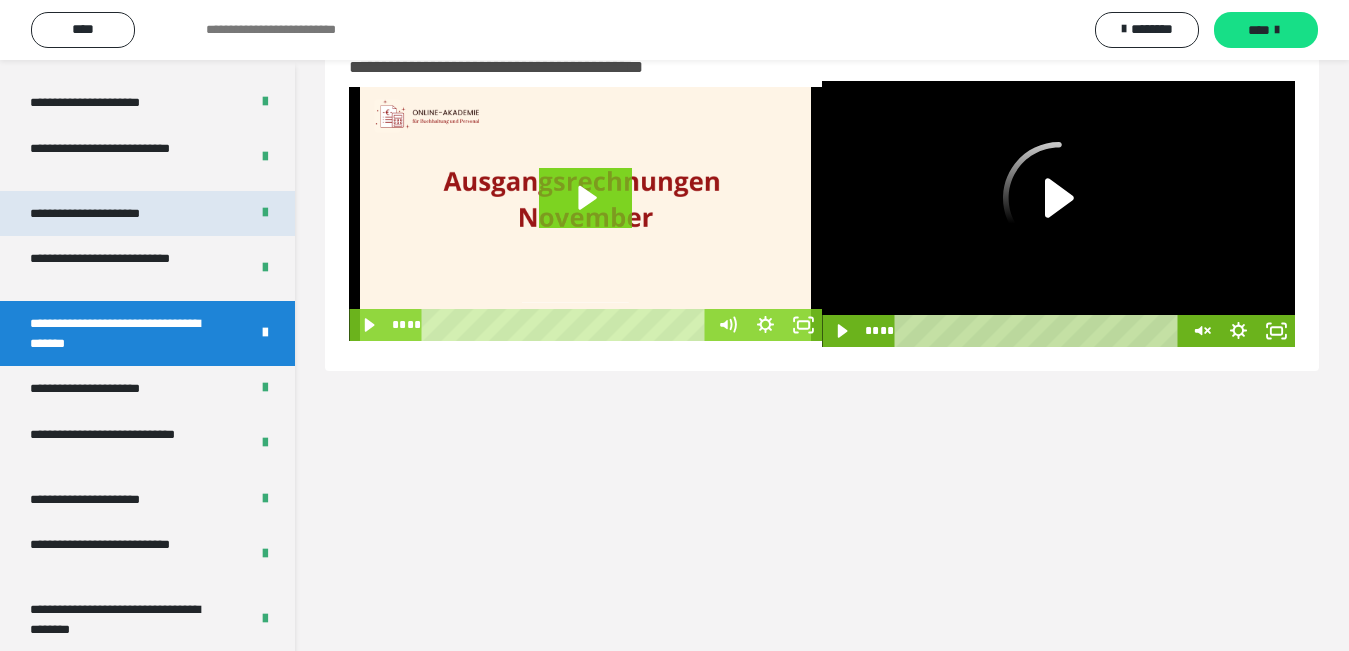 click on "**********" at bounding box center (107, 214) 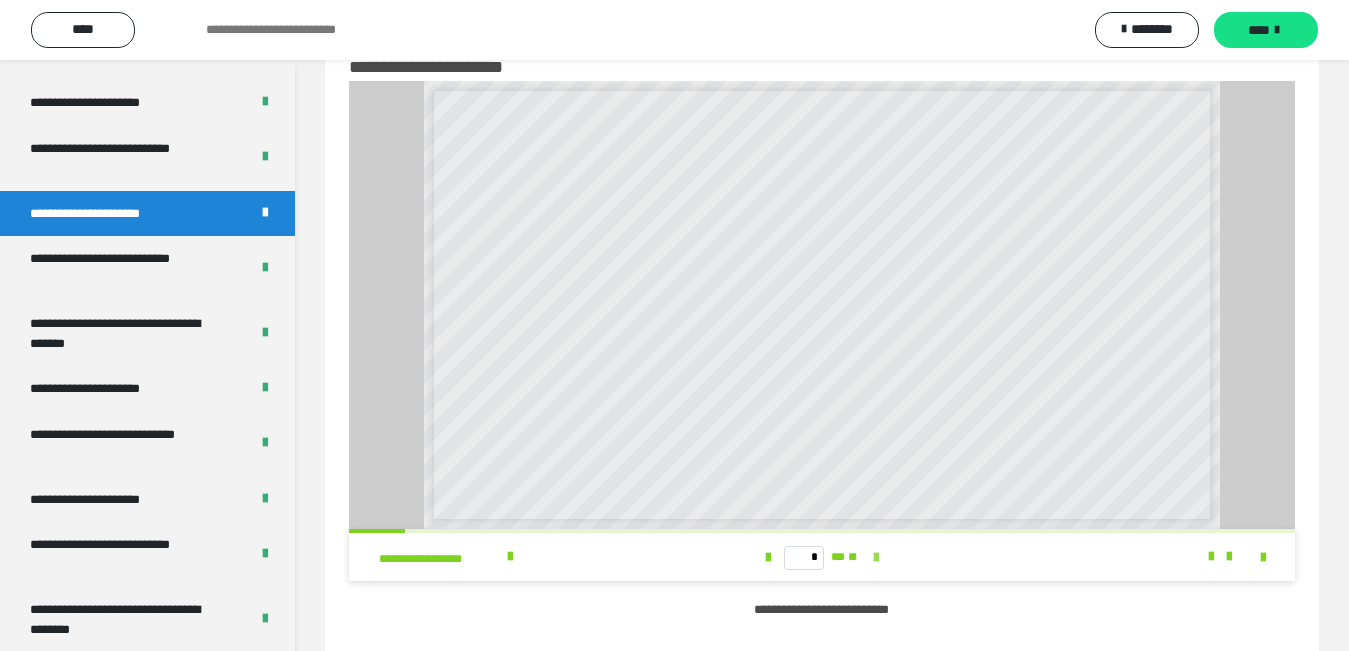 click at bounding box center (876, 558) 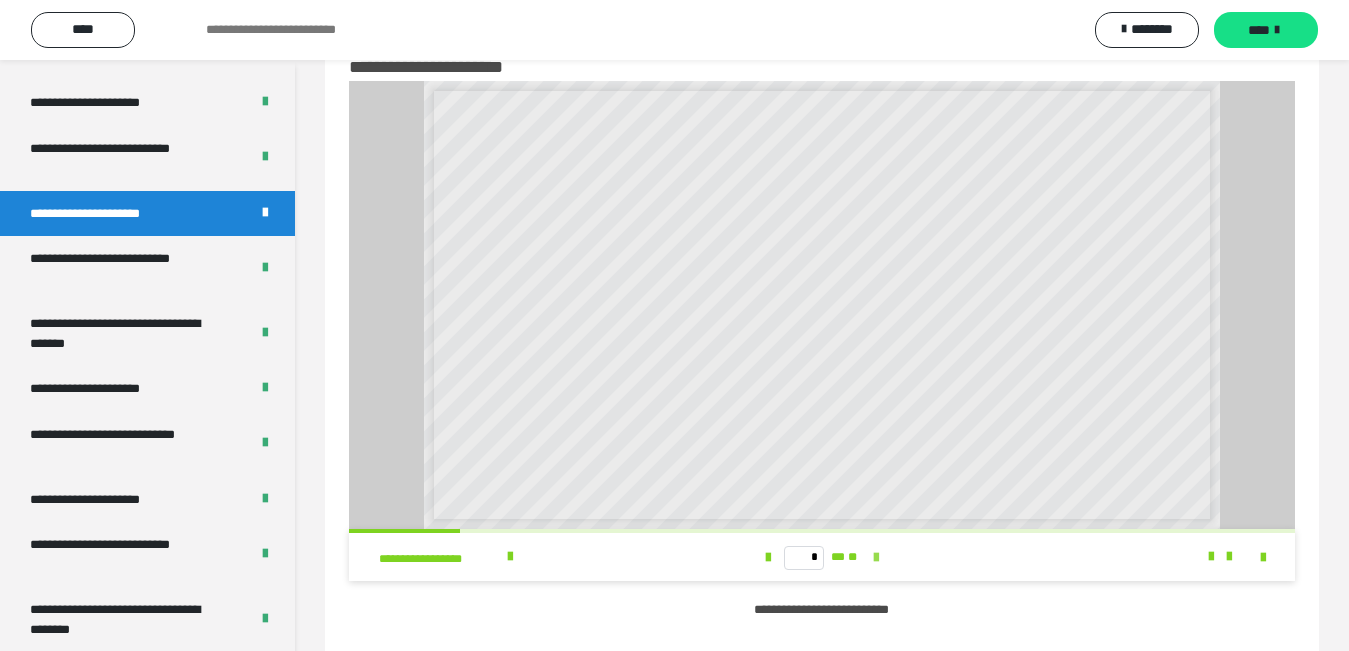 click at bounding box center (876, 558) 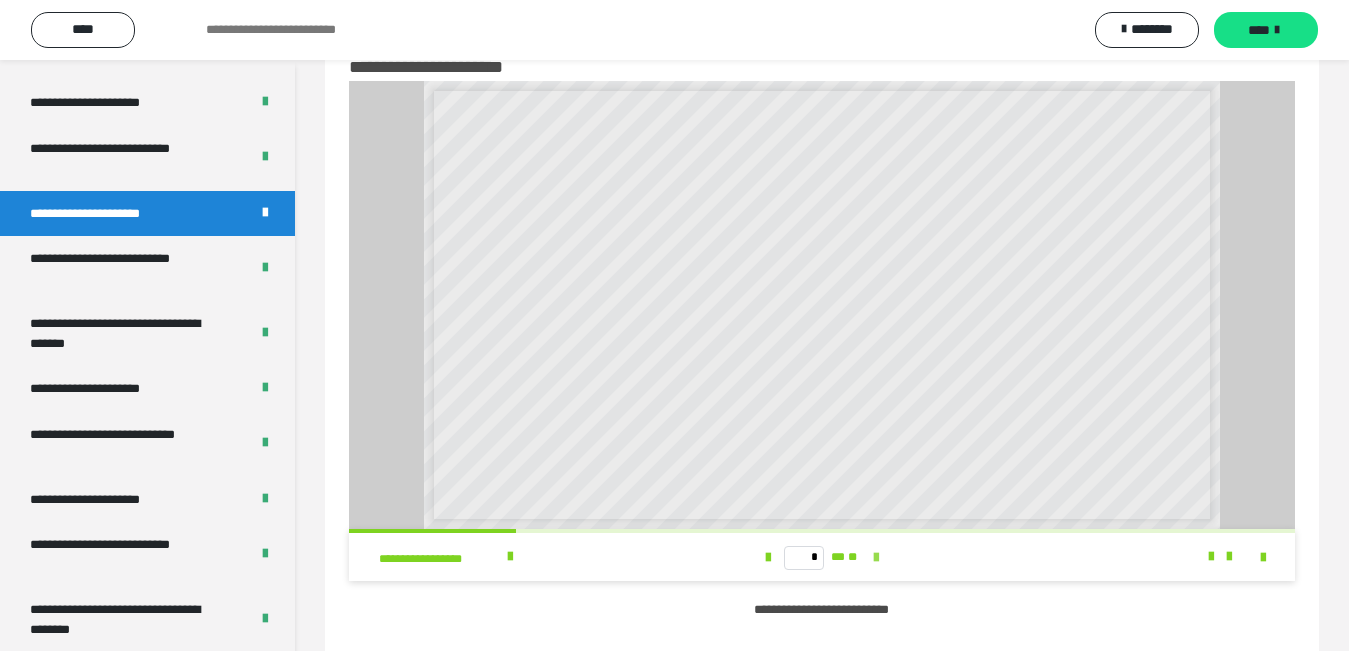 click at bounding box center [876, 558] 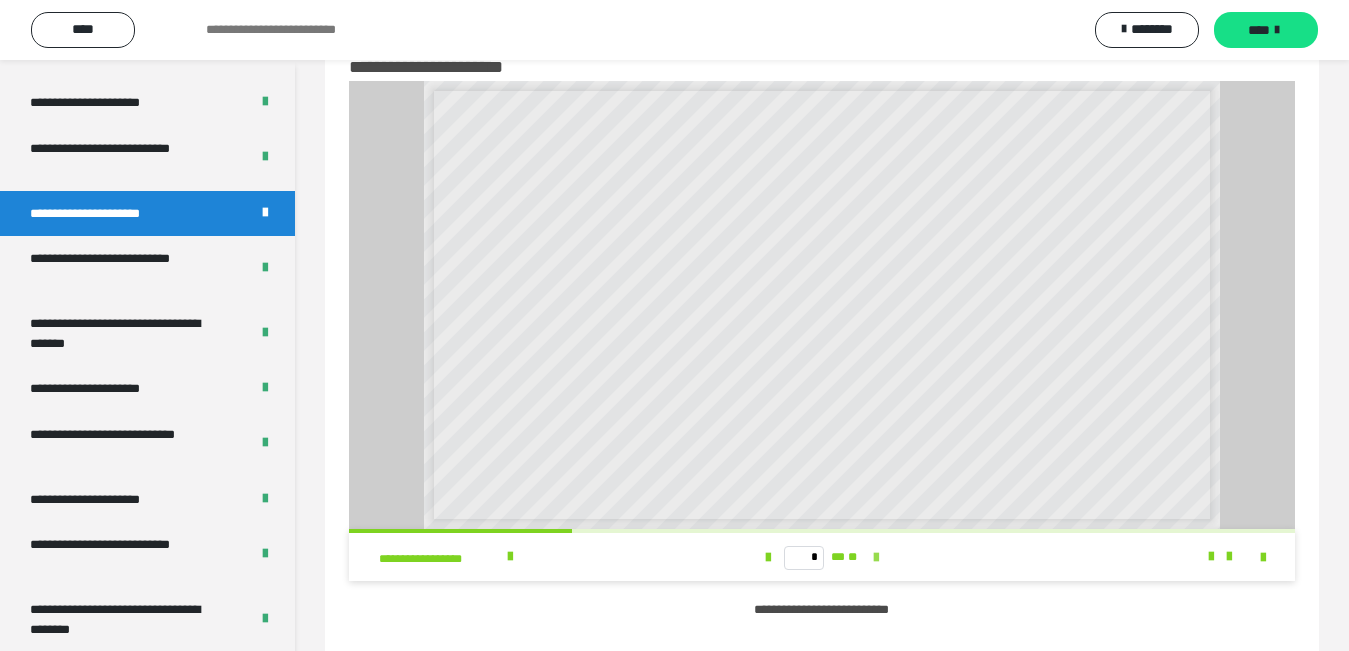 click at bounding box center [876, 558] 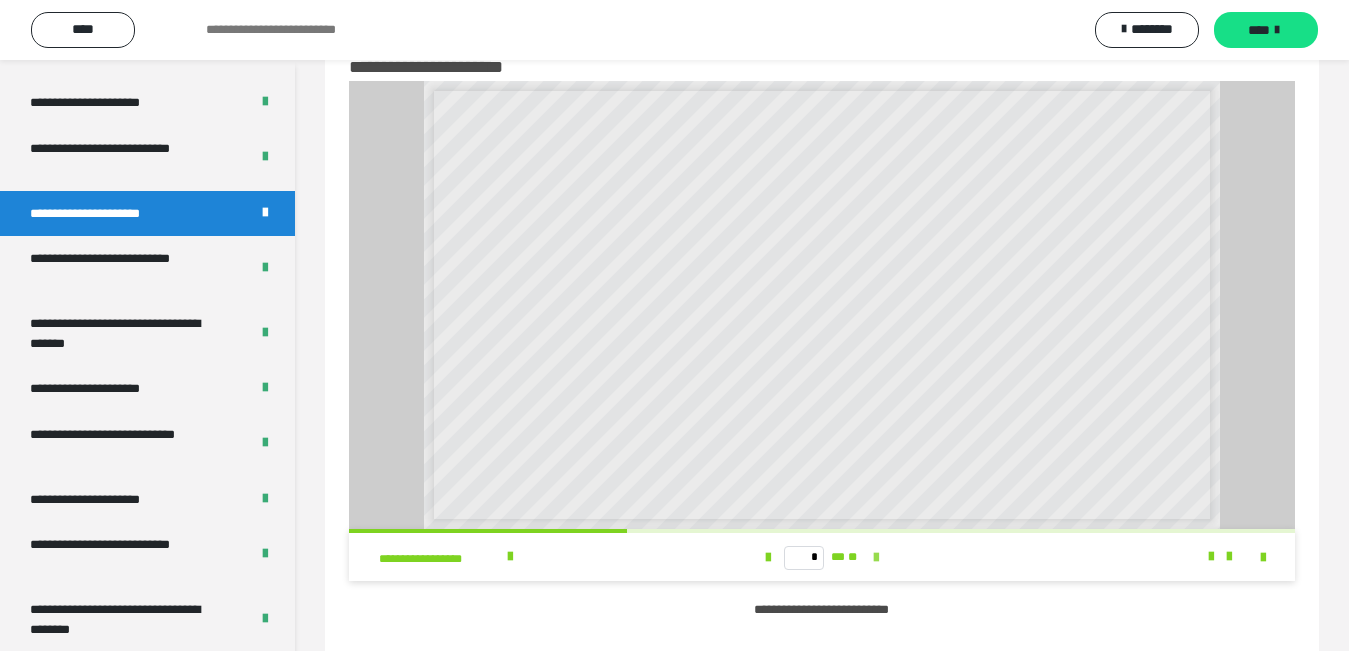 click at bounding box center (876, 558) 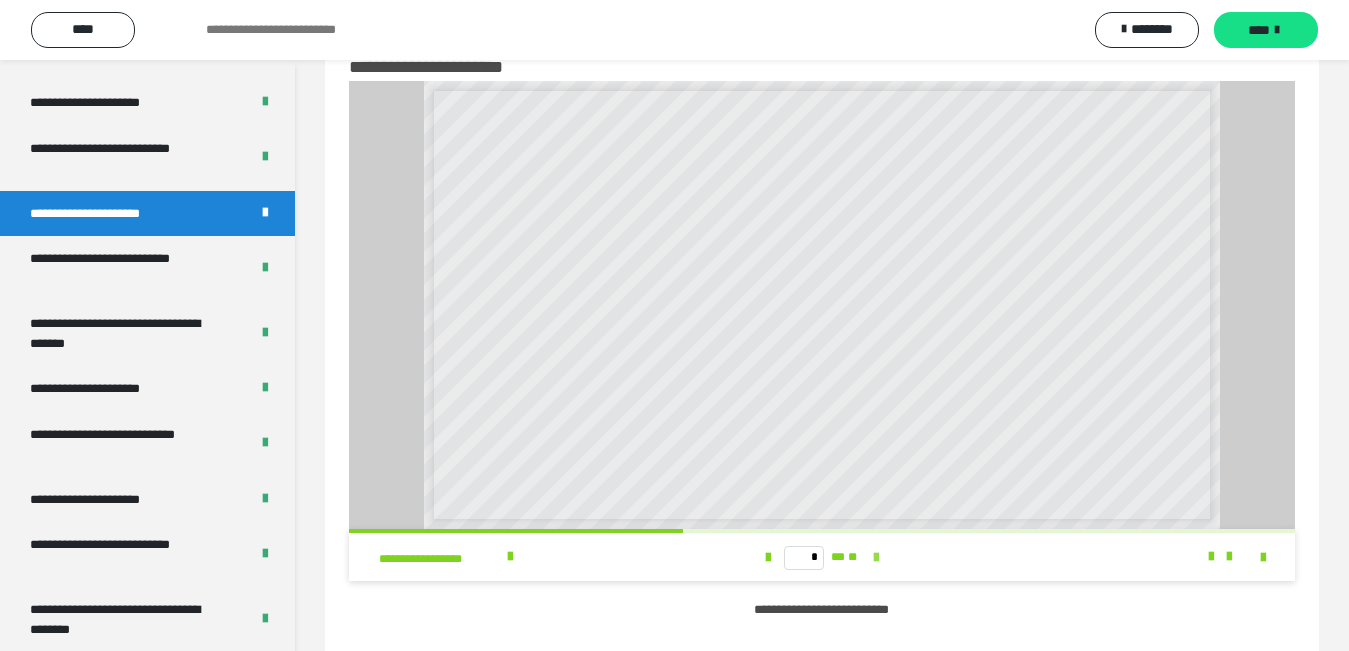click at bounding box center (876, 558) 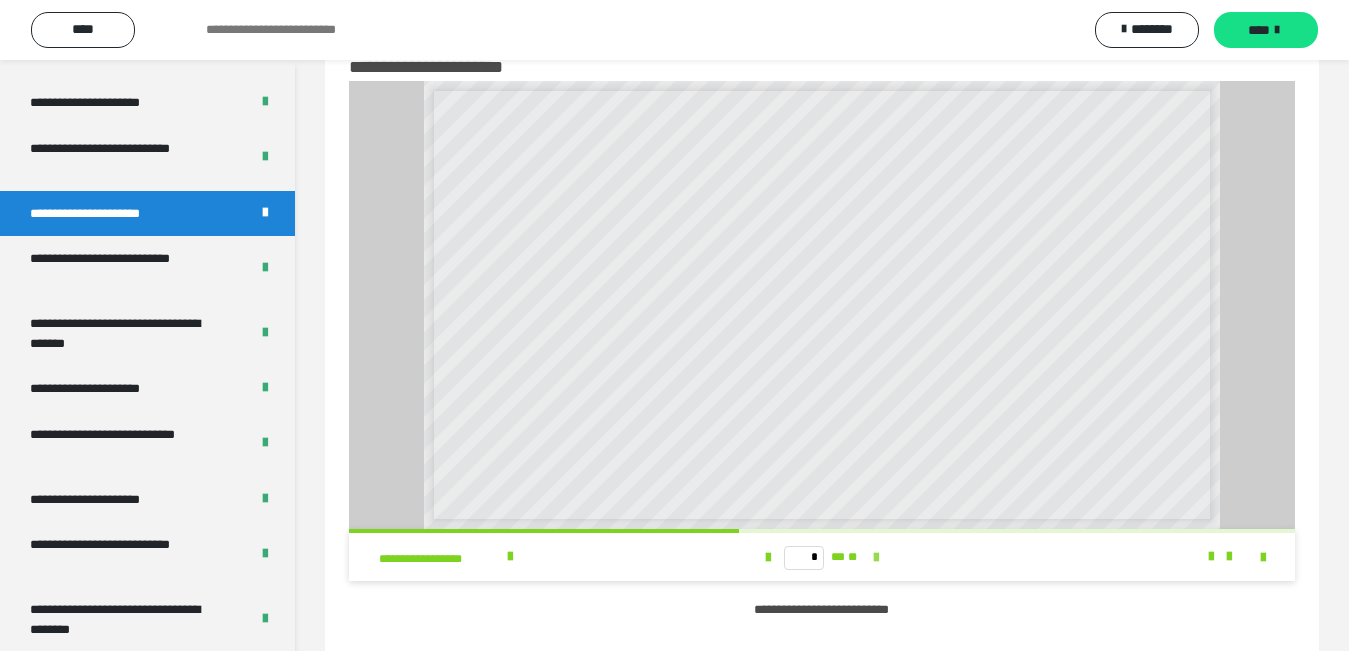 click at bounding box center (876, 558) 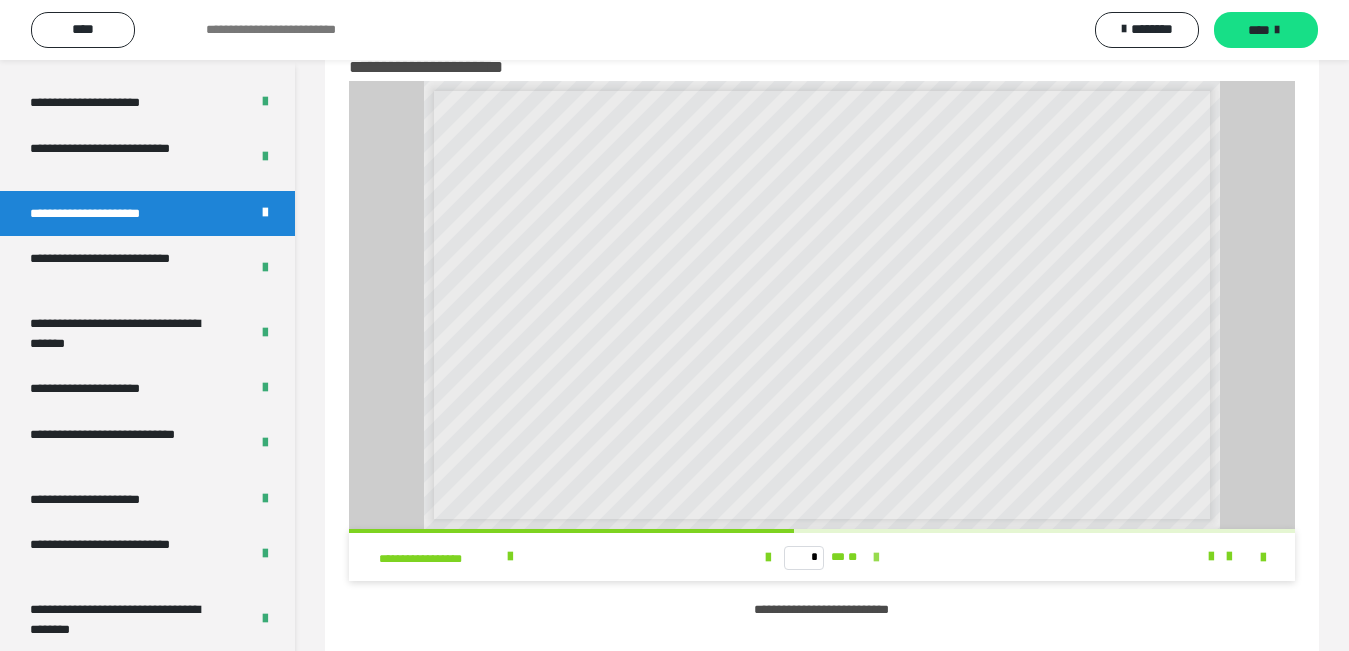 click at bounding box center (876, 558) 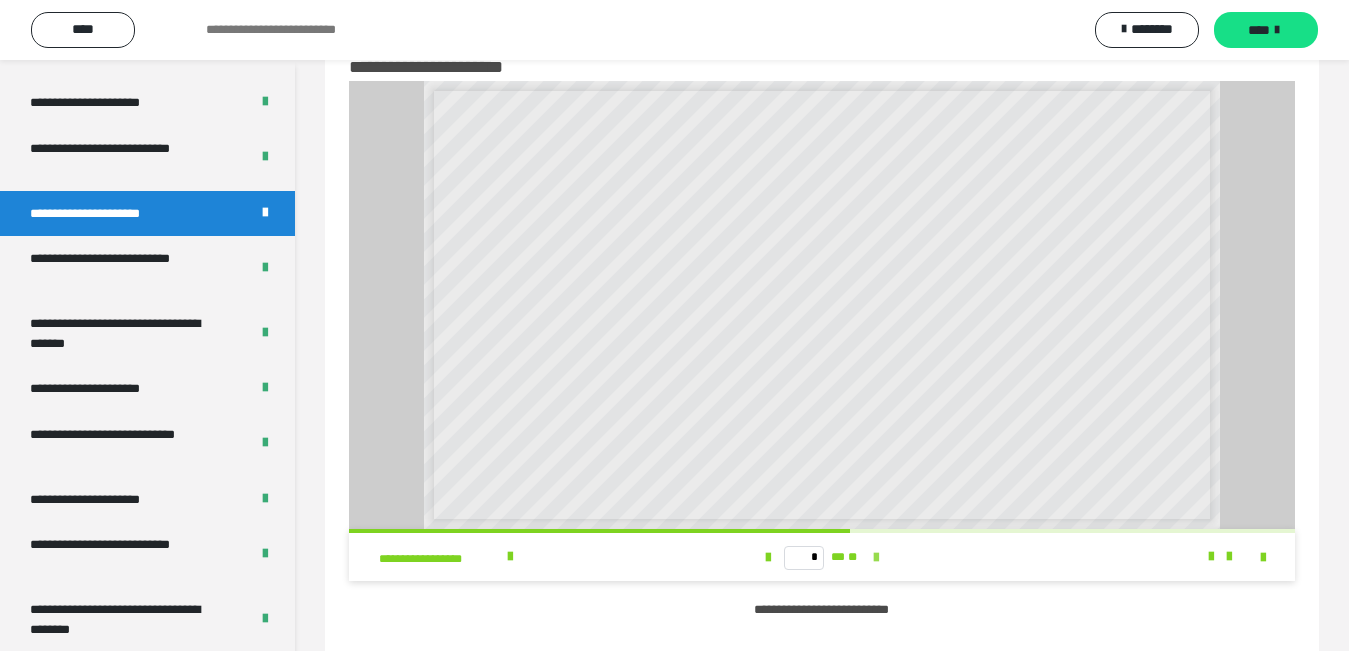 click at bounding box center (876, 558) 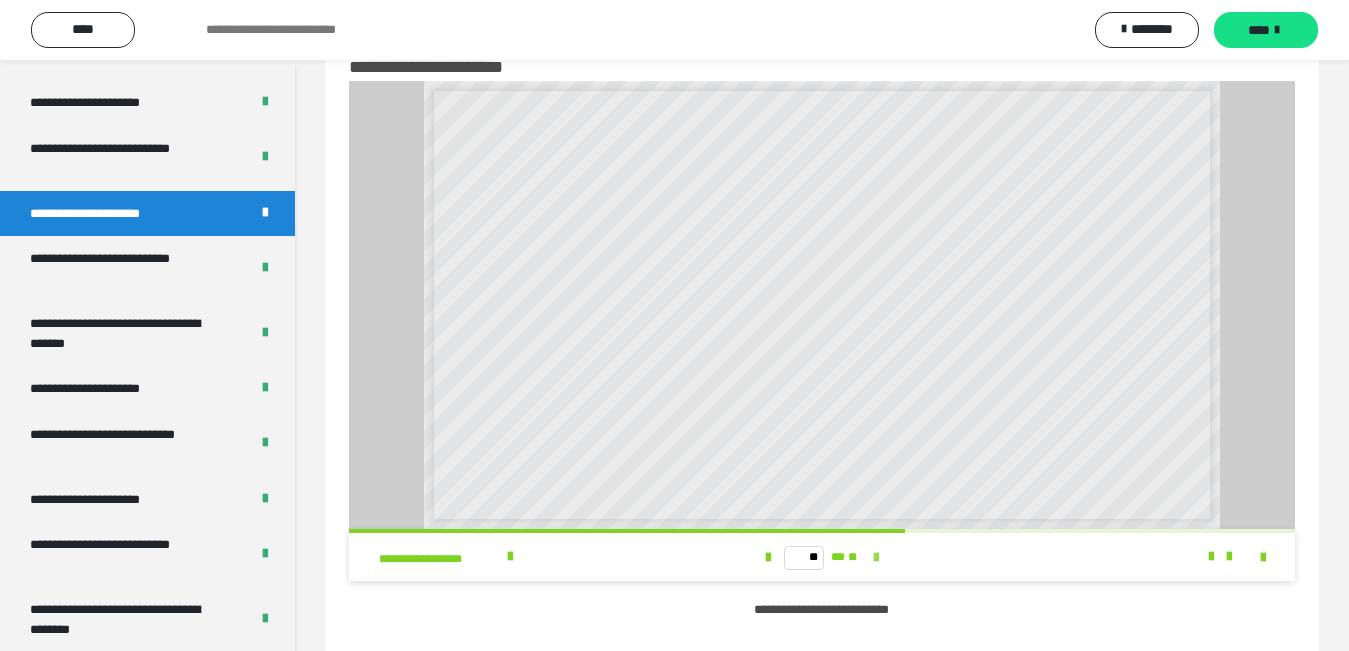 click at bounding box center [876, 558] 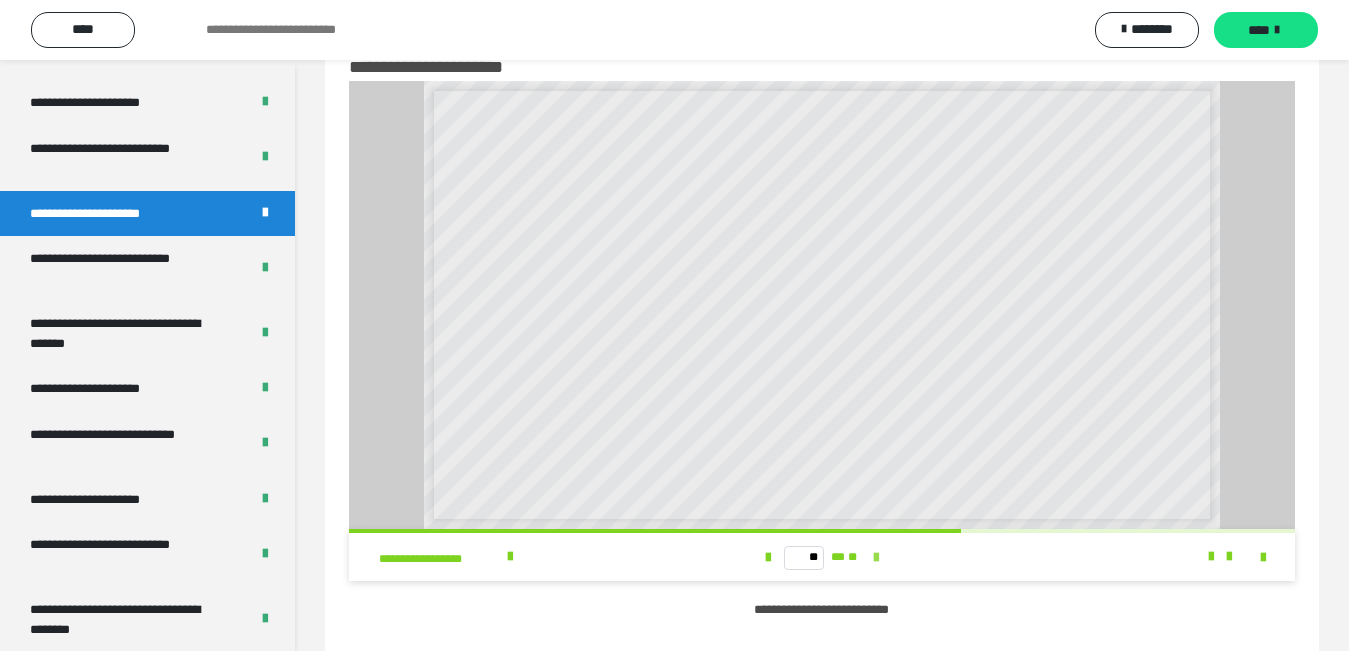 click at bounding box center [876, 558] 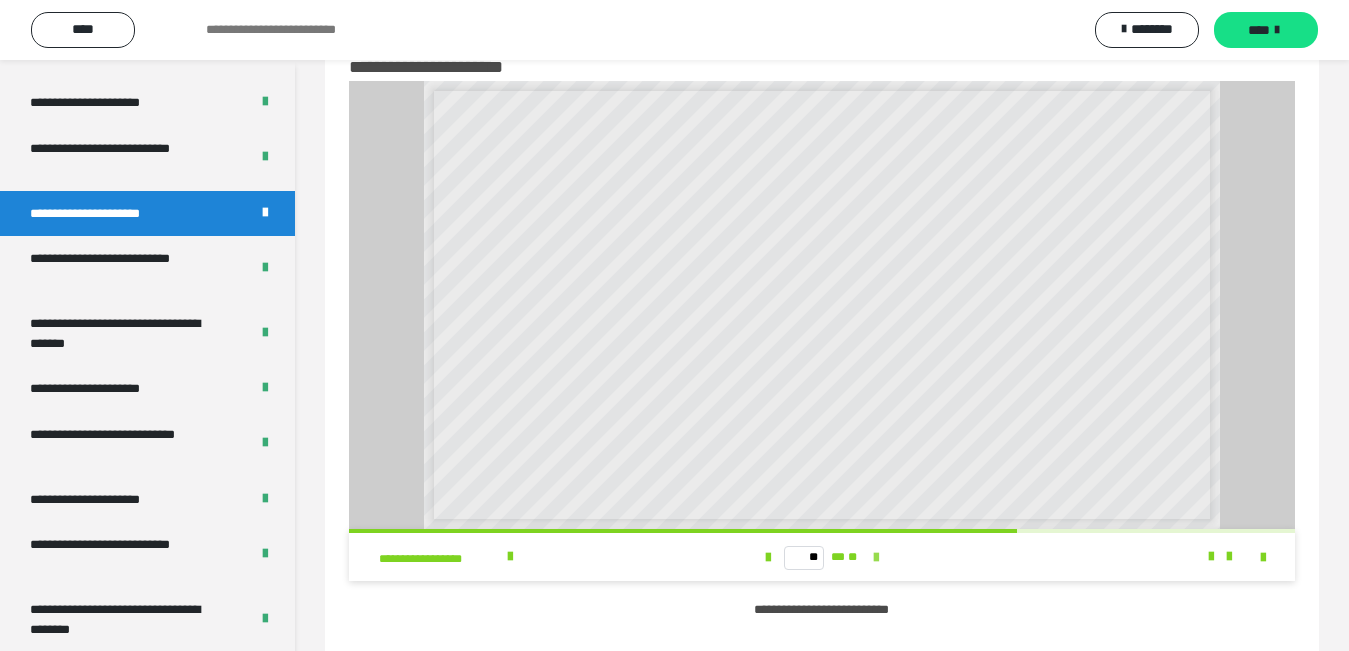 click at bounding box center [876, 558] 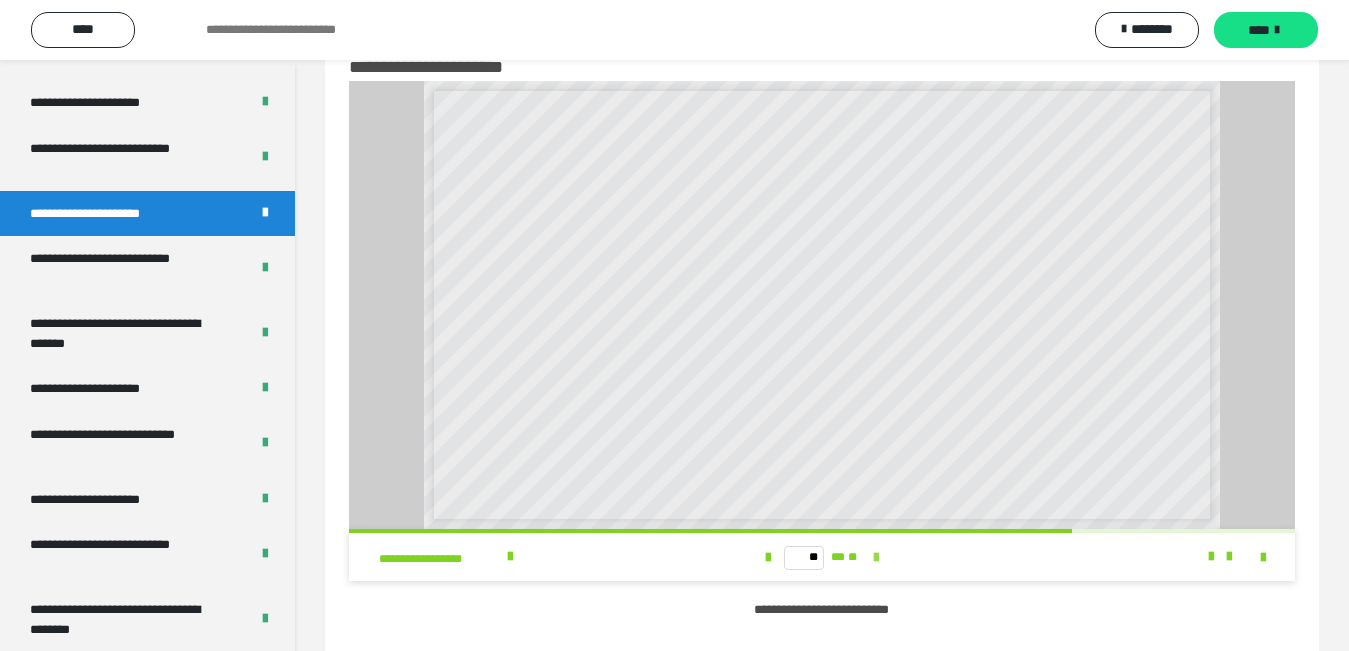 click at bounding box center [876, 558] 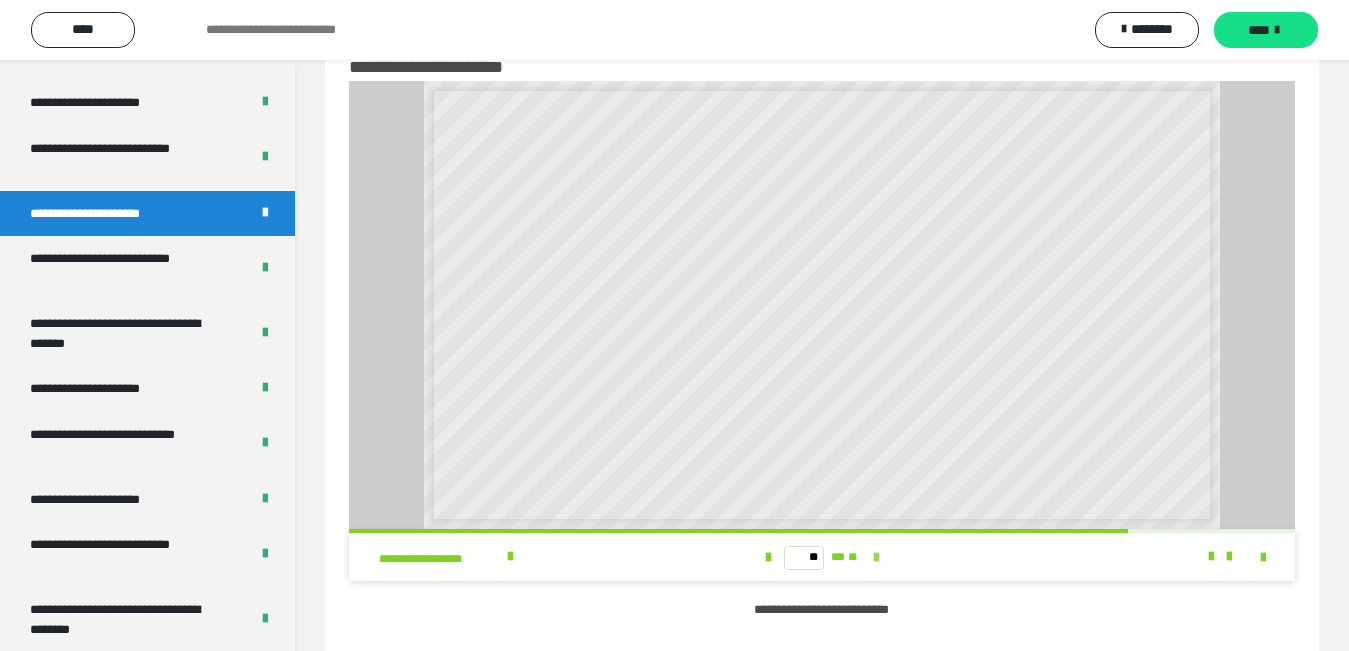 click at bounding box center (876, 558) 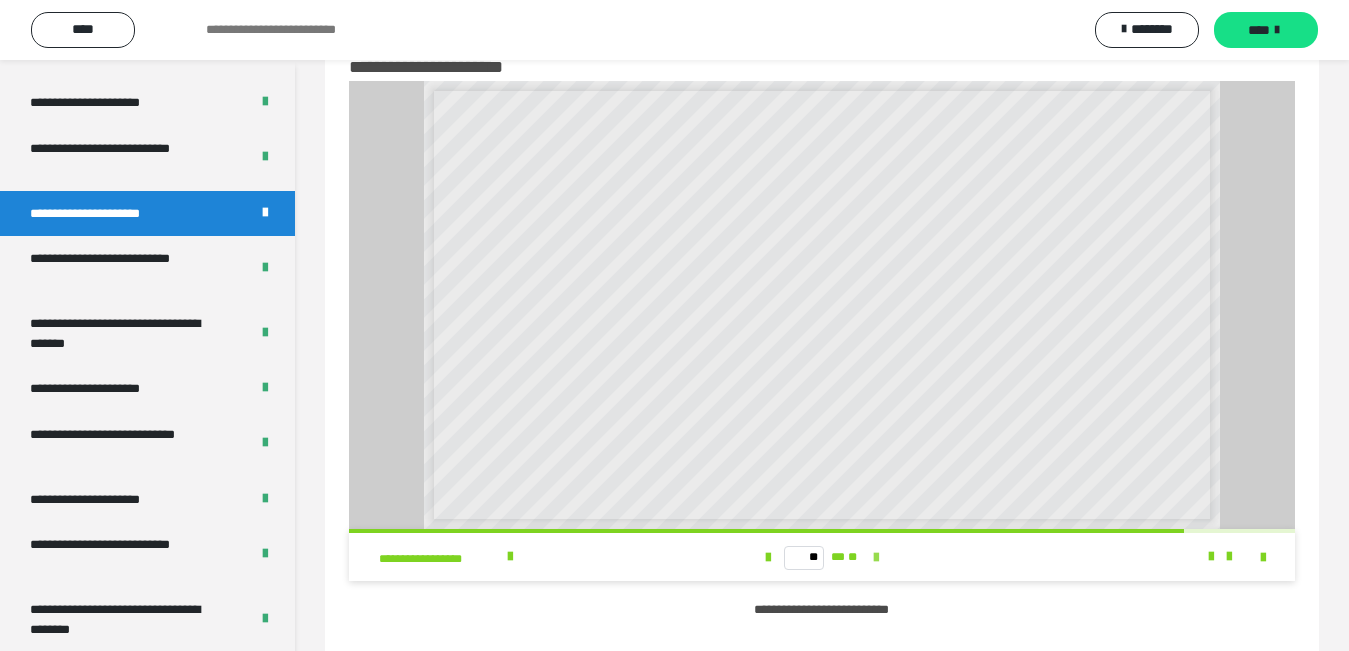 click at bounding box center (876, 558) 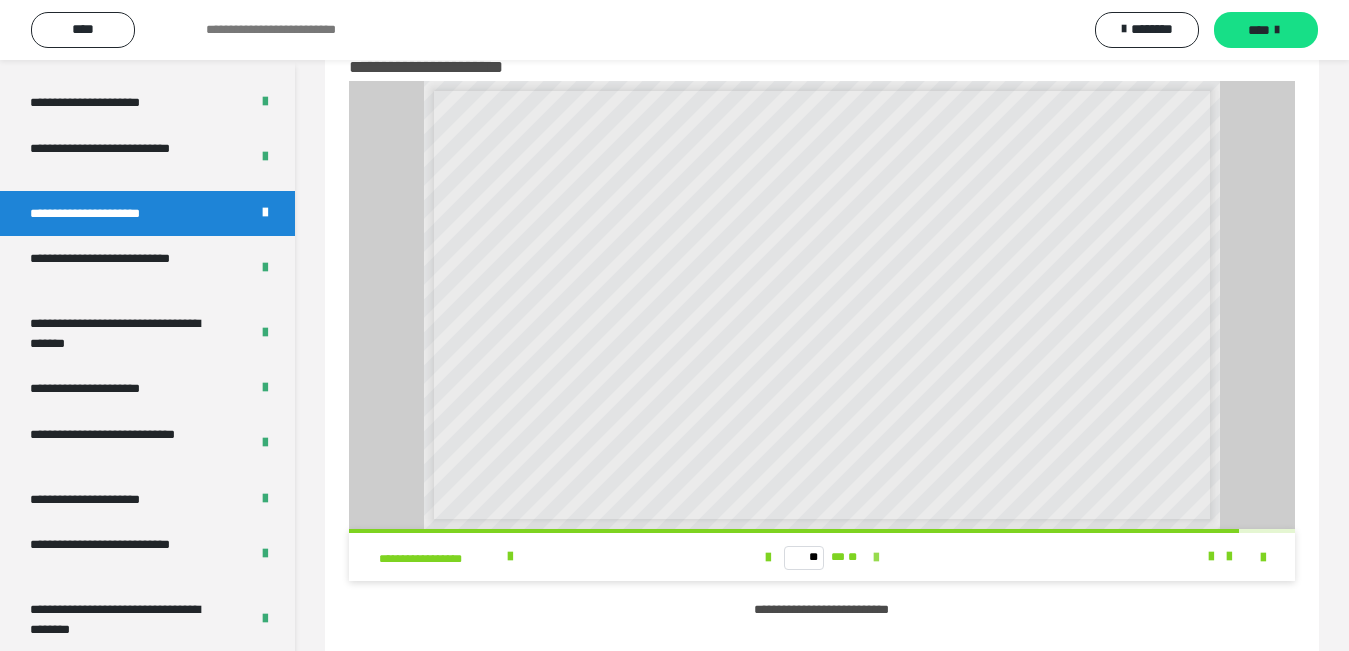 click at bounding box center [876, 558] 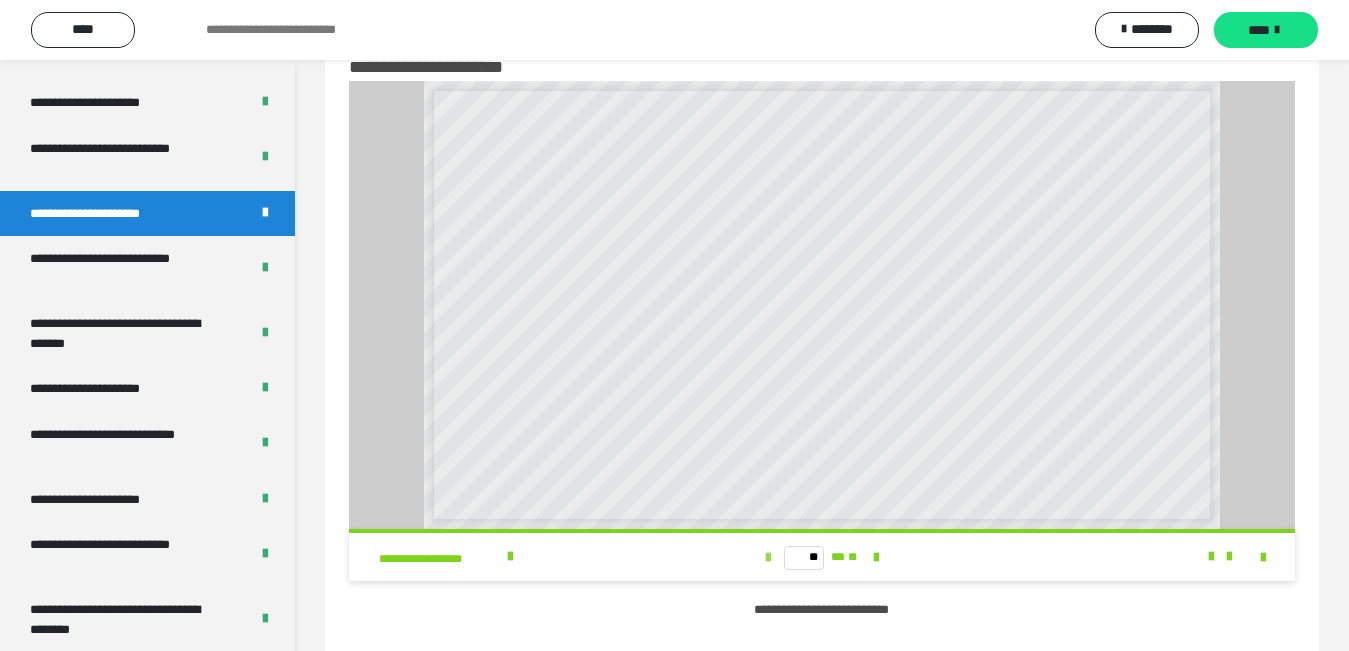 click at bounding box center [768, 558] 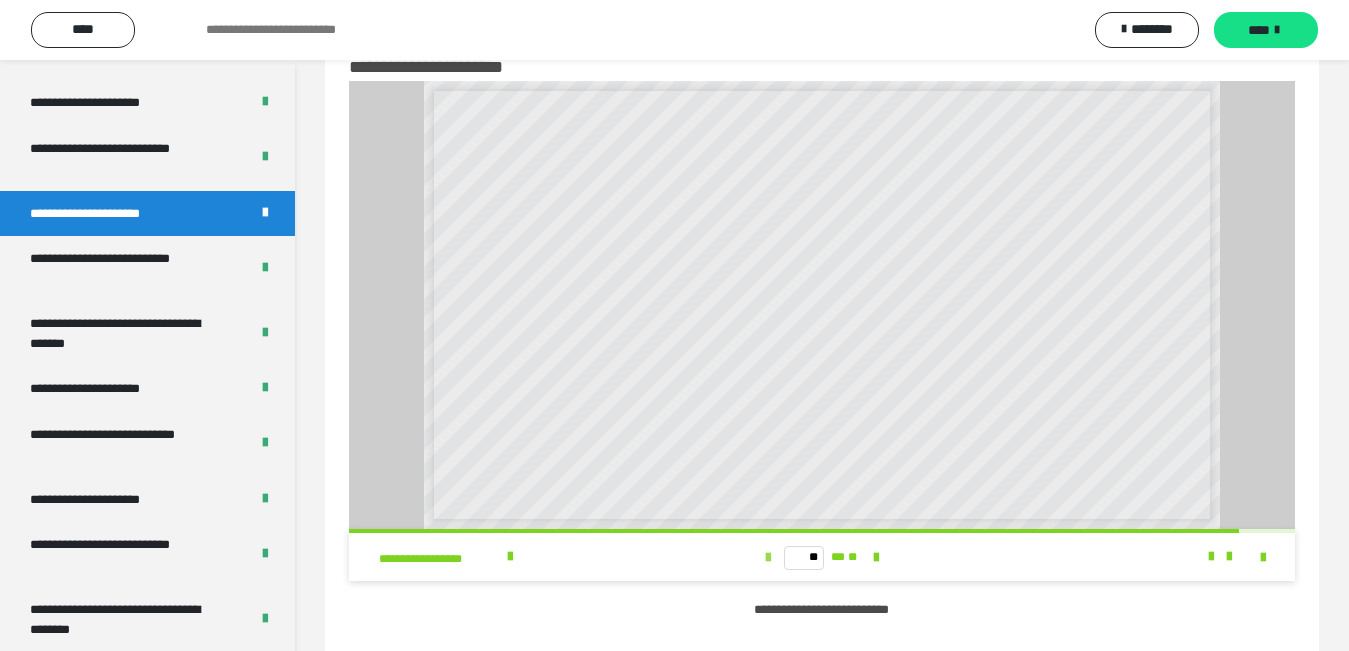 click at bounding box center (768, 558) 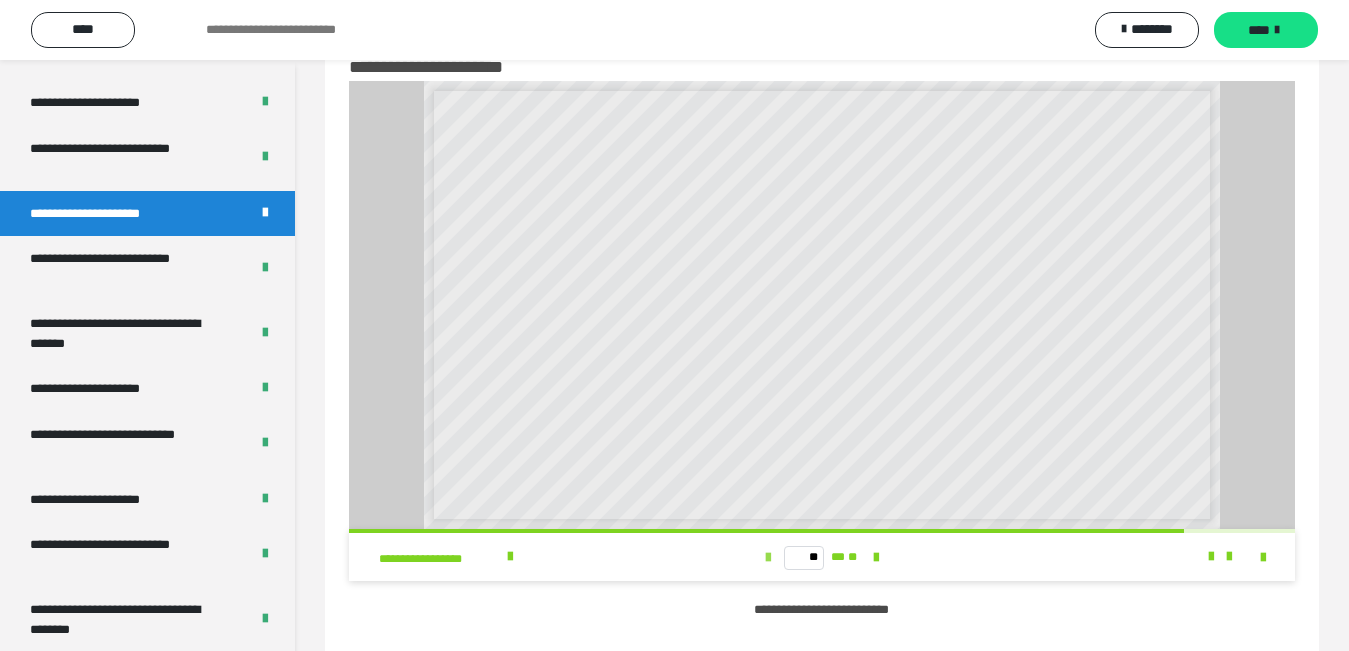 click at bounding box center [768, 558] 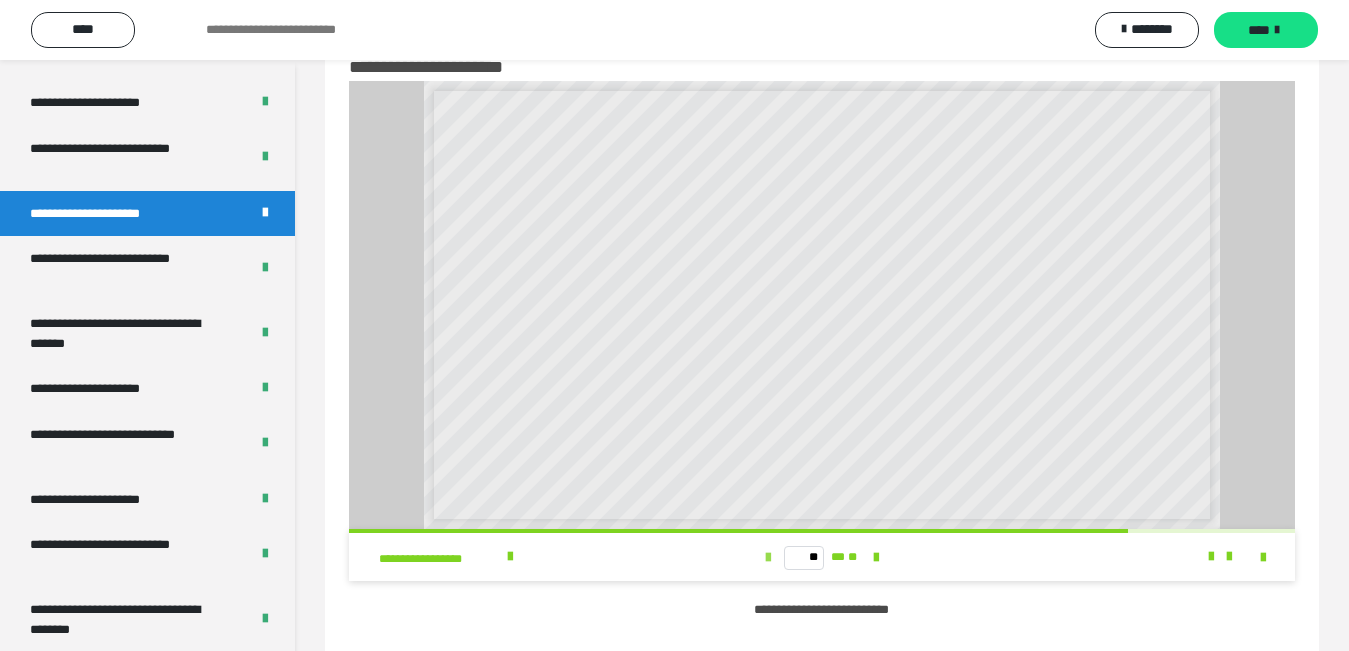 click at bounding box center [768, 558] 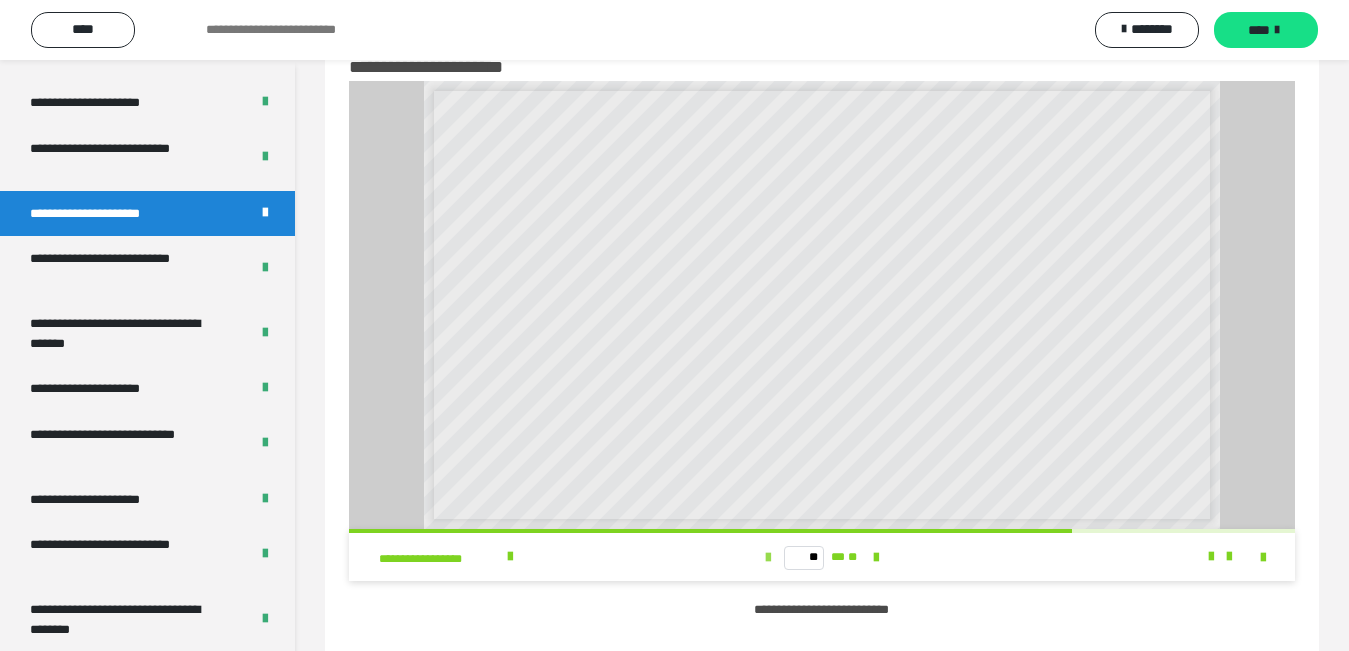 click at bounding box center [768, 558] 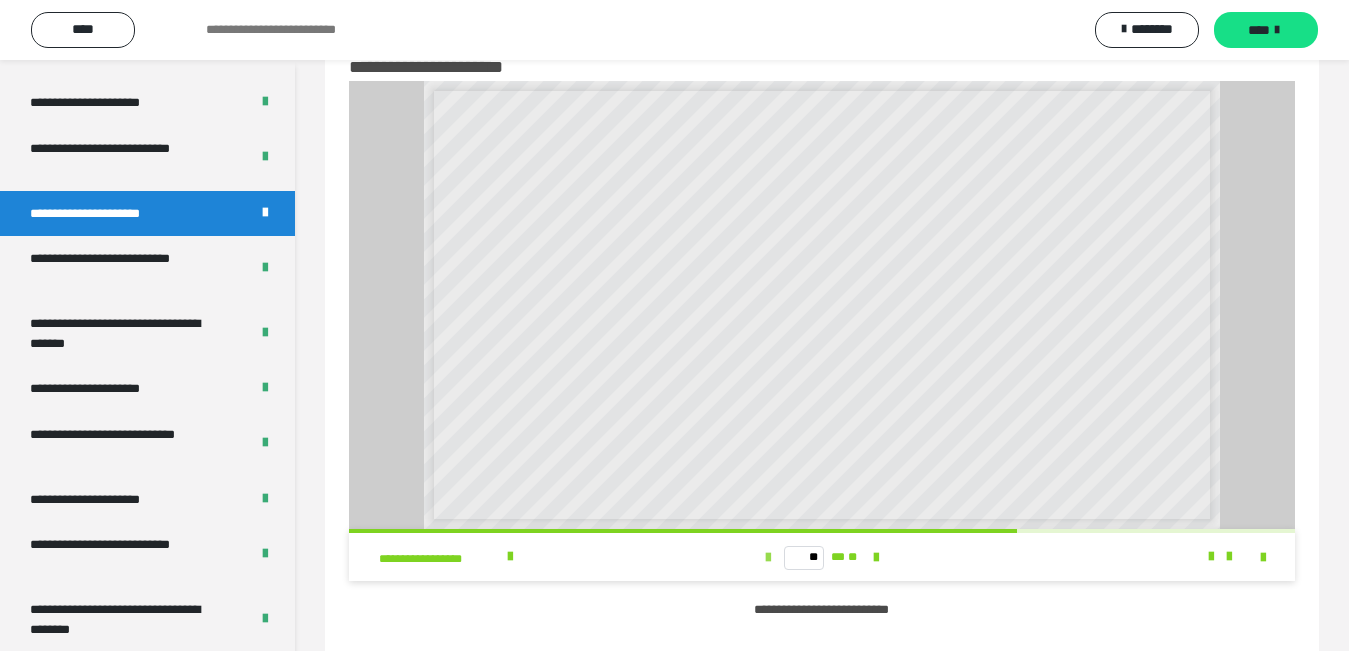 click at bounding box center (768, 558) 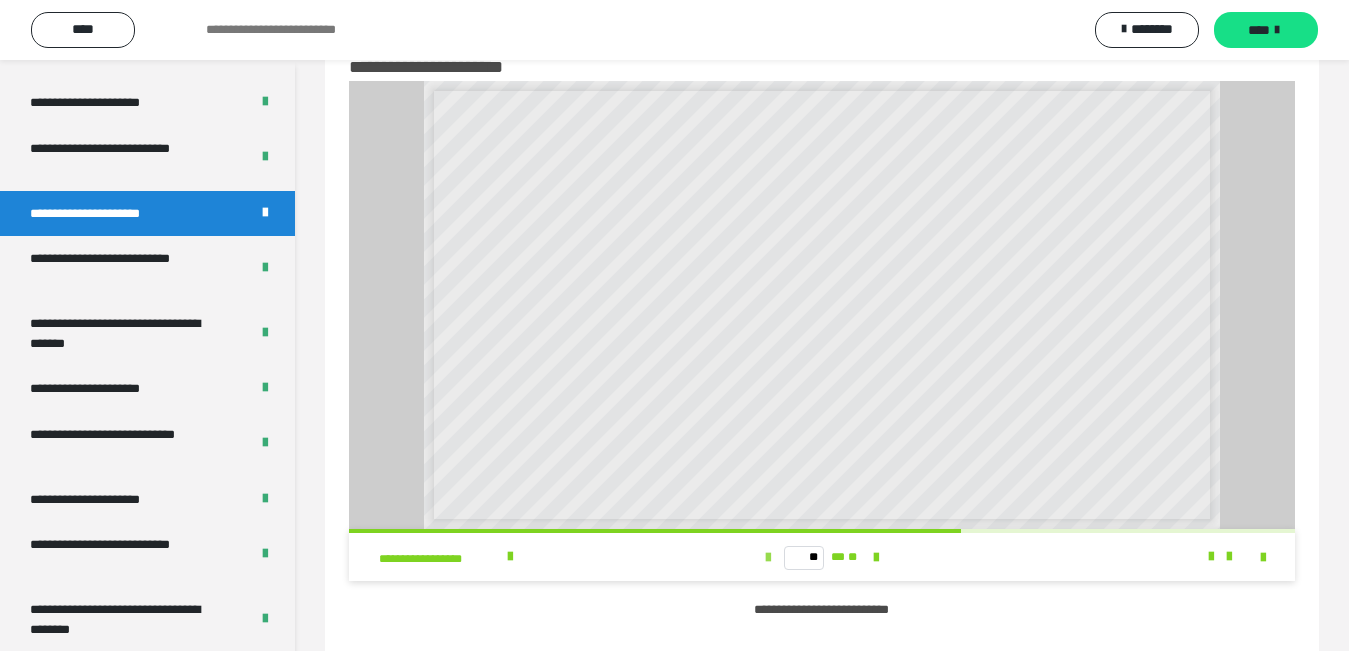 click at bounding box center [768, 558] 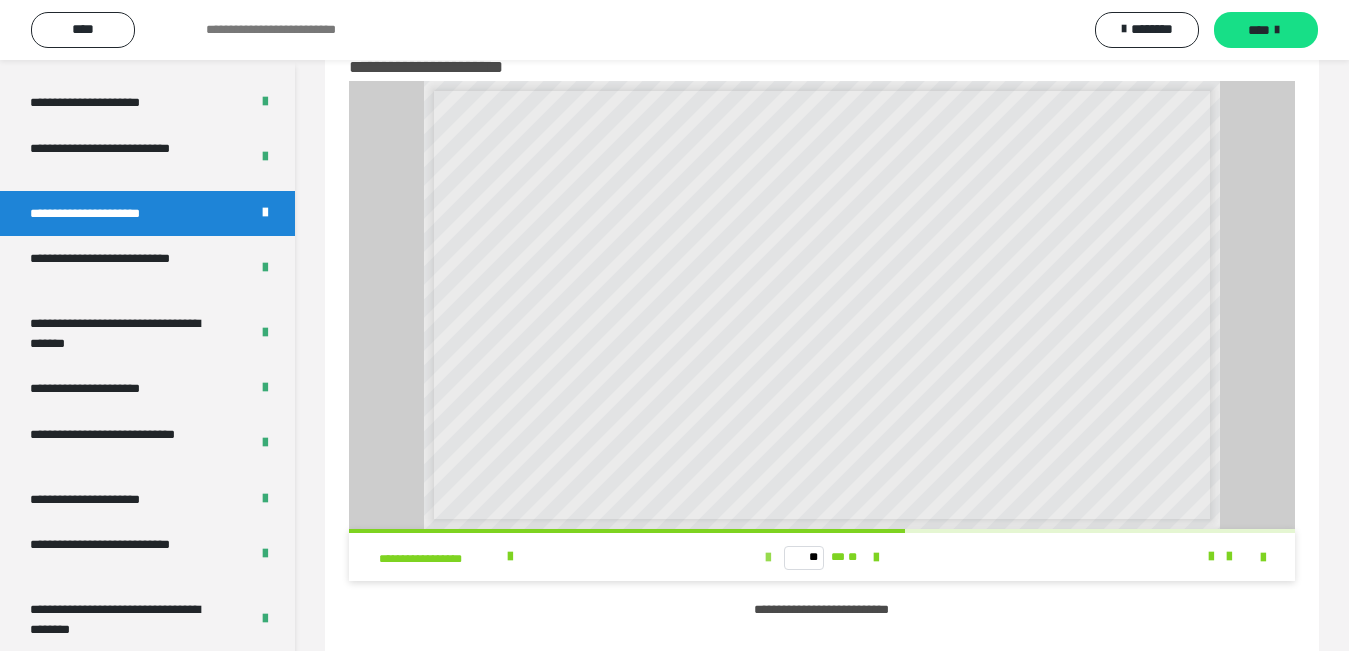 click at bounding box center [768, 558] 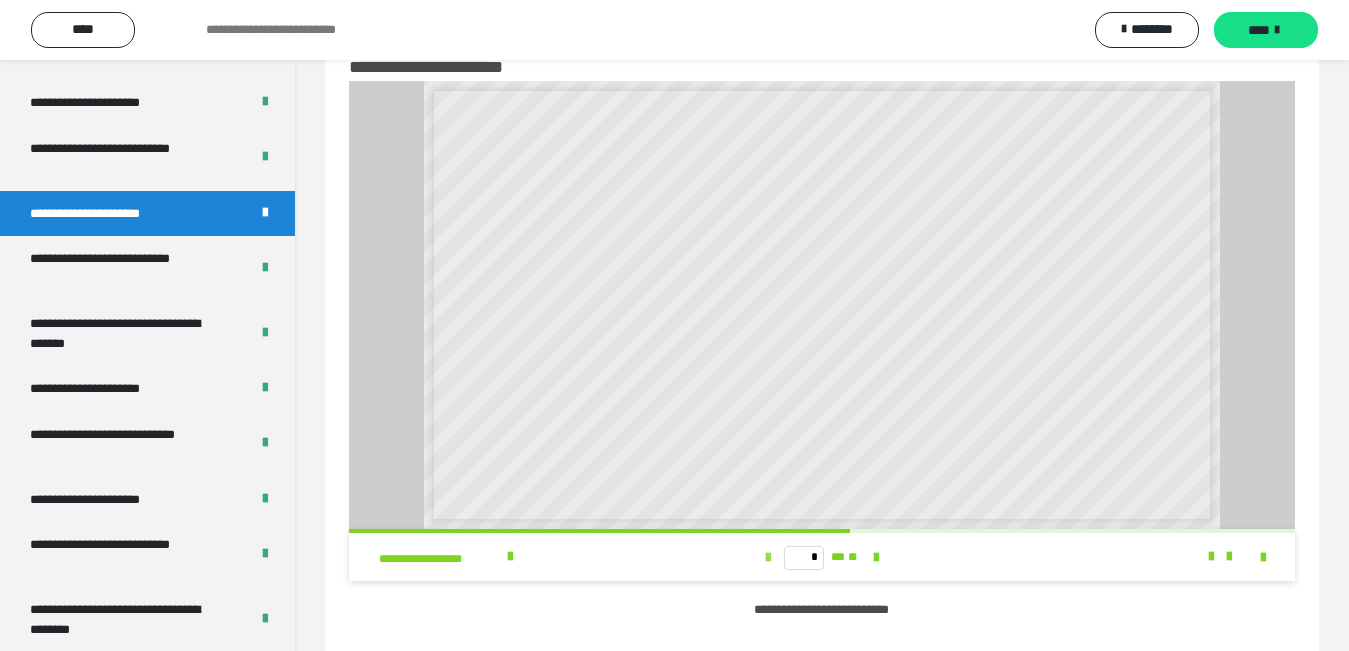 click at bounding box center [768, 558] 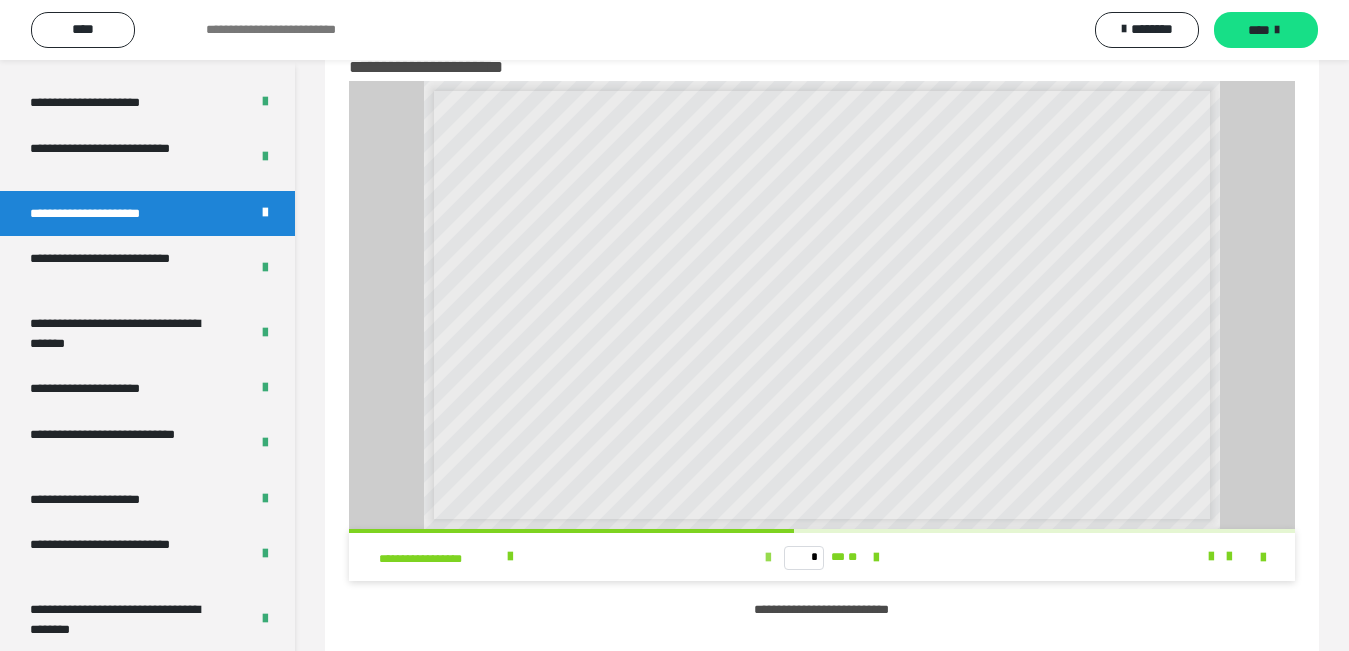 click at bounding box center [768, 558] 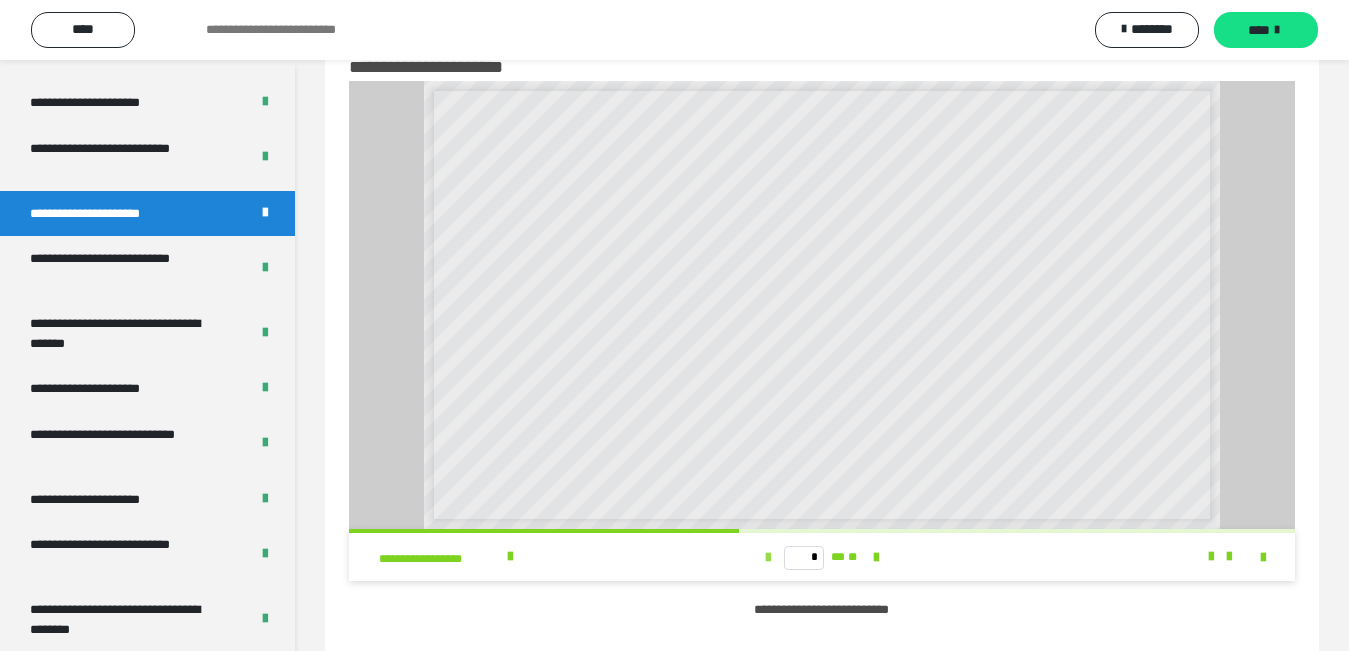 click at bounding box center (768, 558) 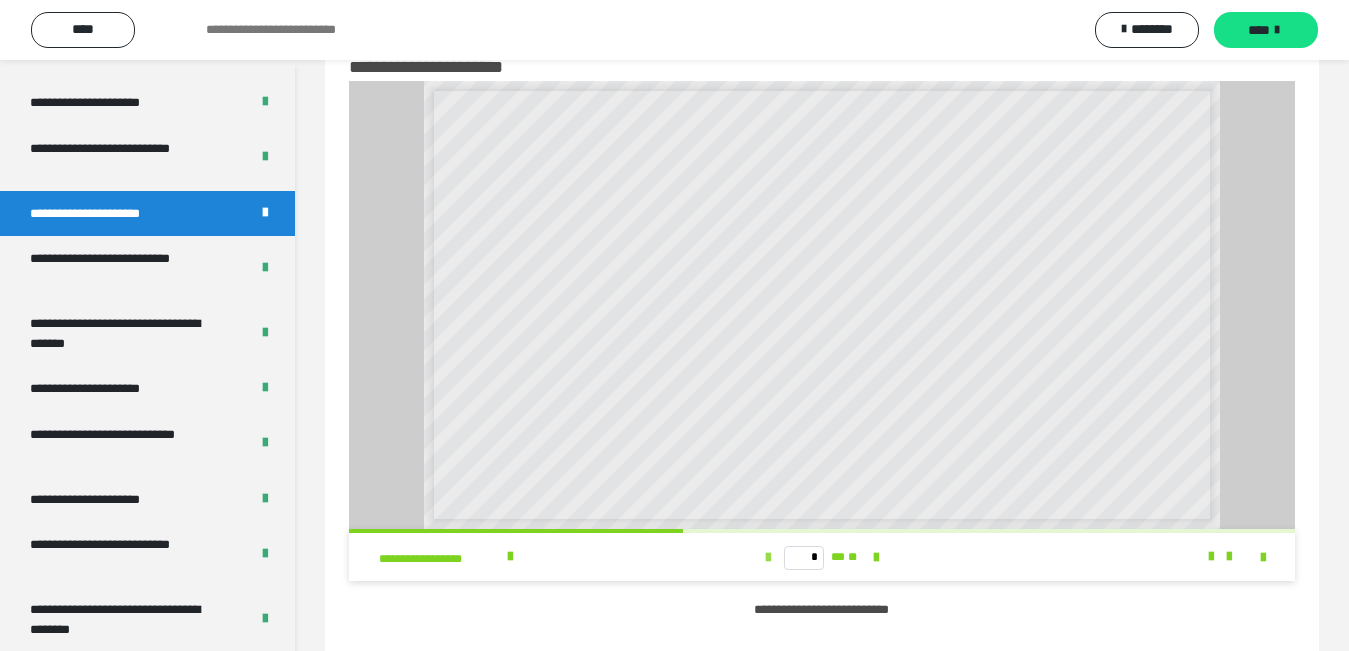 click at bounding box center [768, 558] 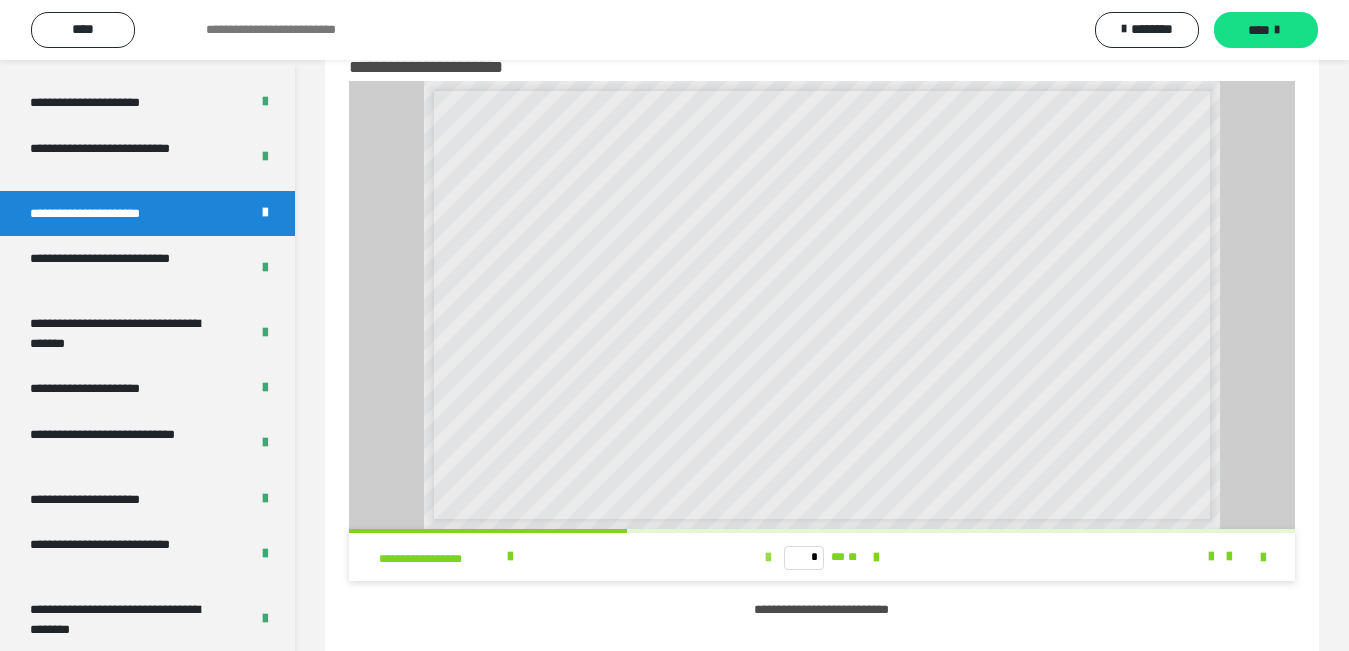 click at bounding box center [768, 558] 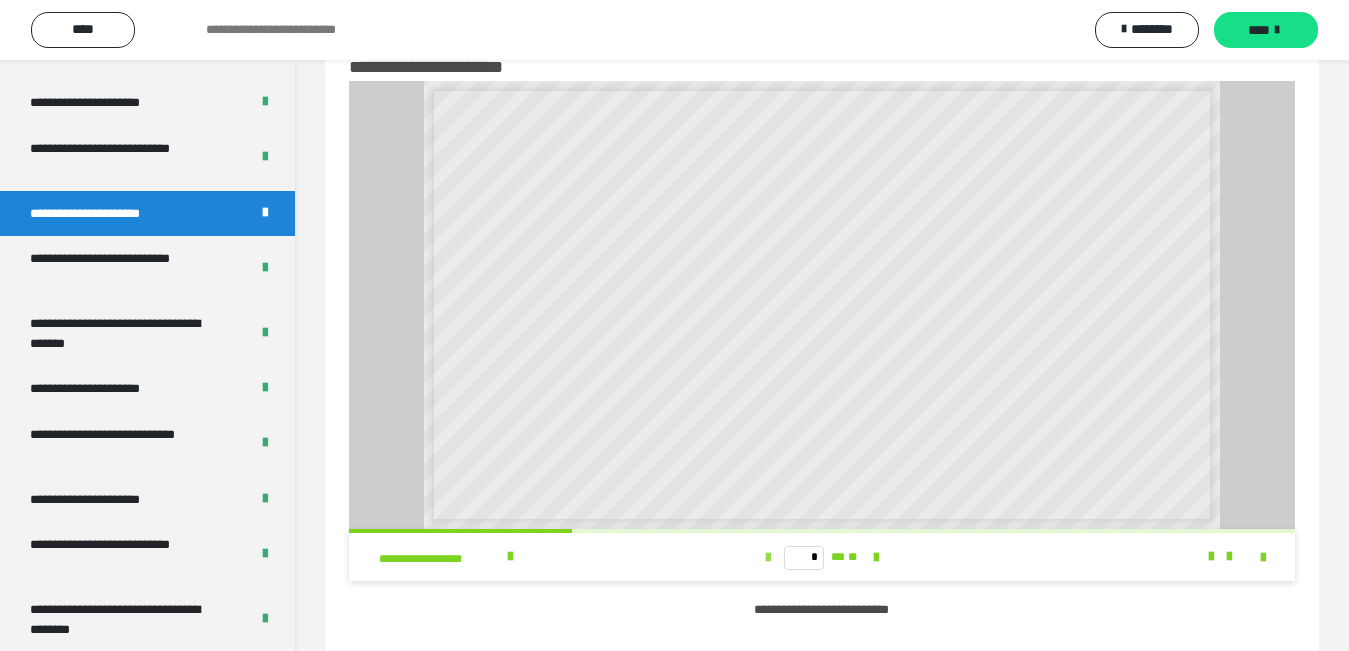 click at bounding box center [768, 558] 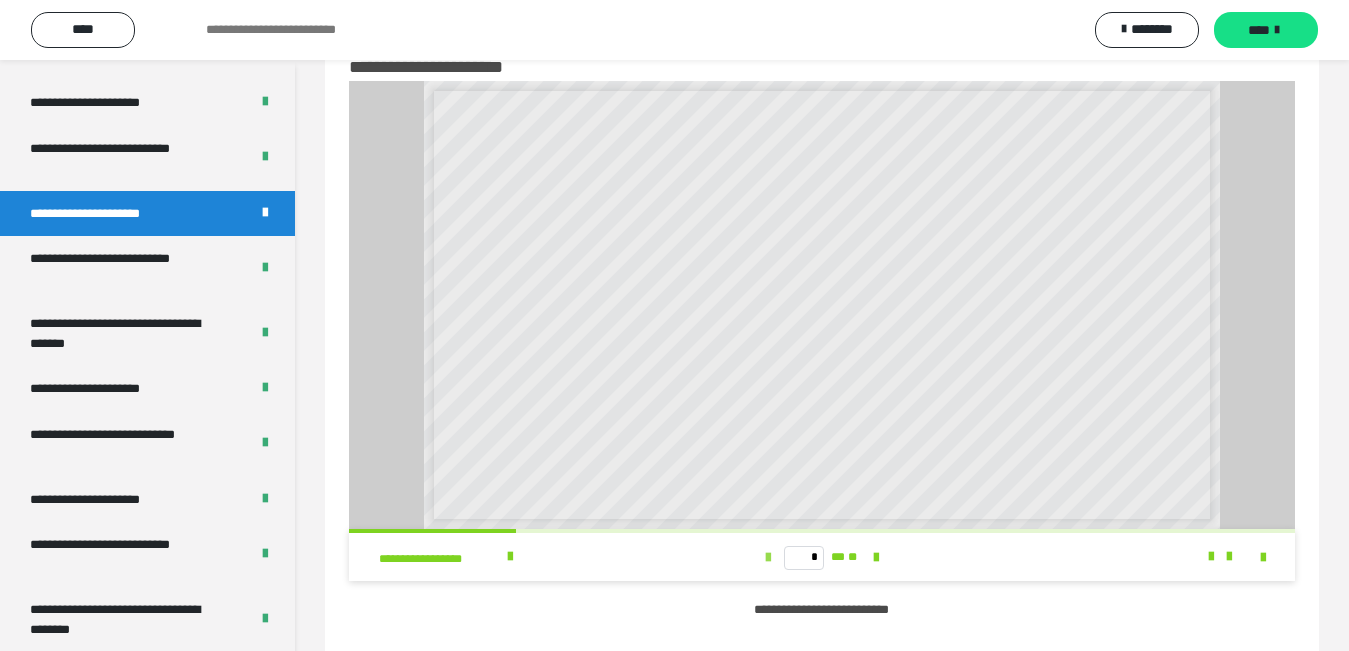 click at bounding box center [768, 558] 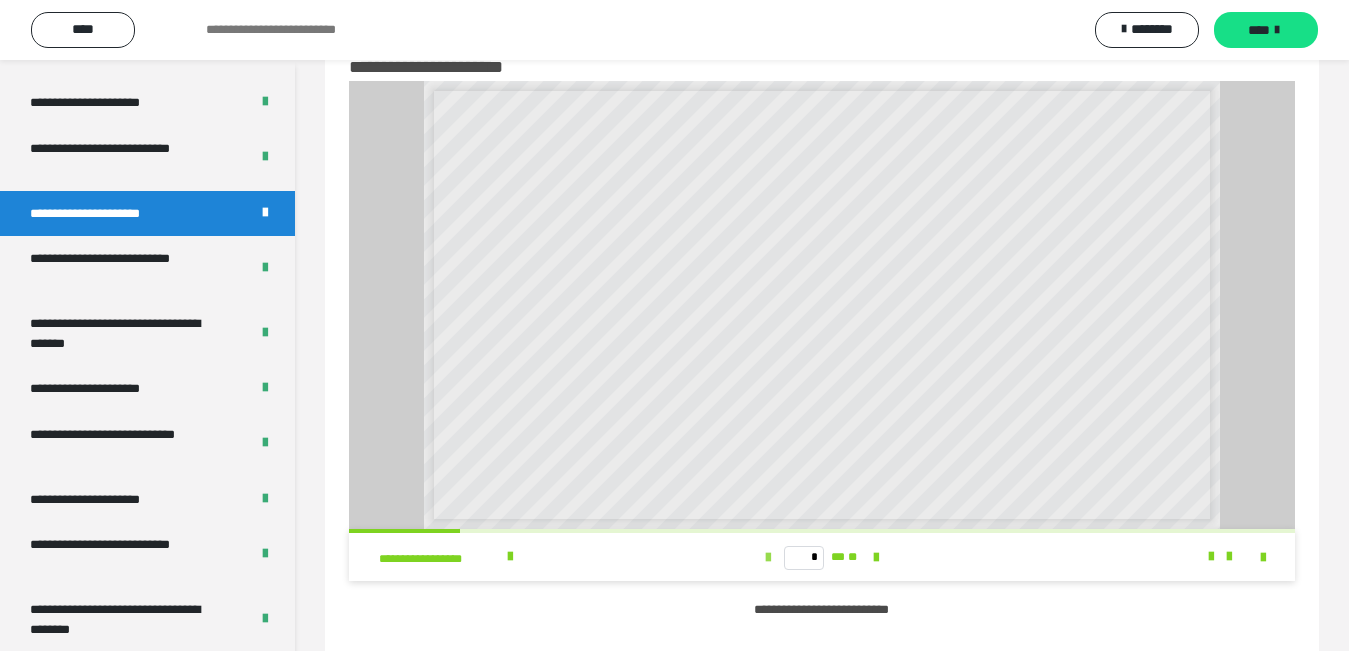 click at bounding box center [768, 558] 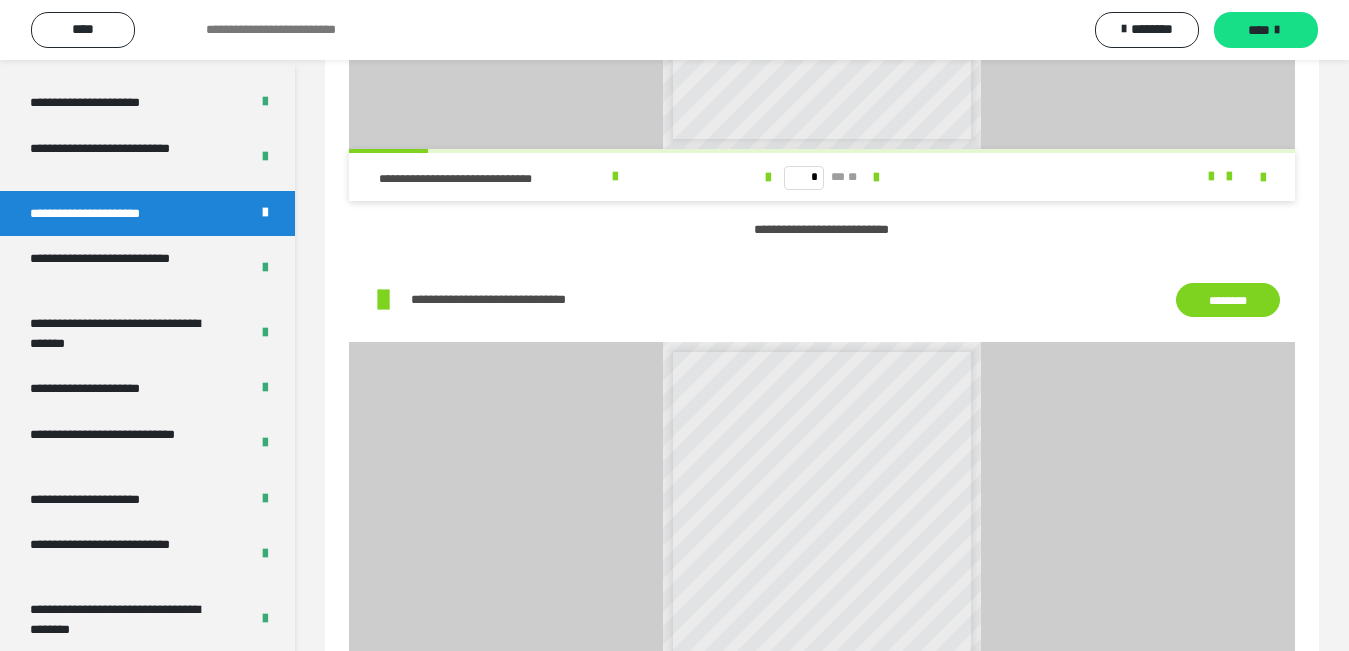 scroll, scrollTop: 1325, scrollLeft: 0, axis: vertical 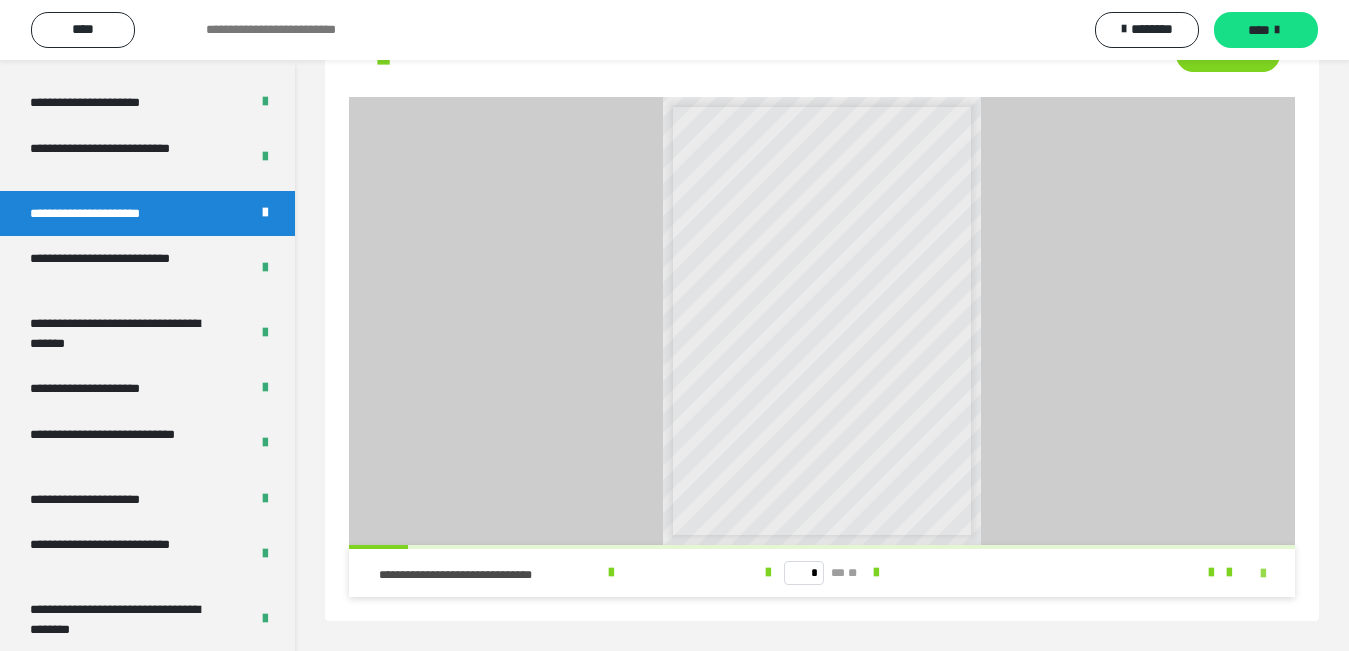 click at bounding box center (1263, 574) 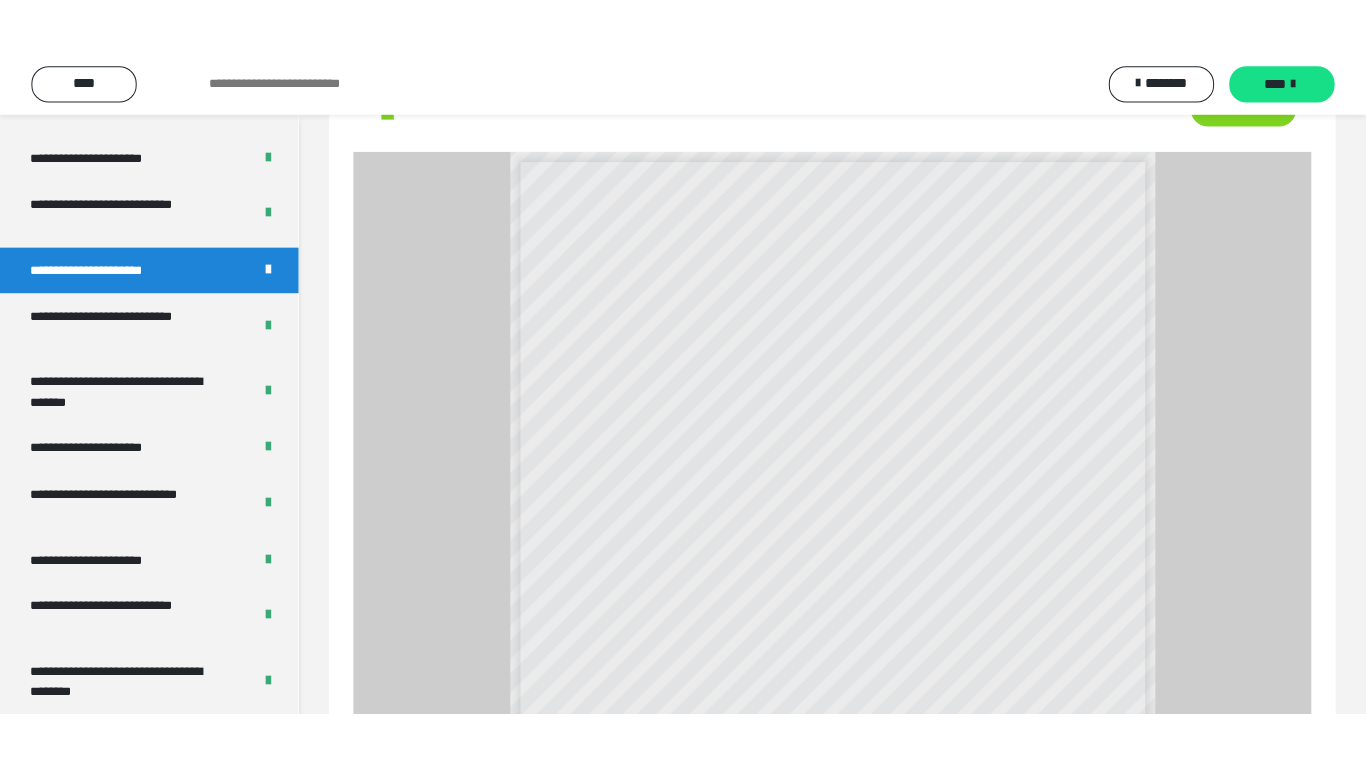 scroll, scrollTop: 1209, scrollLeft: 0, axis: vertical 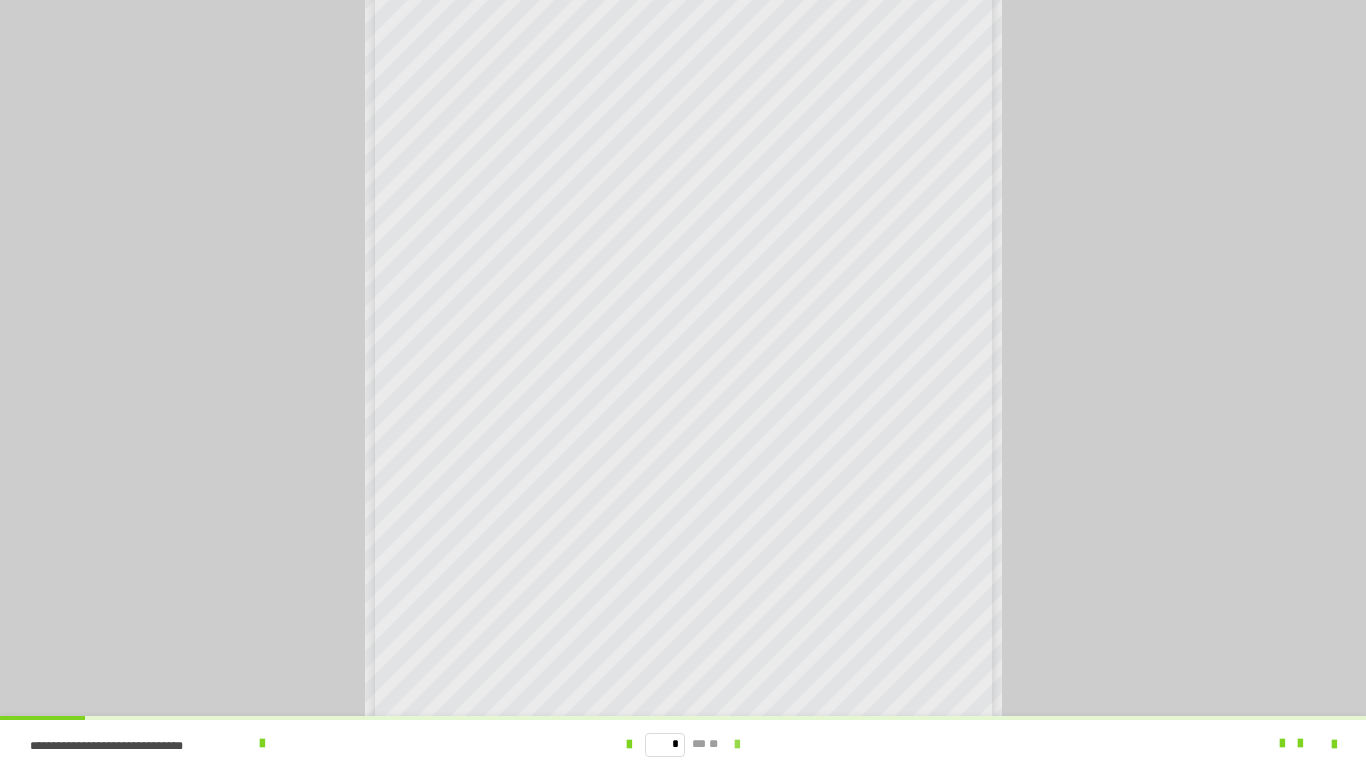 click at bounding box center [737, 745] 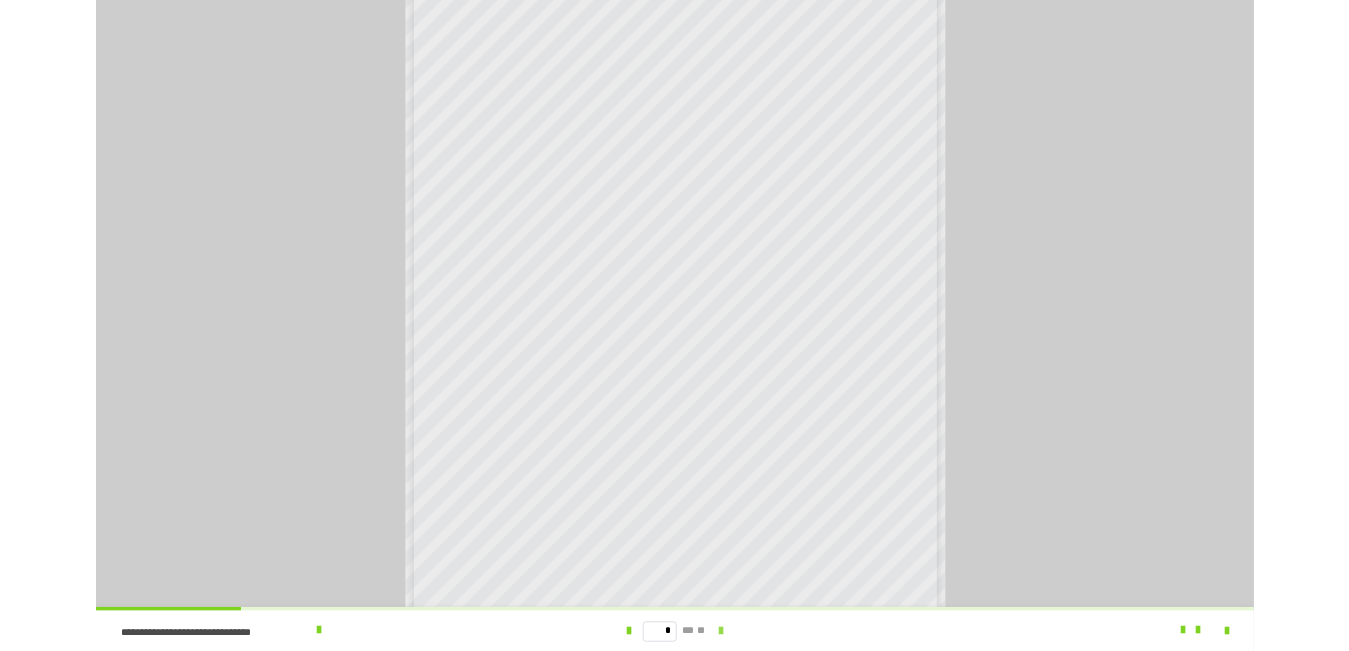scroll, scrollTop: 0, scrollLeft: 0, axis: both 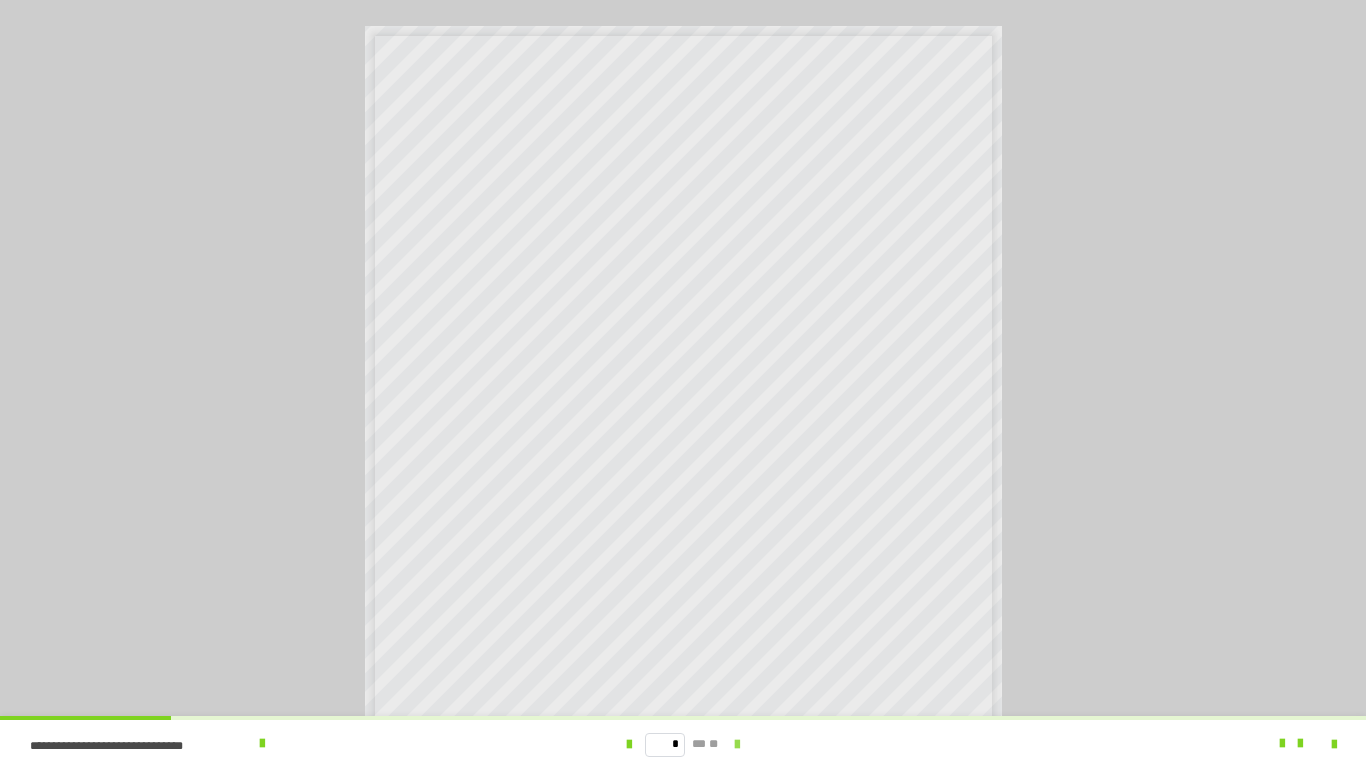click at bounding box center (737, 745) 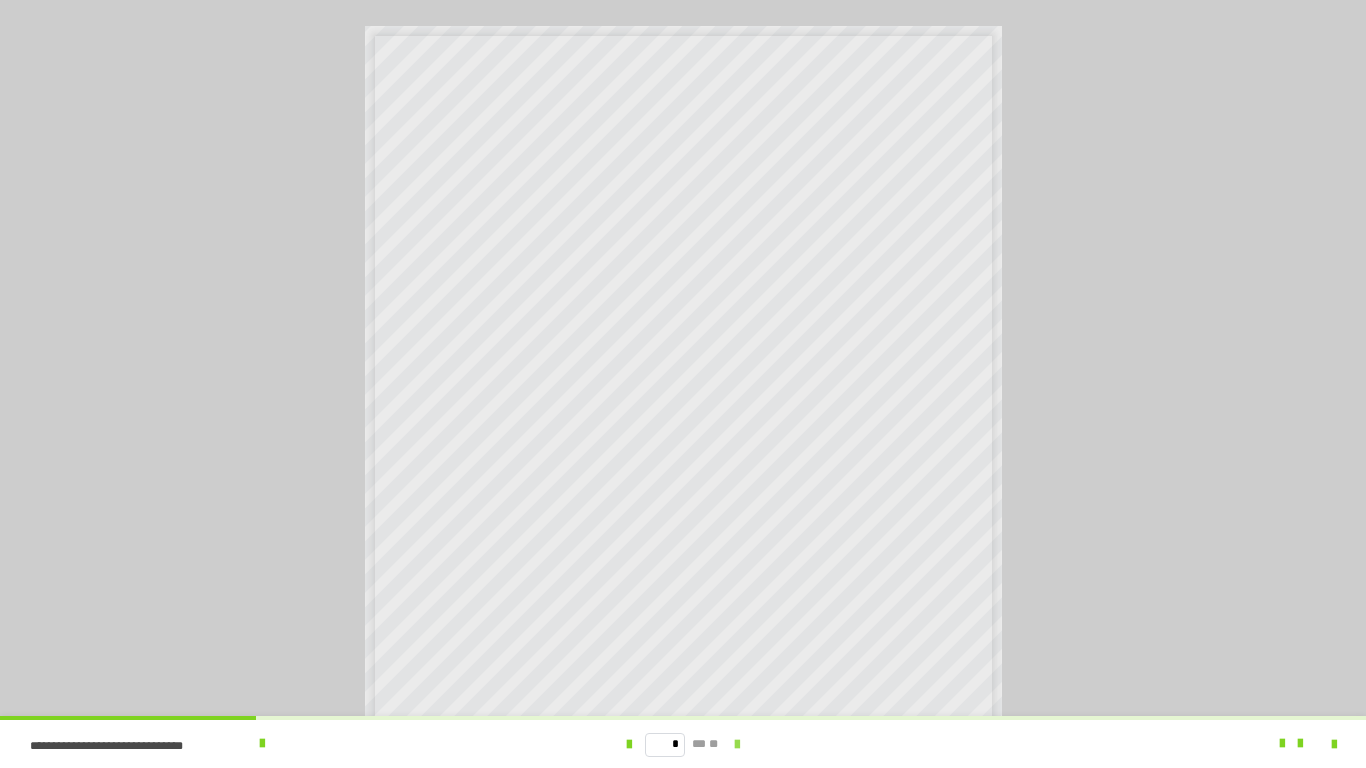 click at bounding box center (737, 745) 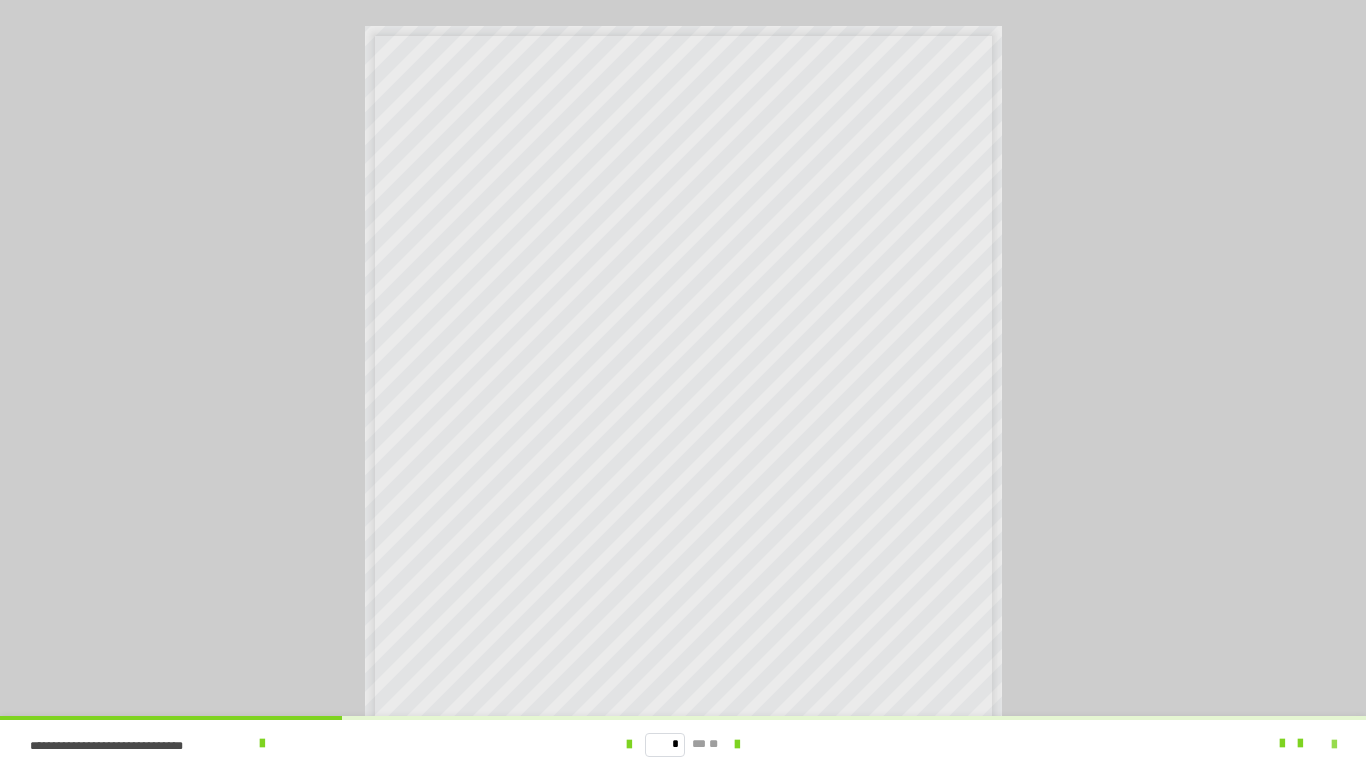 click at bounding box center [1334, 745] 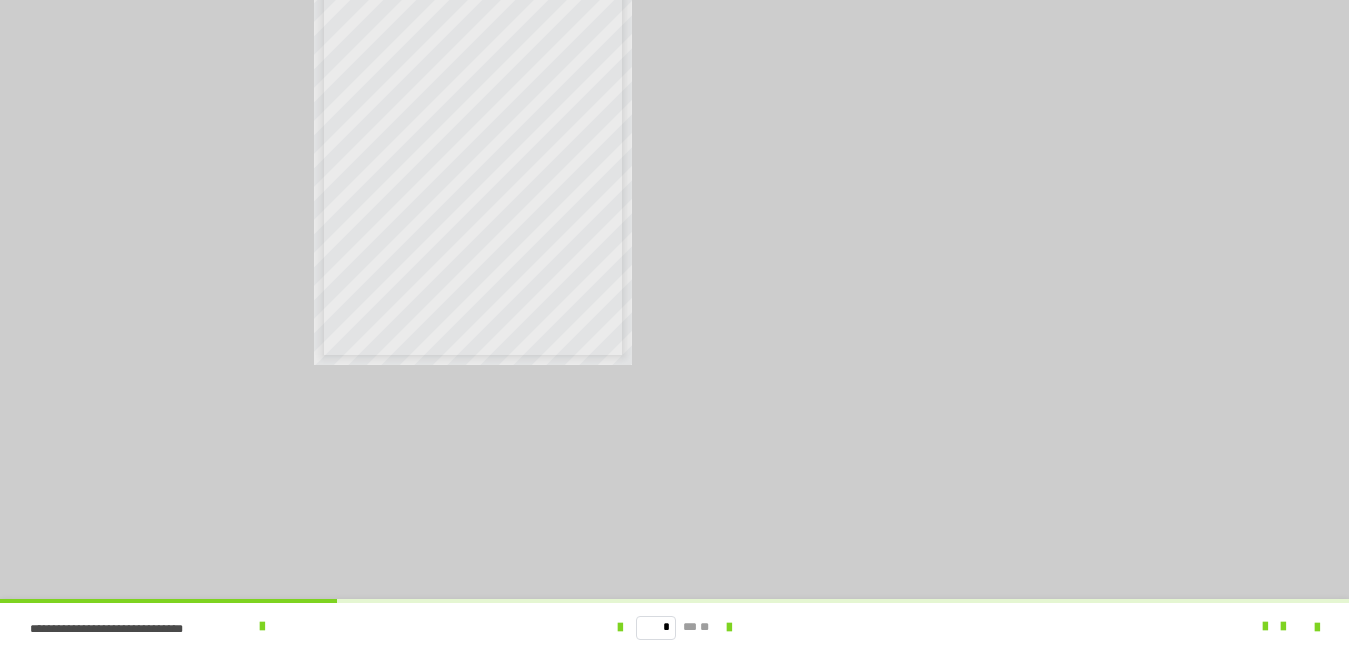 scroll, scrollTop: 108, scrollLeft: 0, axis: vertical 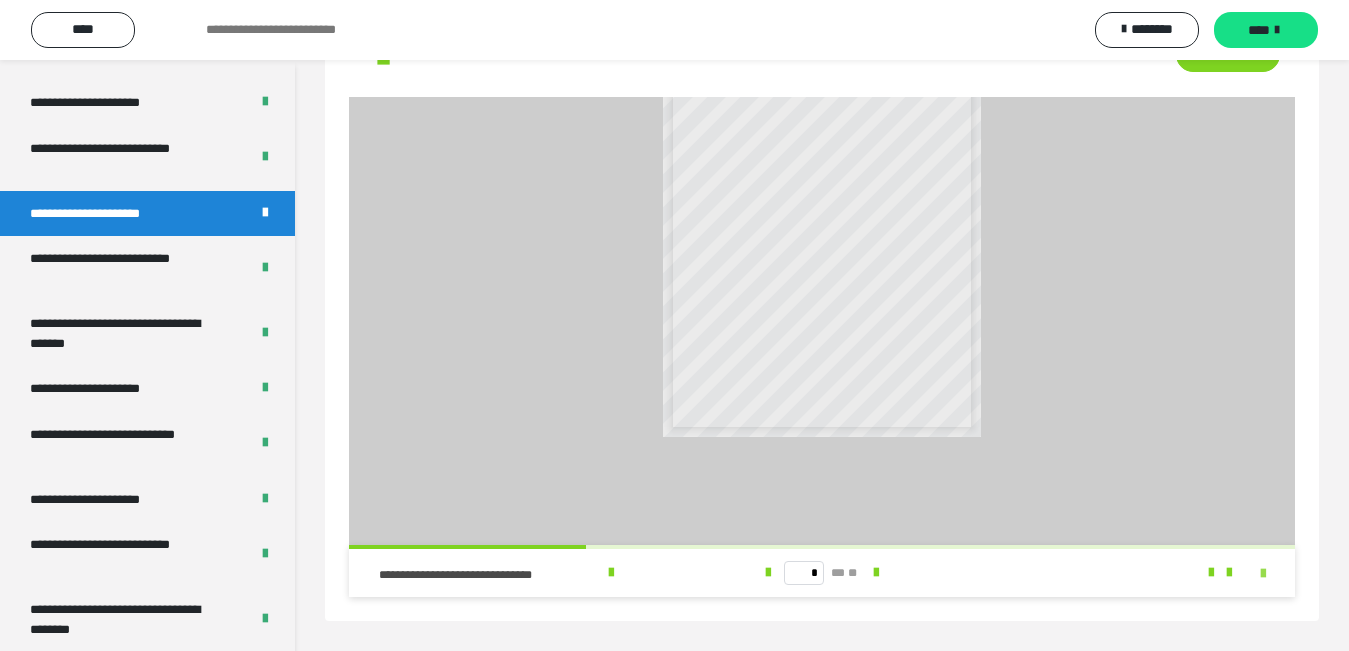 click at bounding box center [1263, 574] 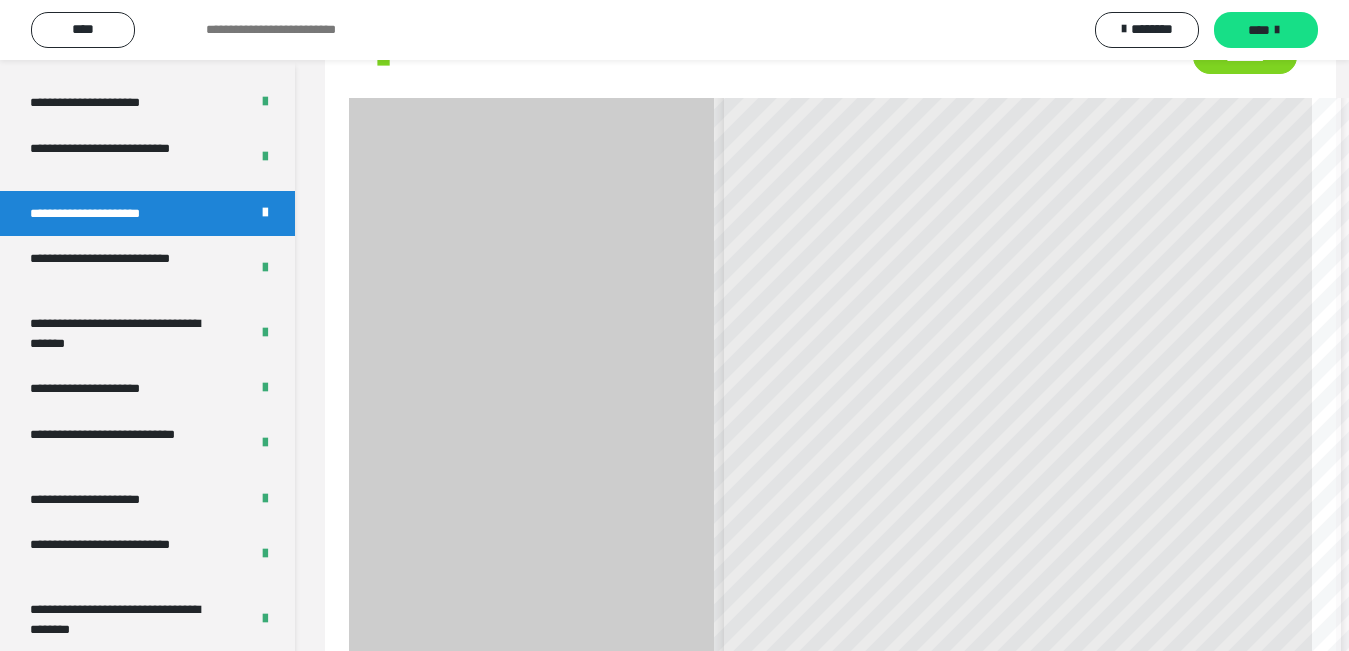 scroll, scrollTop: 1209, scrollLeft: 0, axis: vertical 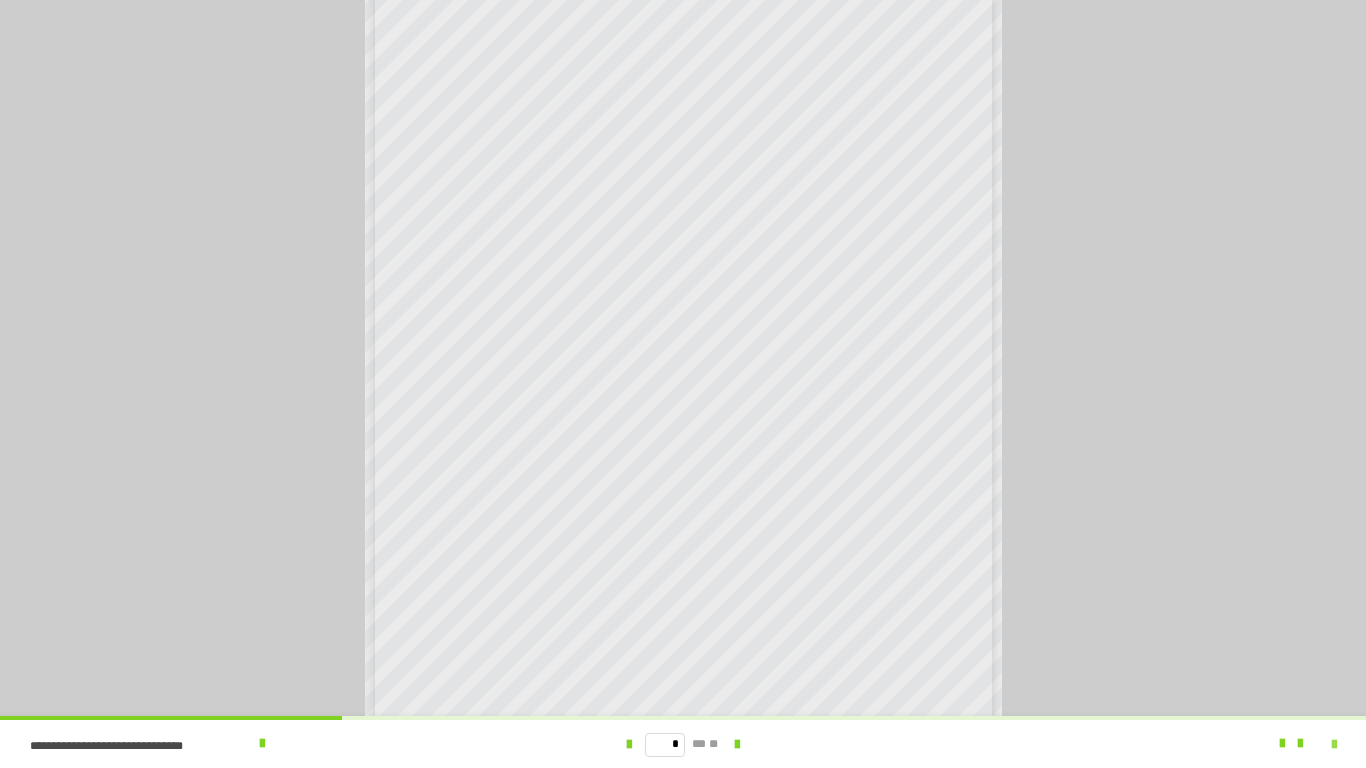 click at bounding box center (1334, 745) 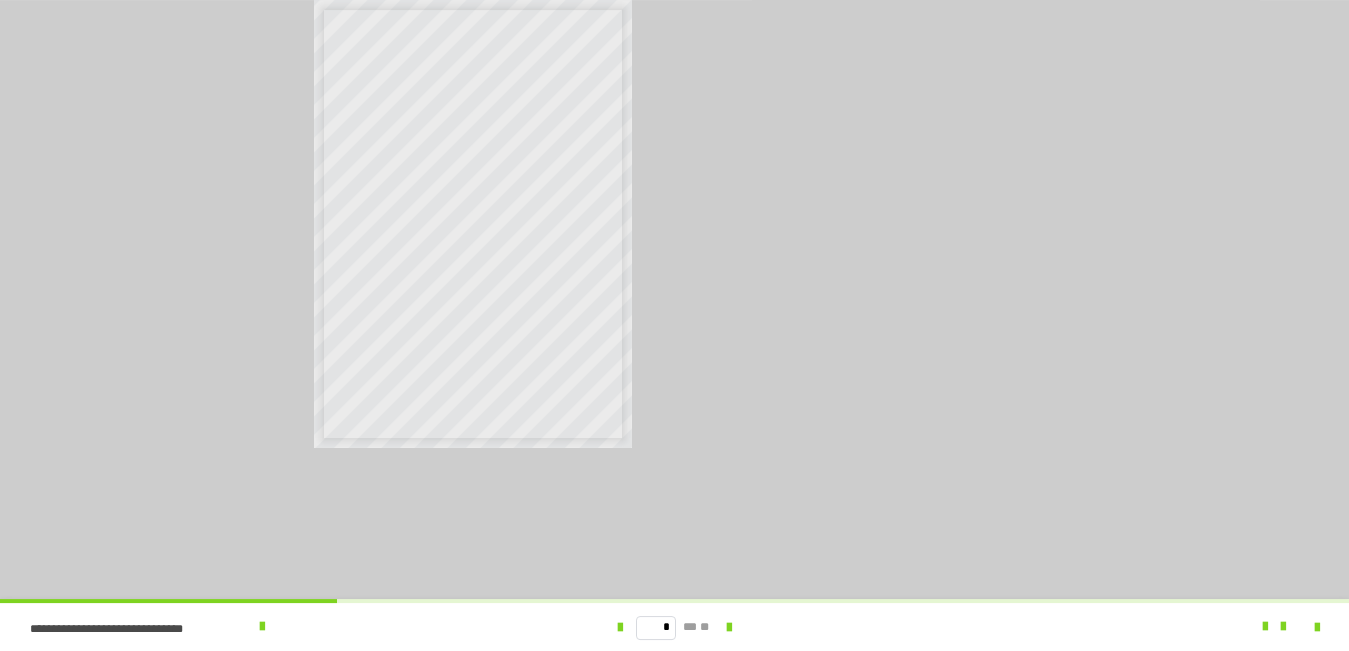 scroll, scrollTop: 597, scrollLeft: 0, axis: vertical 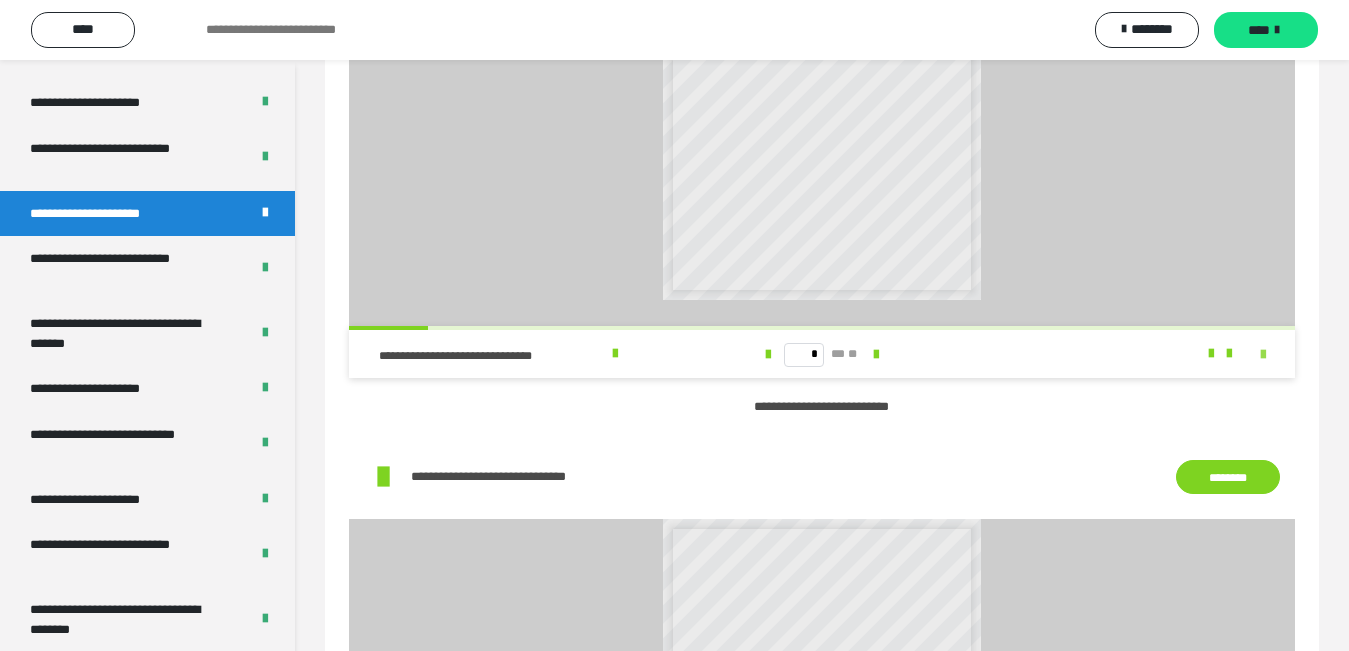 click at bounding box center (1263, 355) 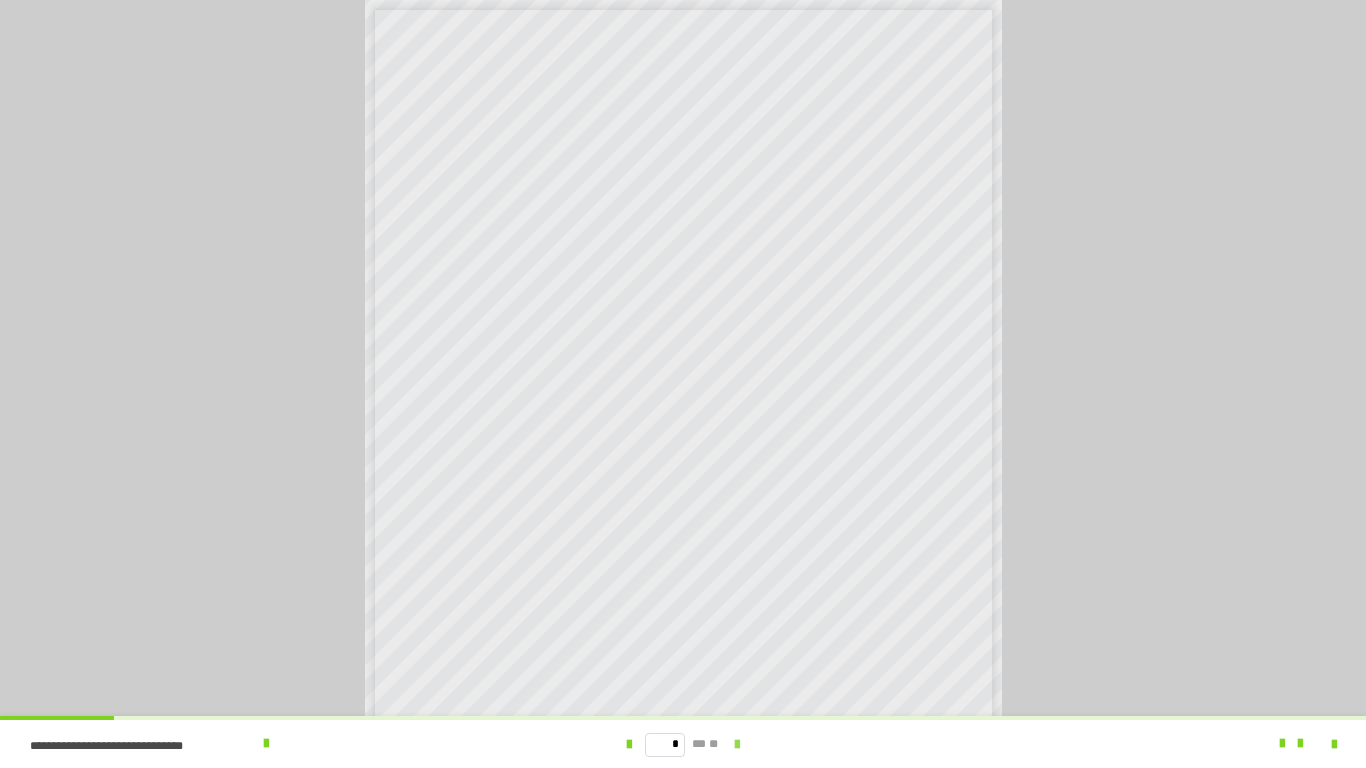 click at bounding box center [737, 745] 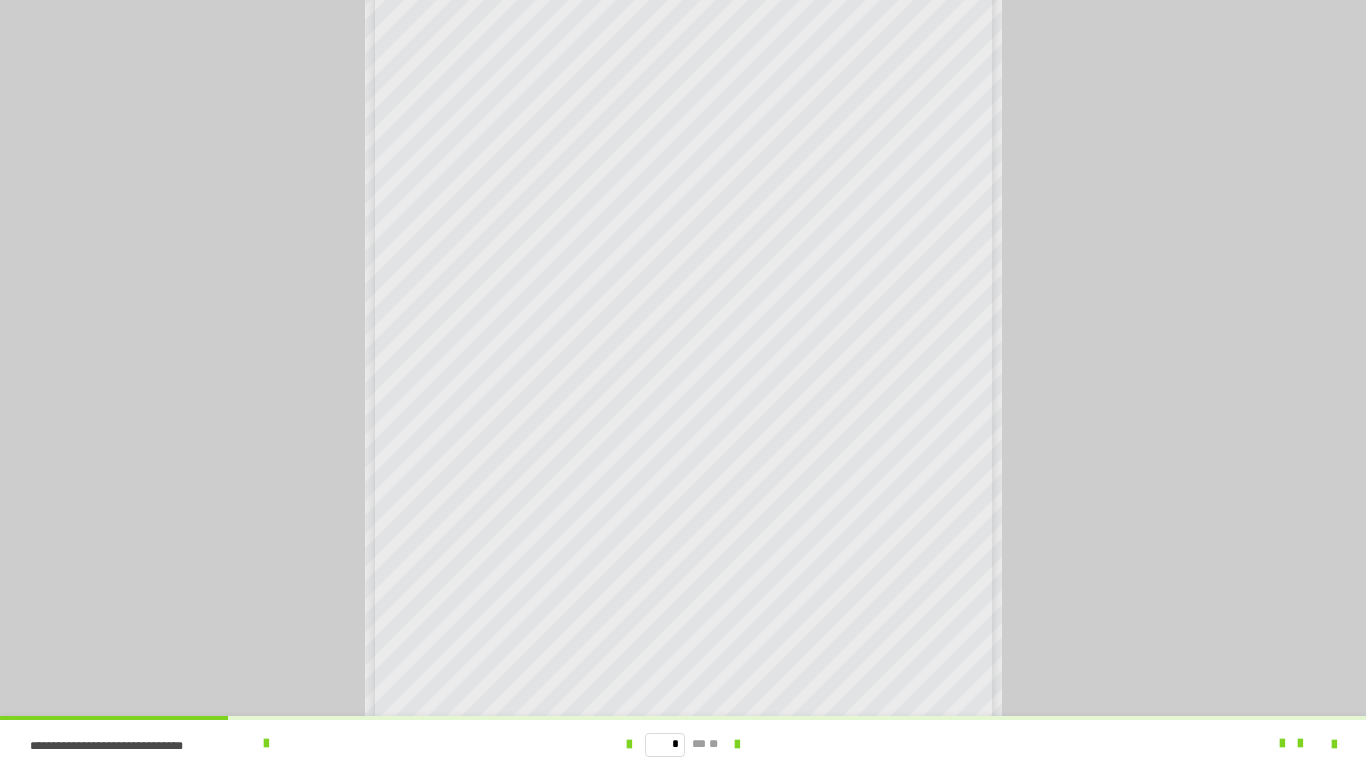 scroll, scrollTop: 154, scrollLeft: 0, axis: vertical 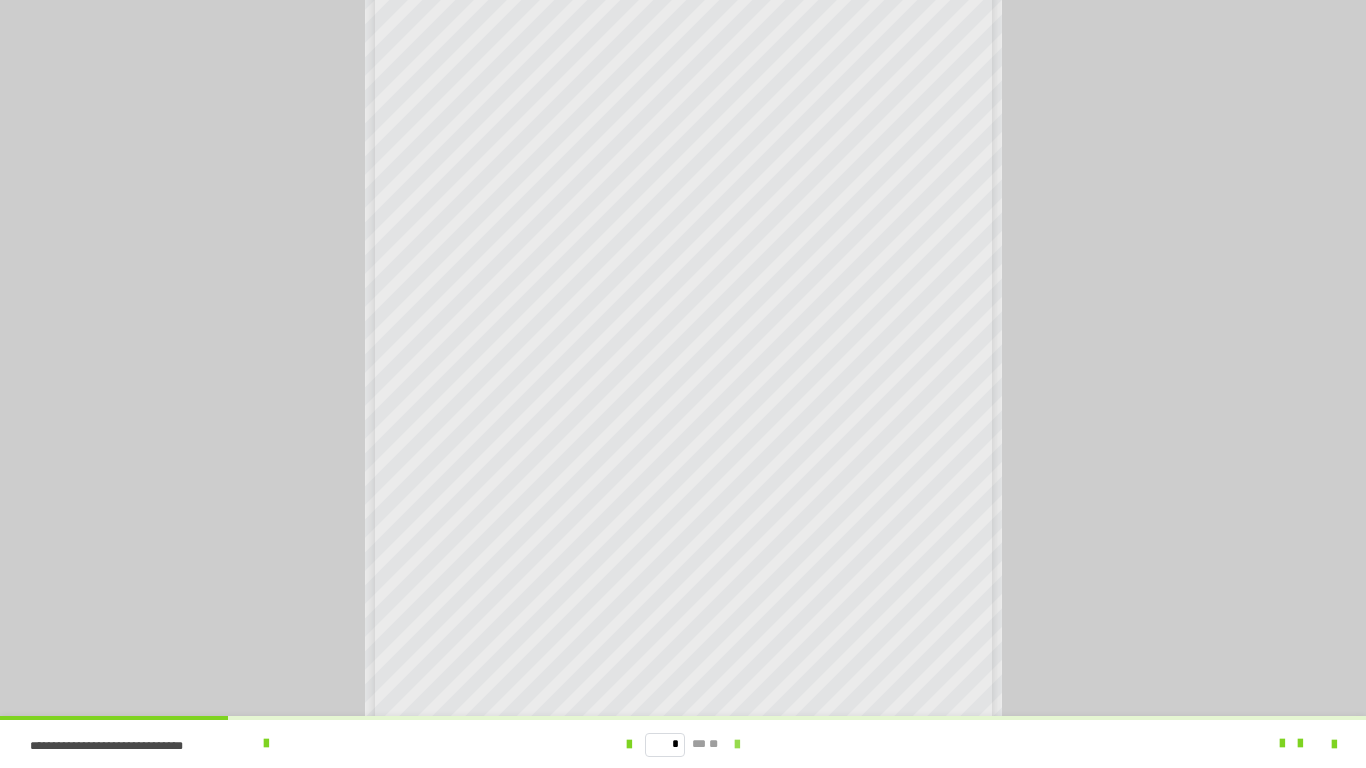 click at bounding box center [737, 745] 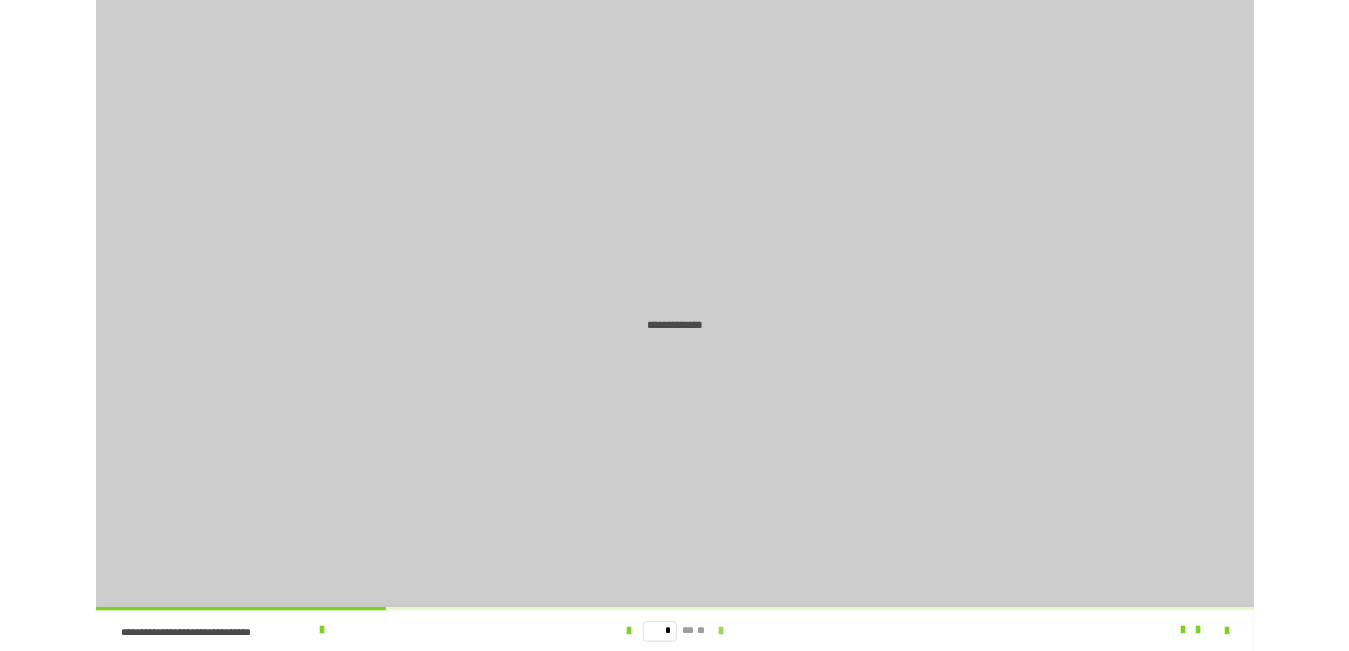 scroll, scrollTop: 0, scrollLeft: 0, axis: both 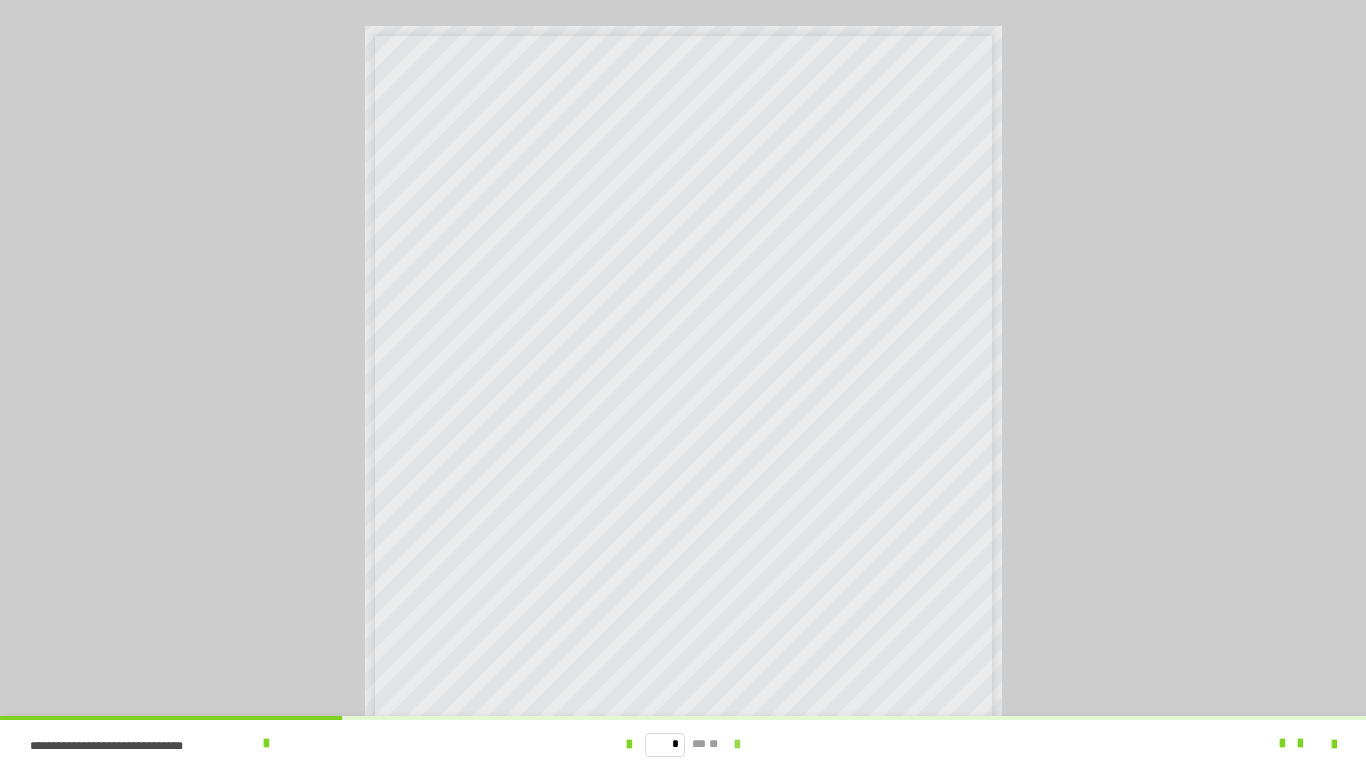 click at bounding box center [737, 745] 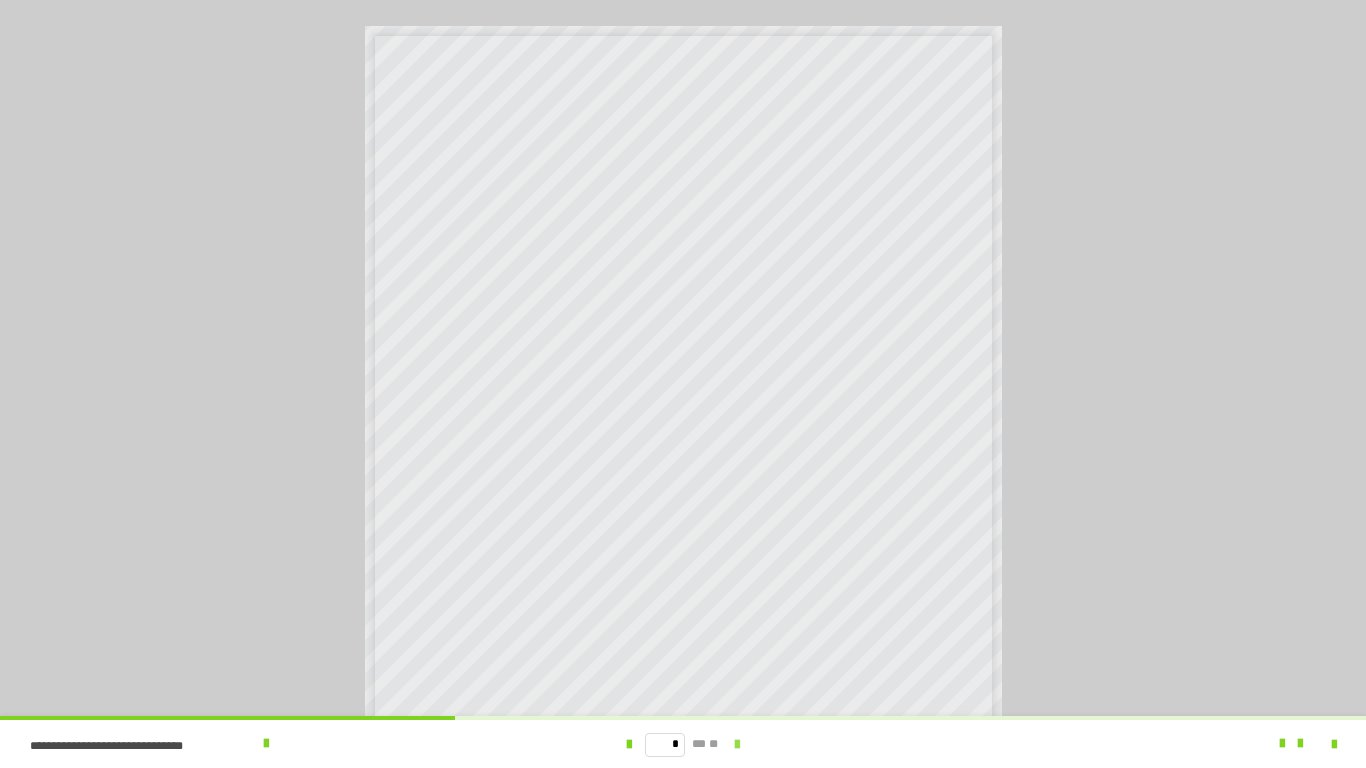 click at bounding box center [737, 745] 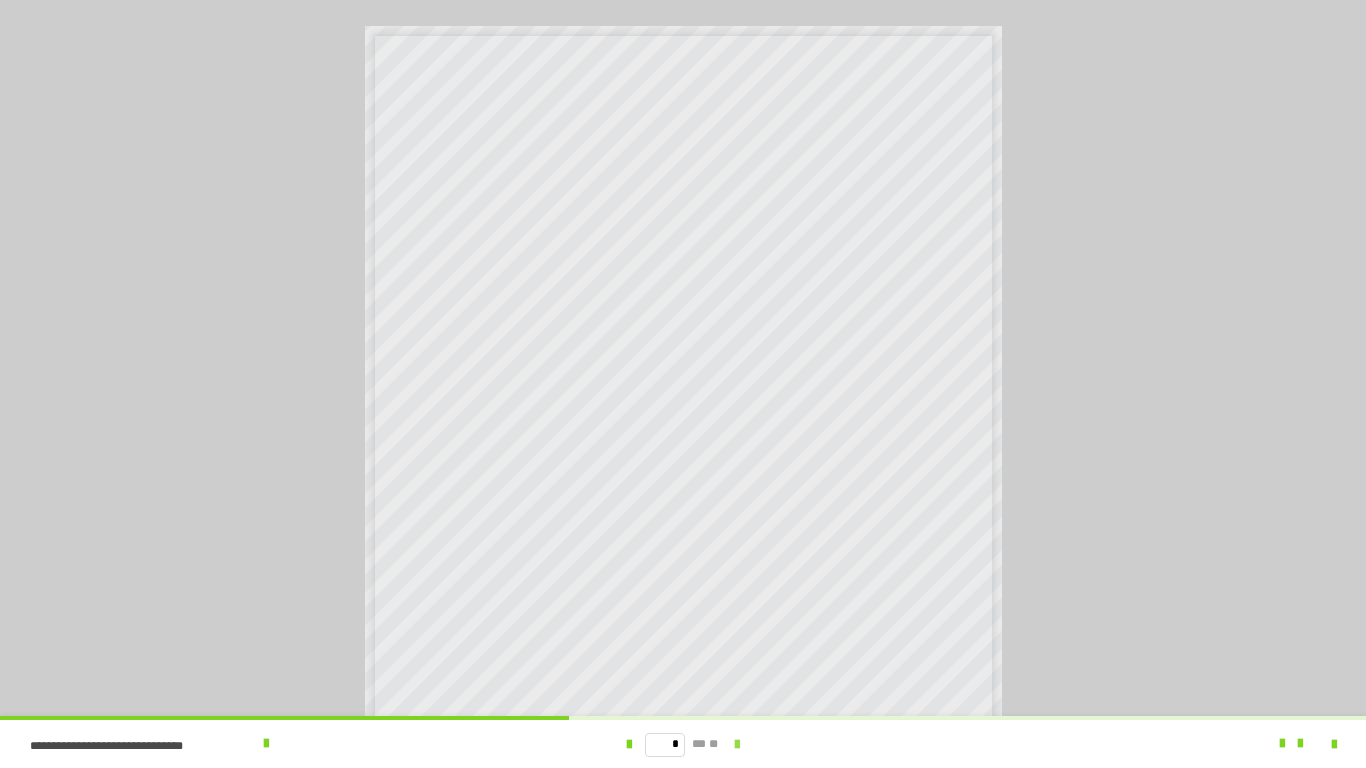 click at bounding box center (737, 745) 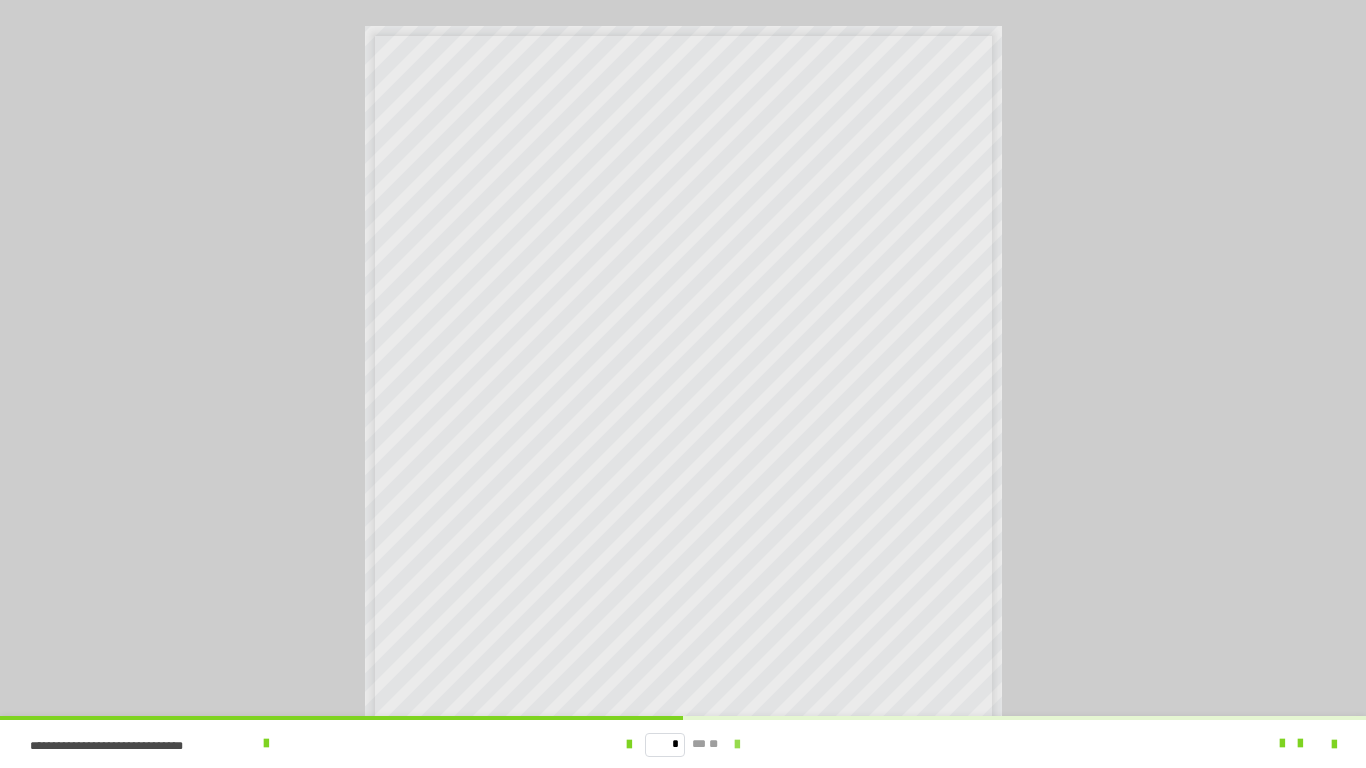 click at bounding box center (737, 745) 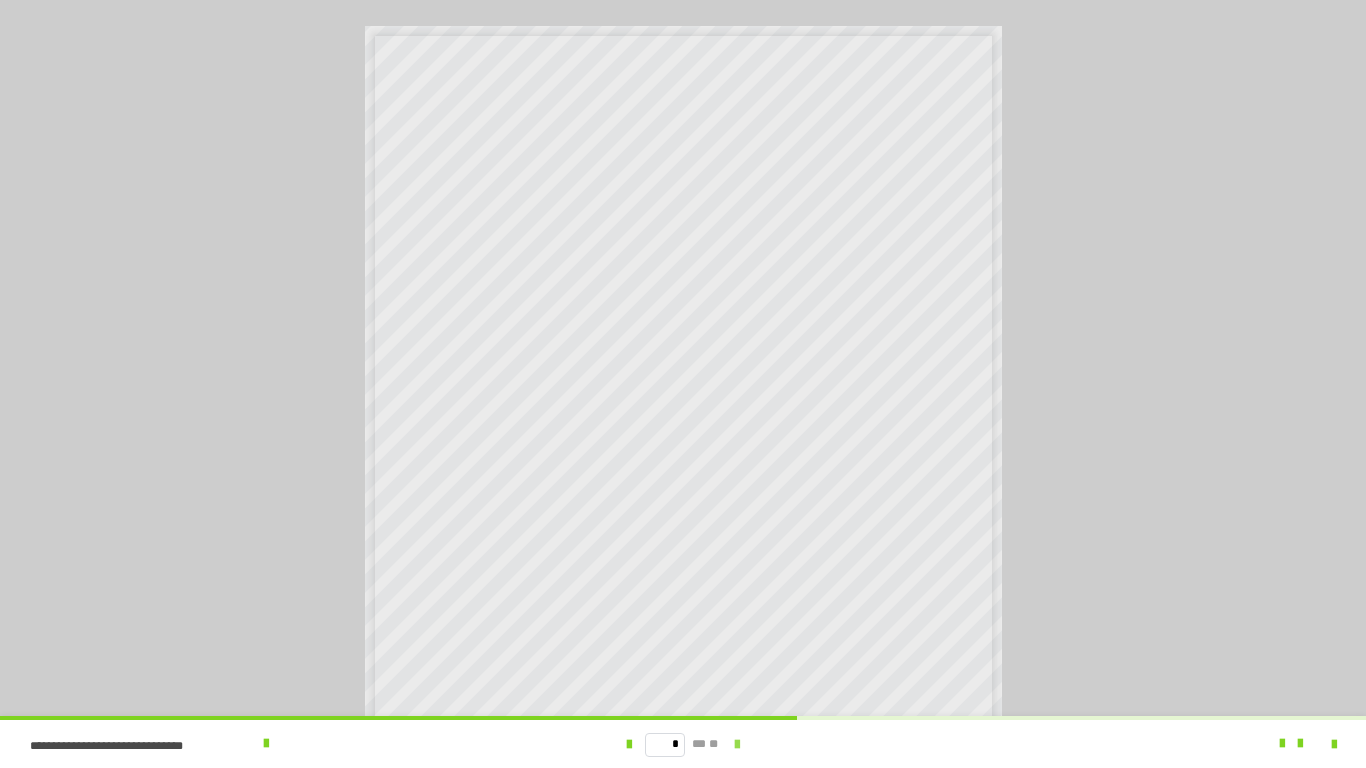 click at bounding box center [737, 745] 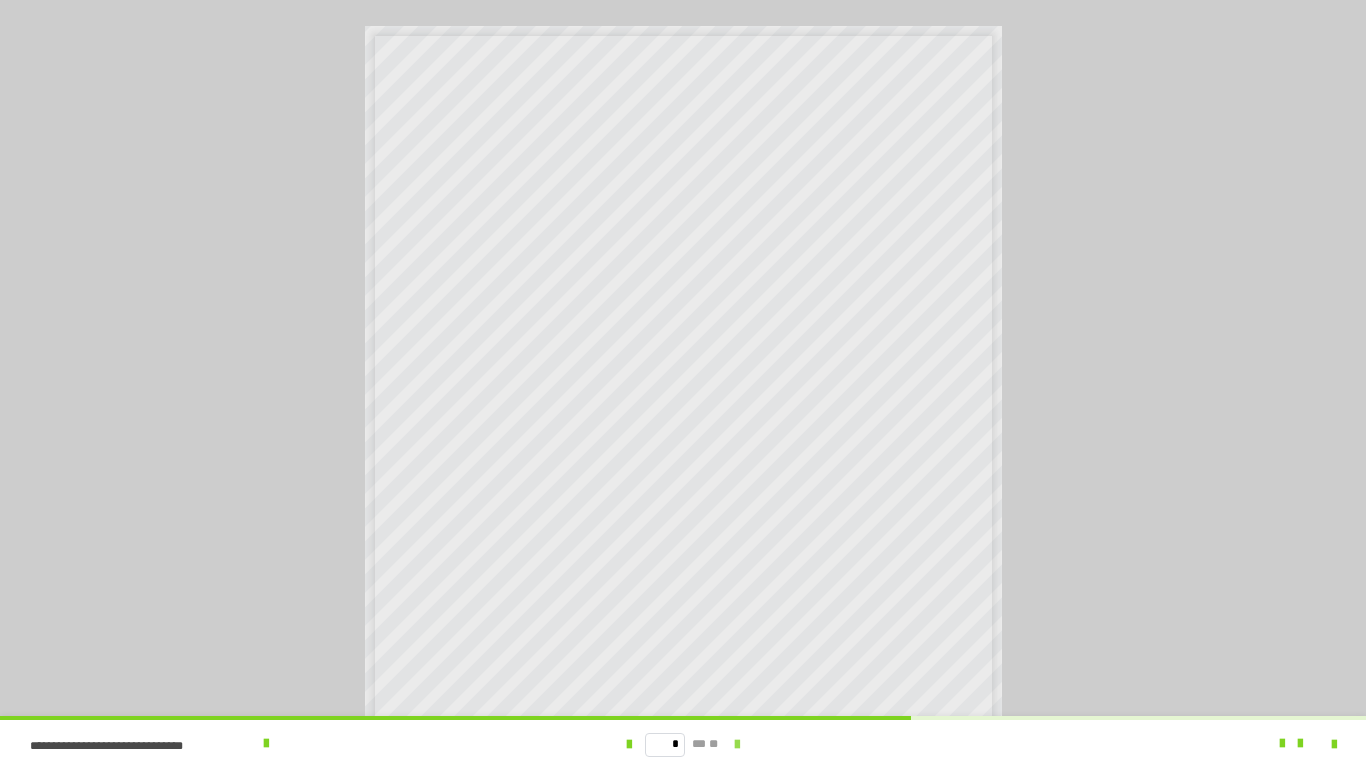 click at bounding box center [737, 745] 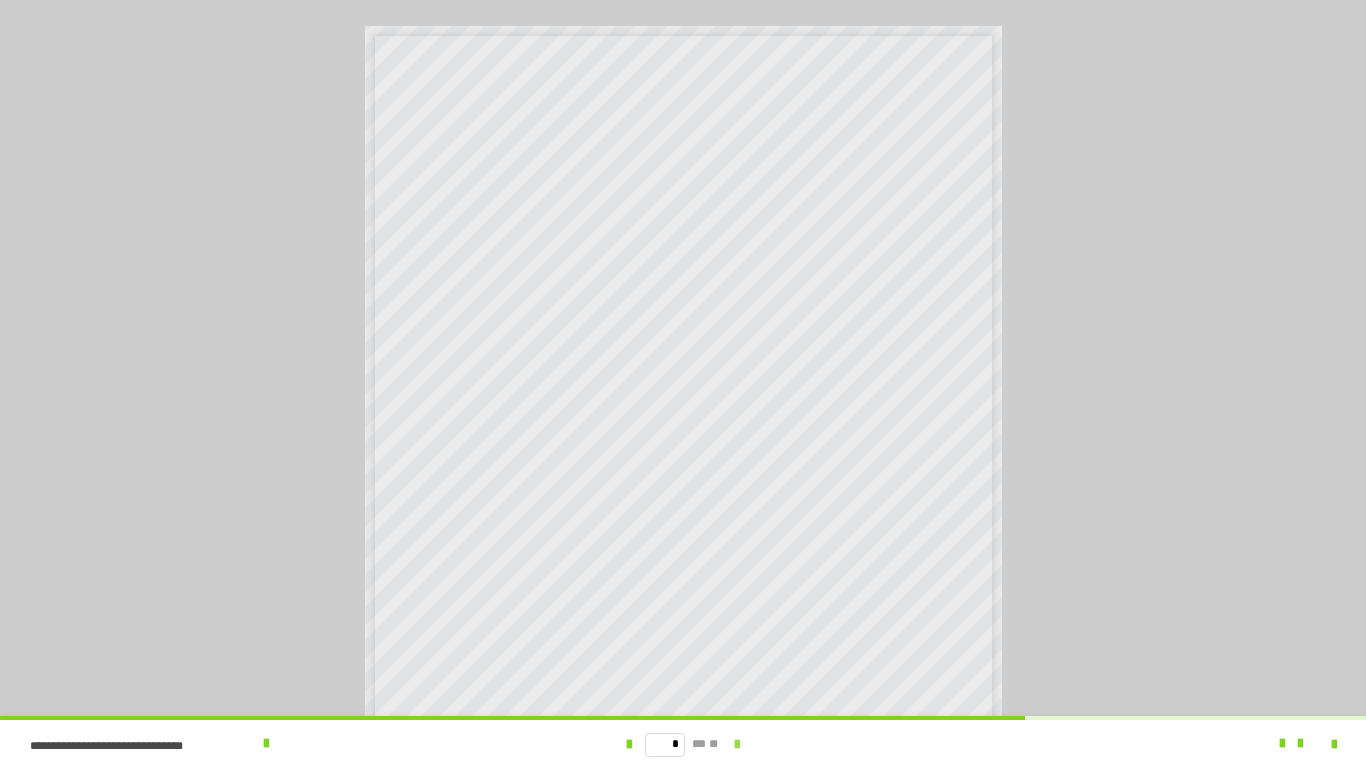 click at bounding box center [737, 745] 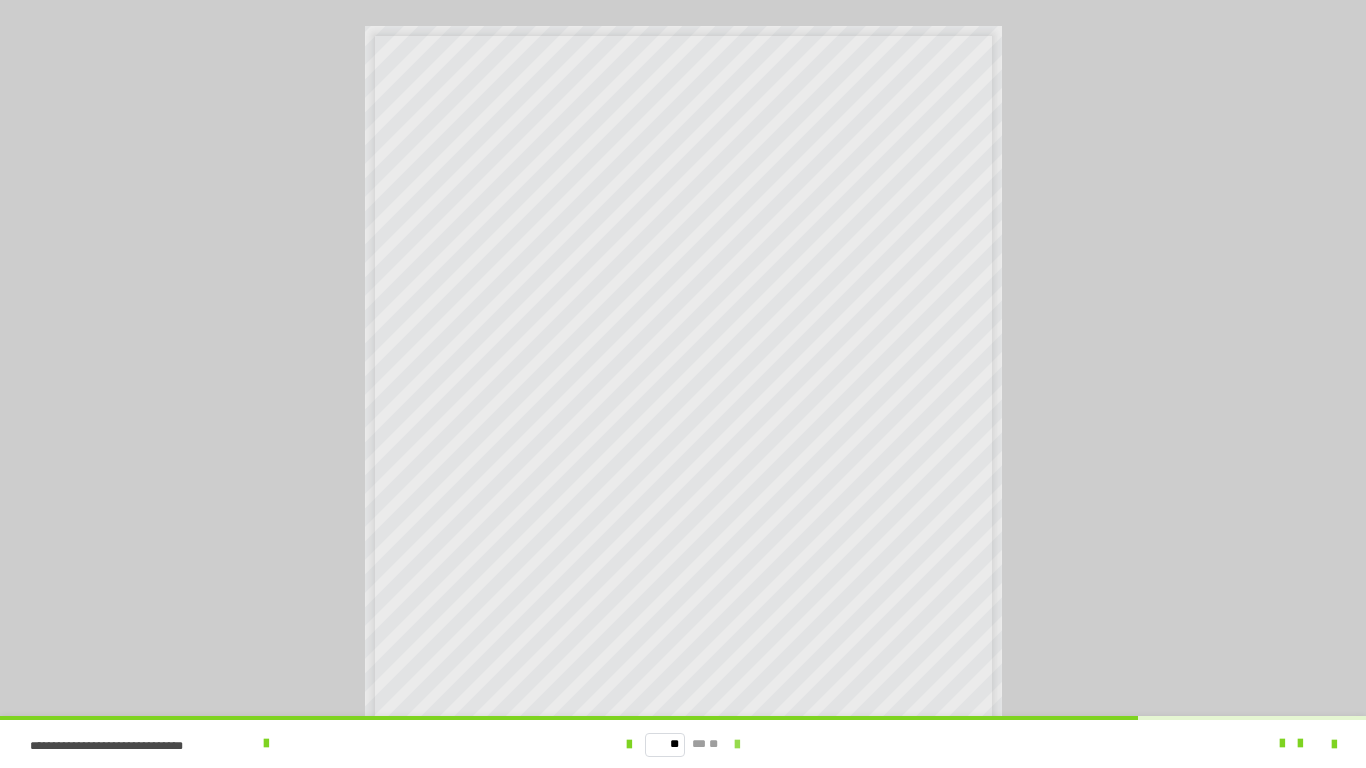 click at bounding box center (737, 745) 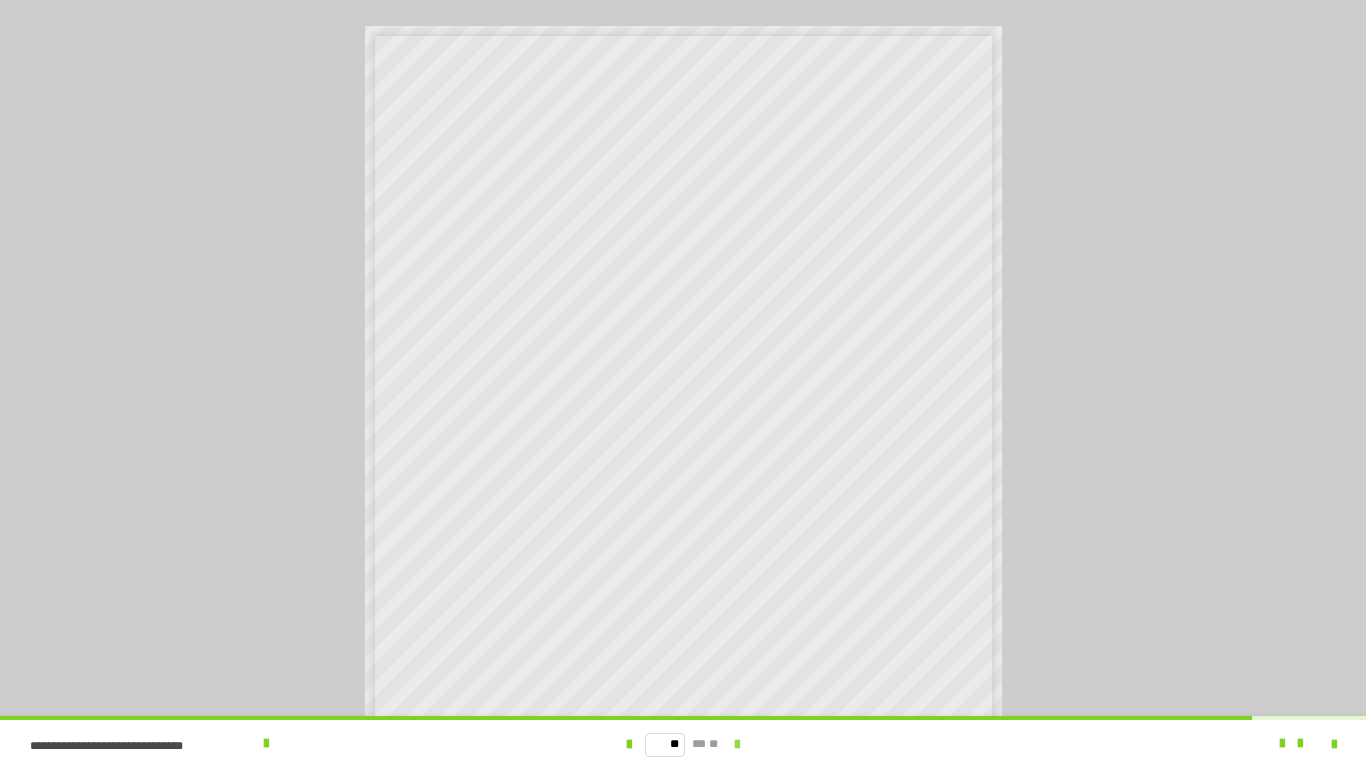 click at bounding box center [737, 745] 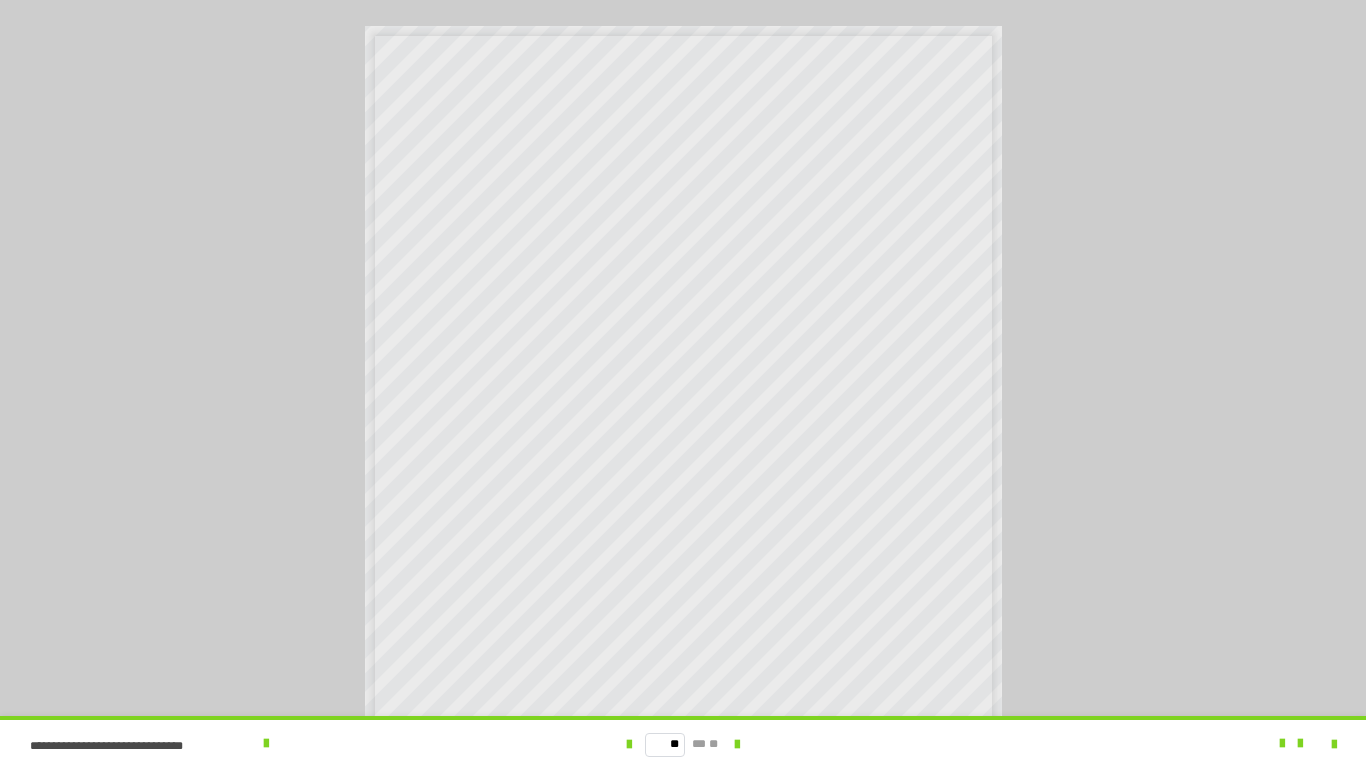 click at bounding box center [1322, 744] 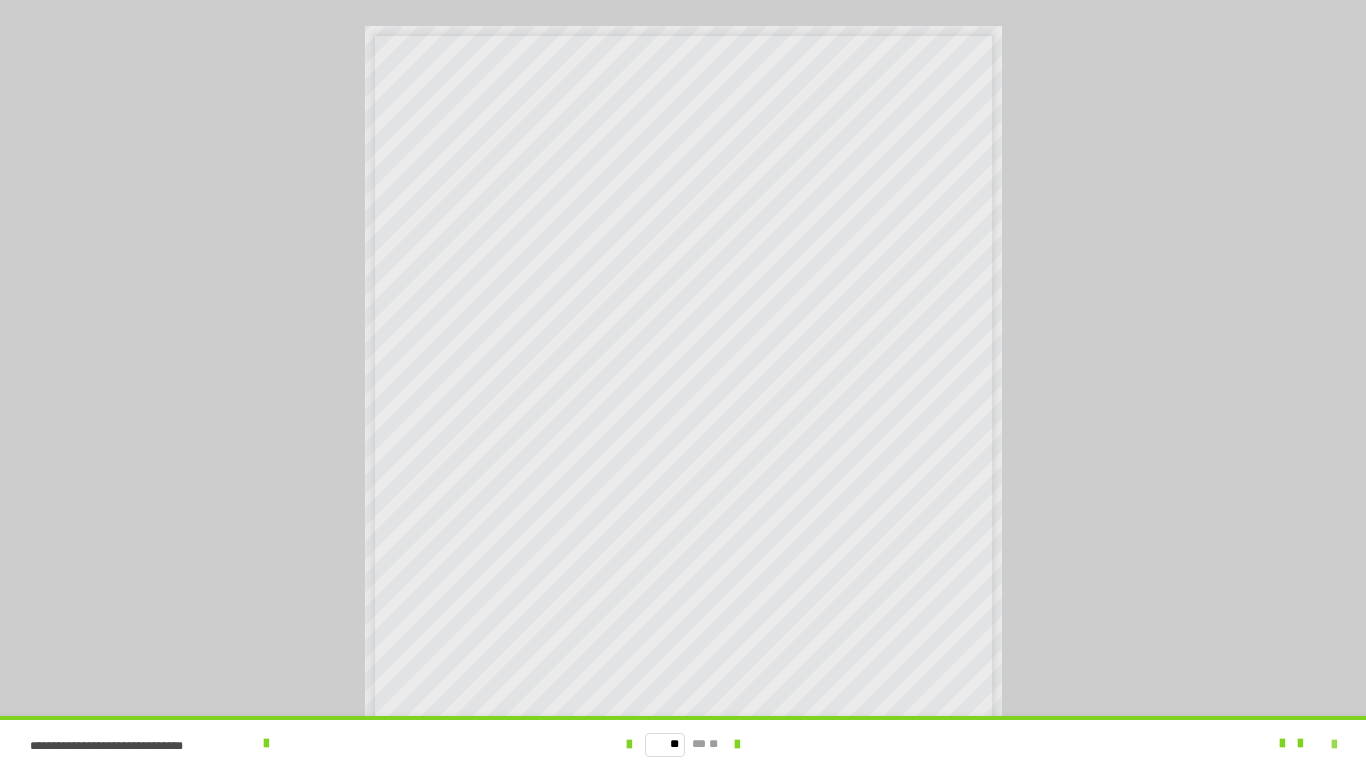 click at bounding box center (1334, 745) 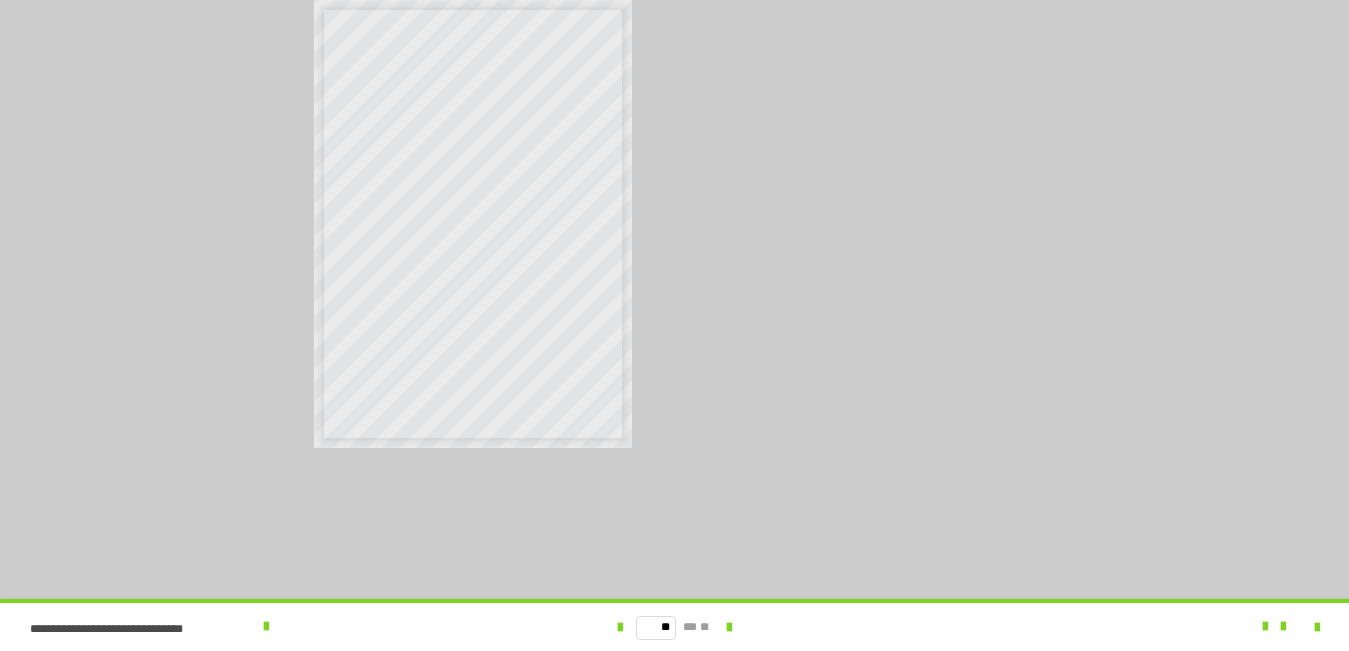 scroll, scrollTop: 1325, scrollLeft: 0, axis: vertical 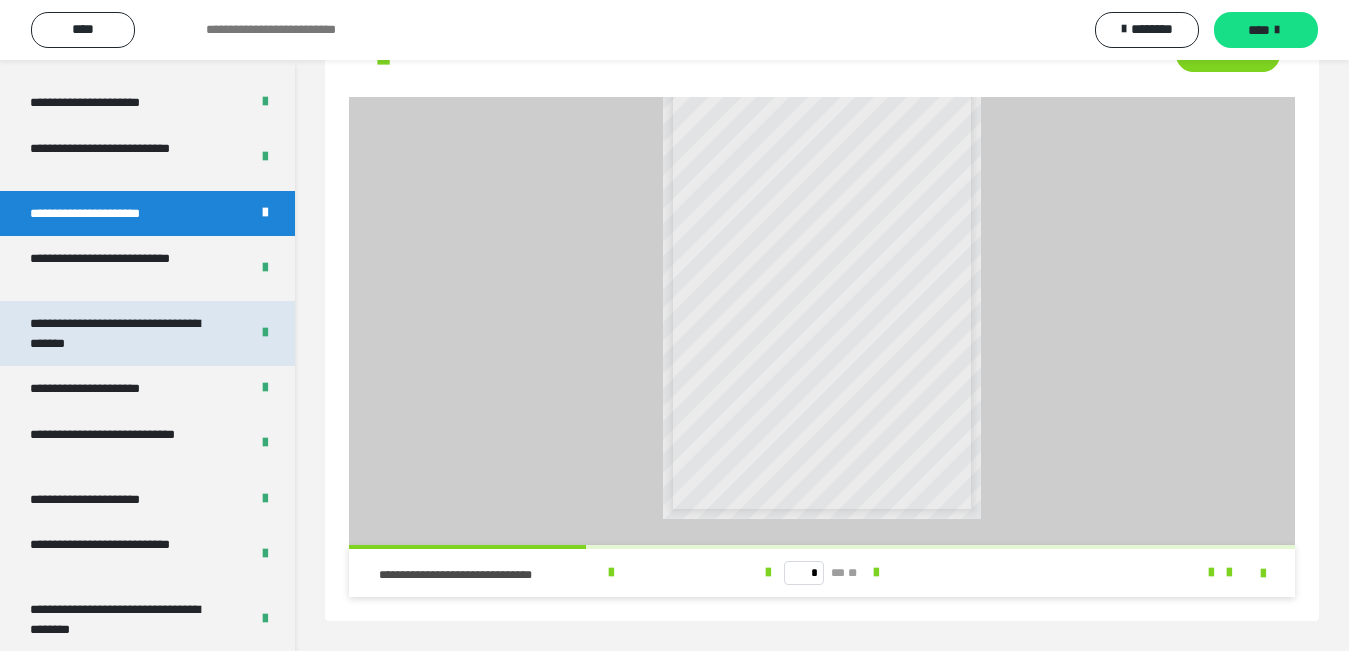 click on "**********" at bounding box center (123, 333) 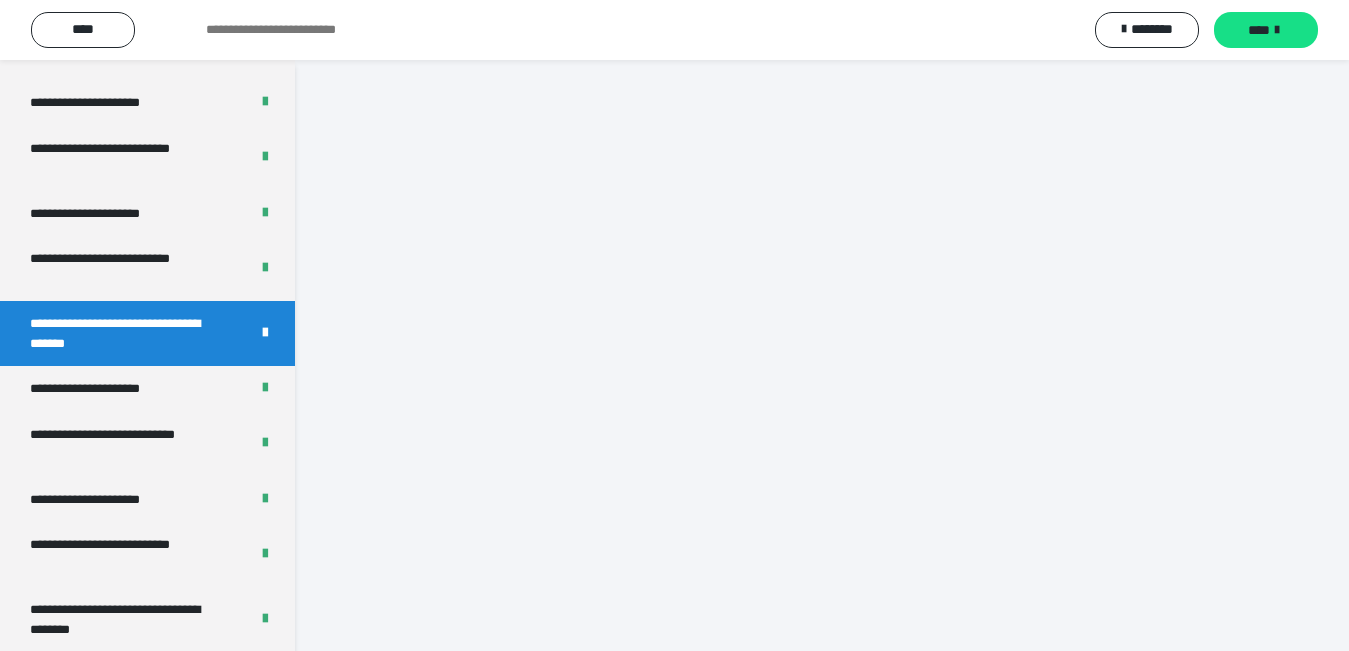 scroll, scrollTop: 60, scrollLeft: 0, axis: vertical 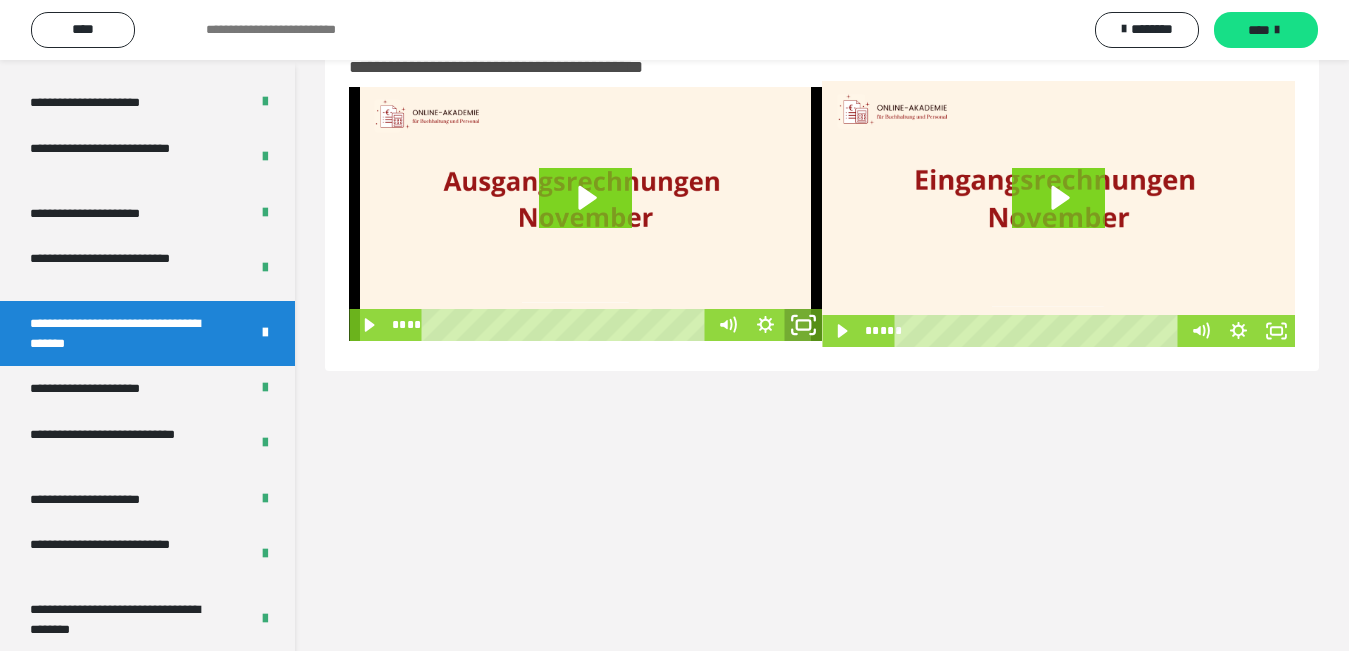 click 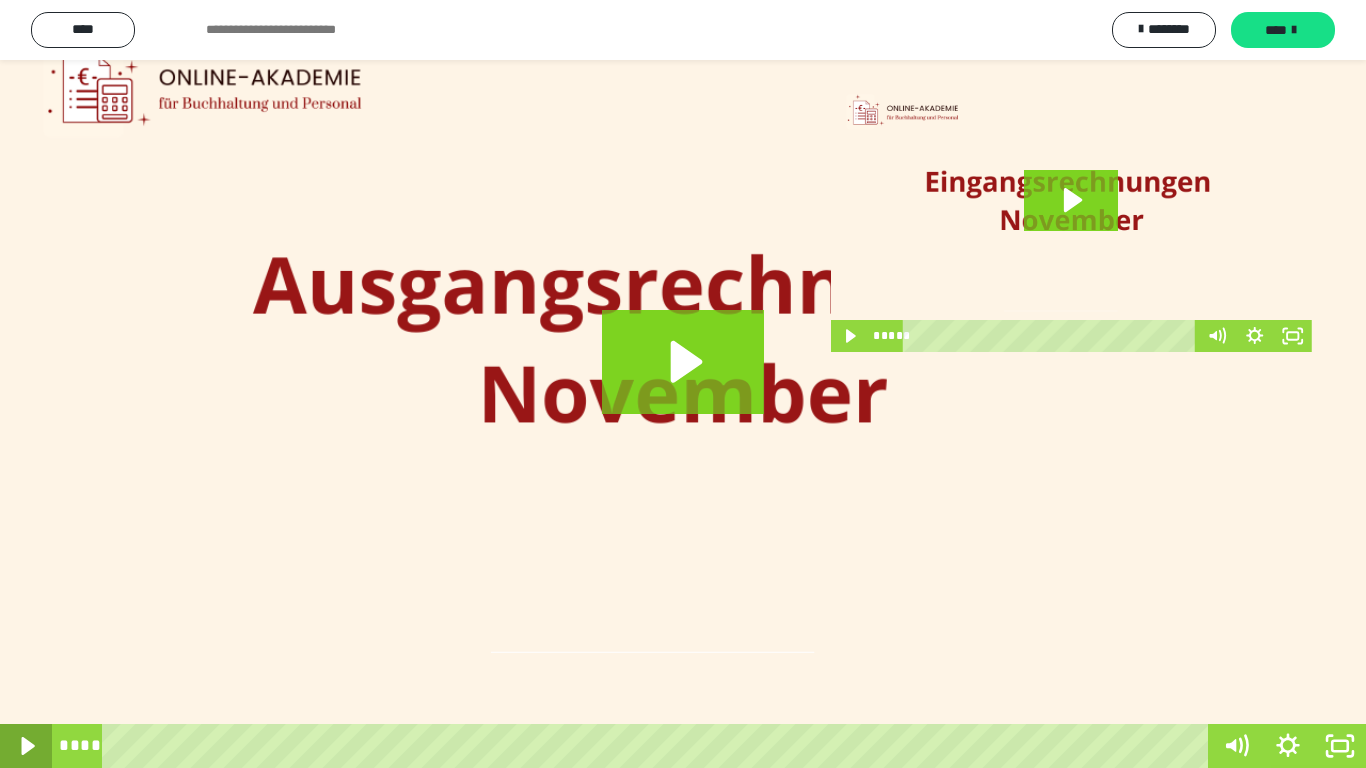 click 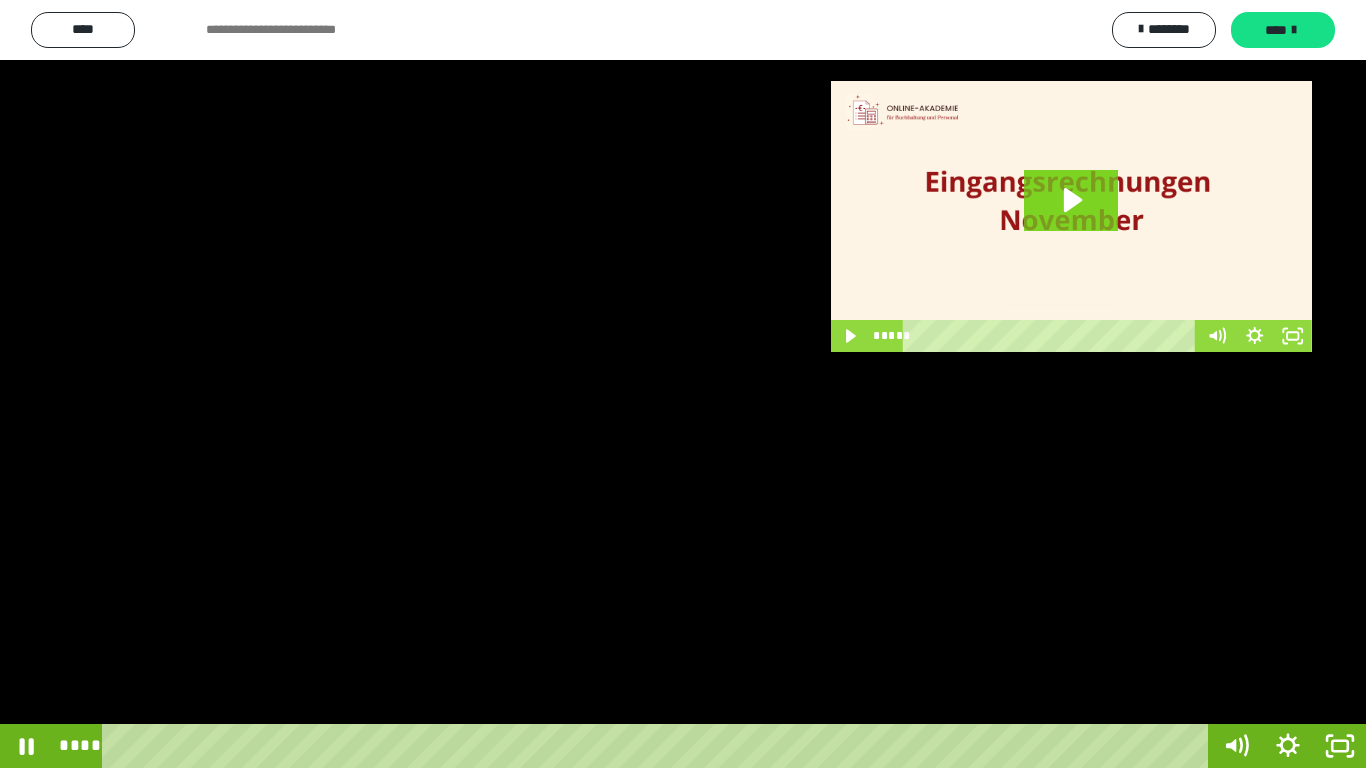 click 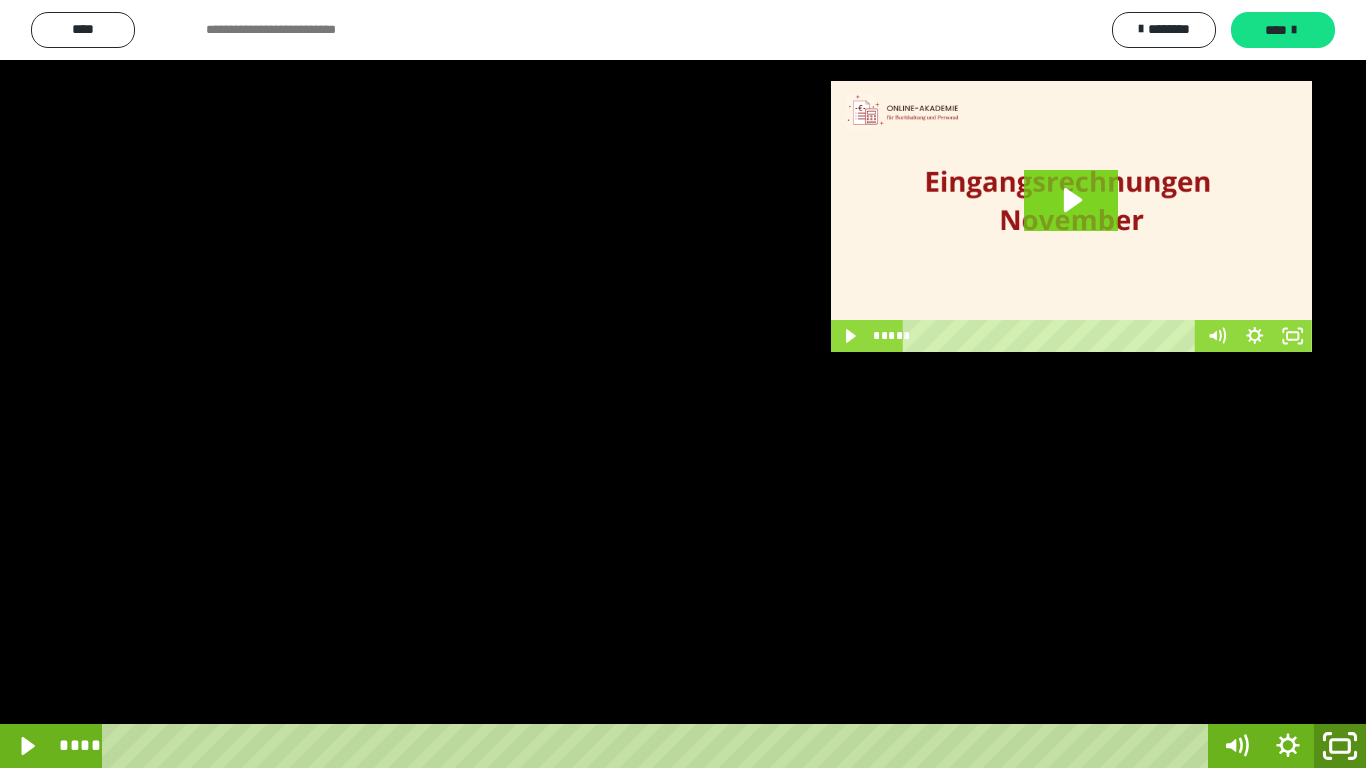 click 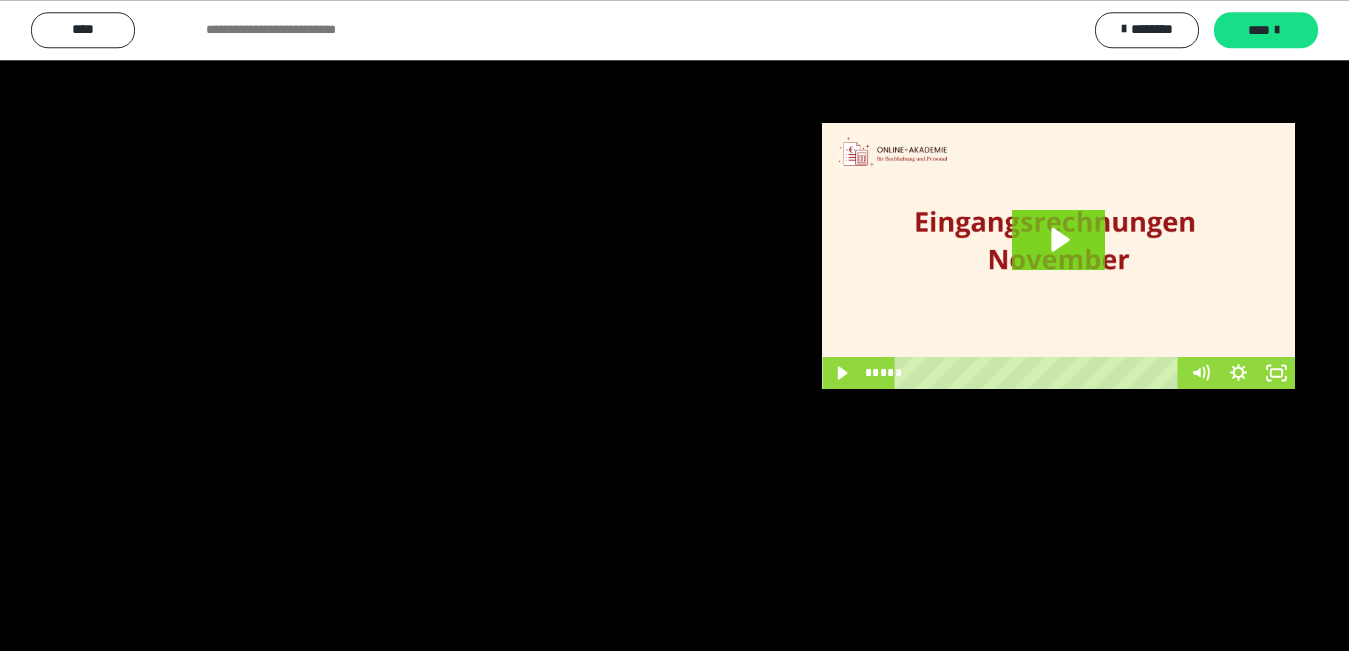 scroll, scrollTop: 0, scrollLeft: 0, axis: both 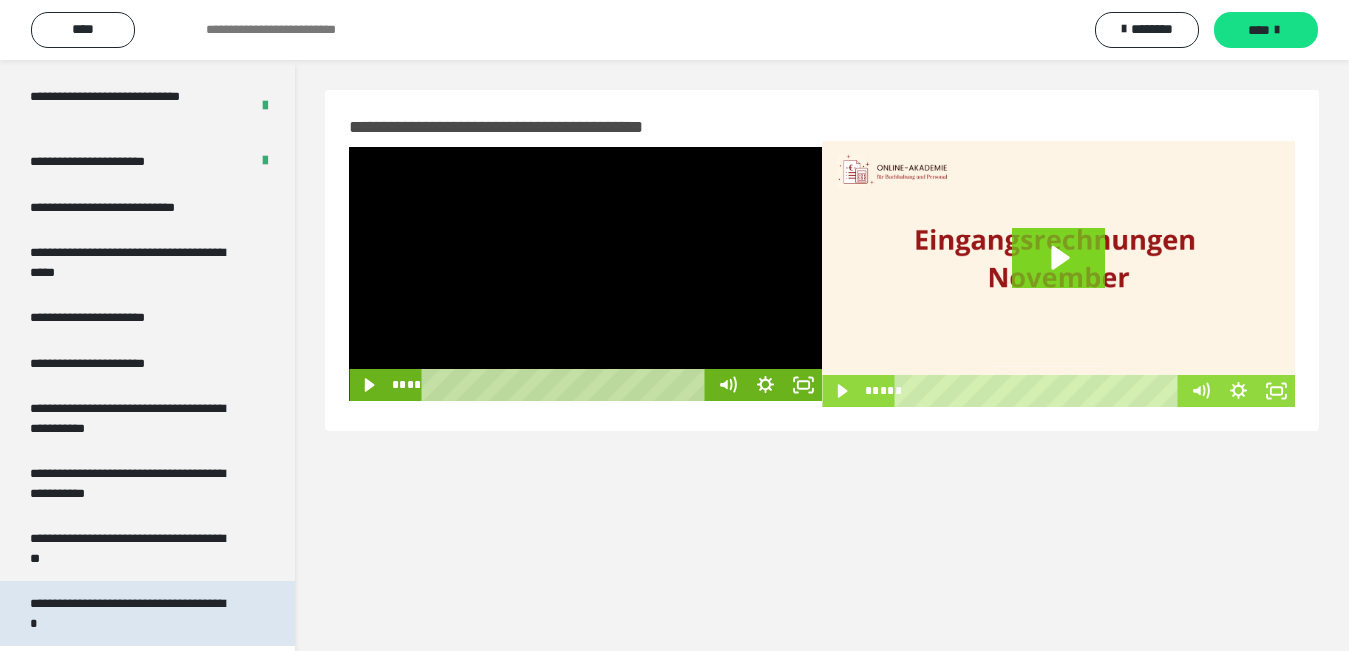 click on "**********" at bounding box center (131, 613) 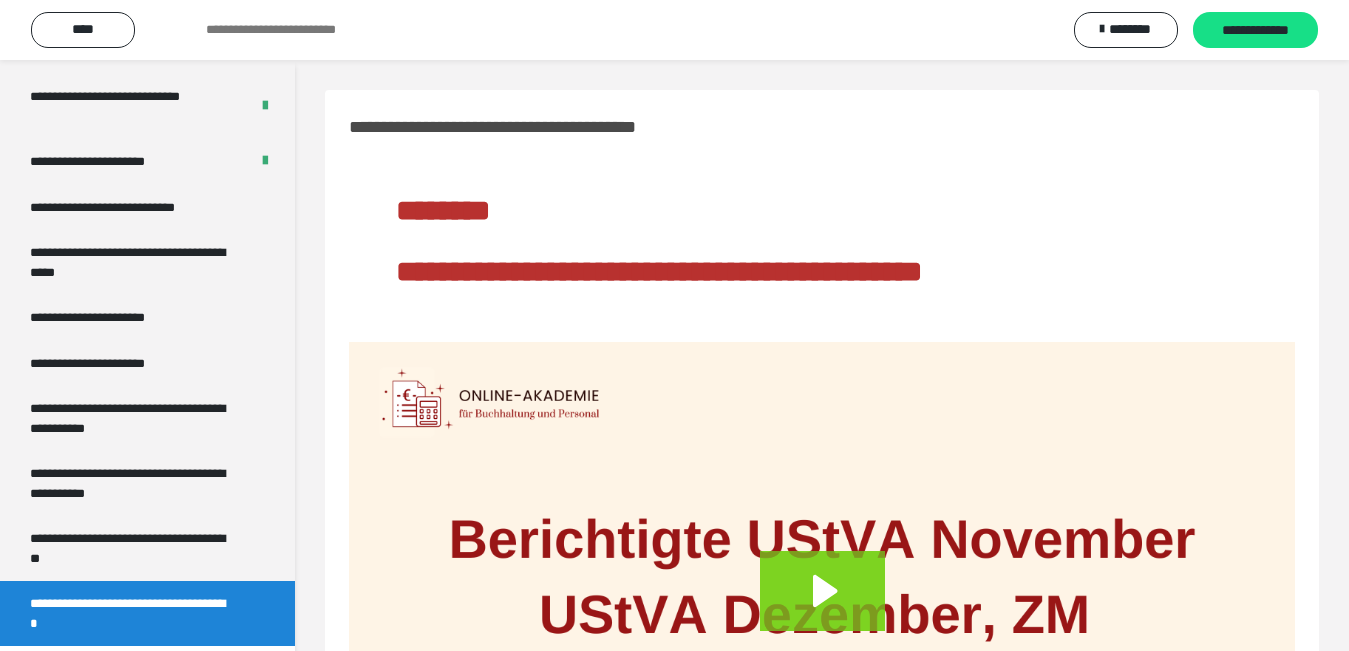 scroll, scrollTop: 277, scrollLeft: 0, axis: vertical 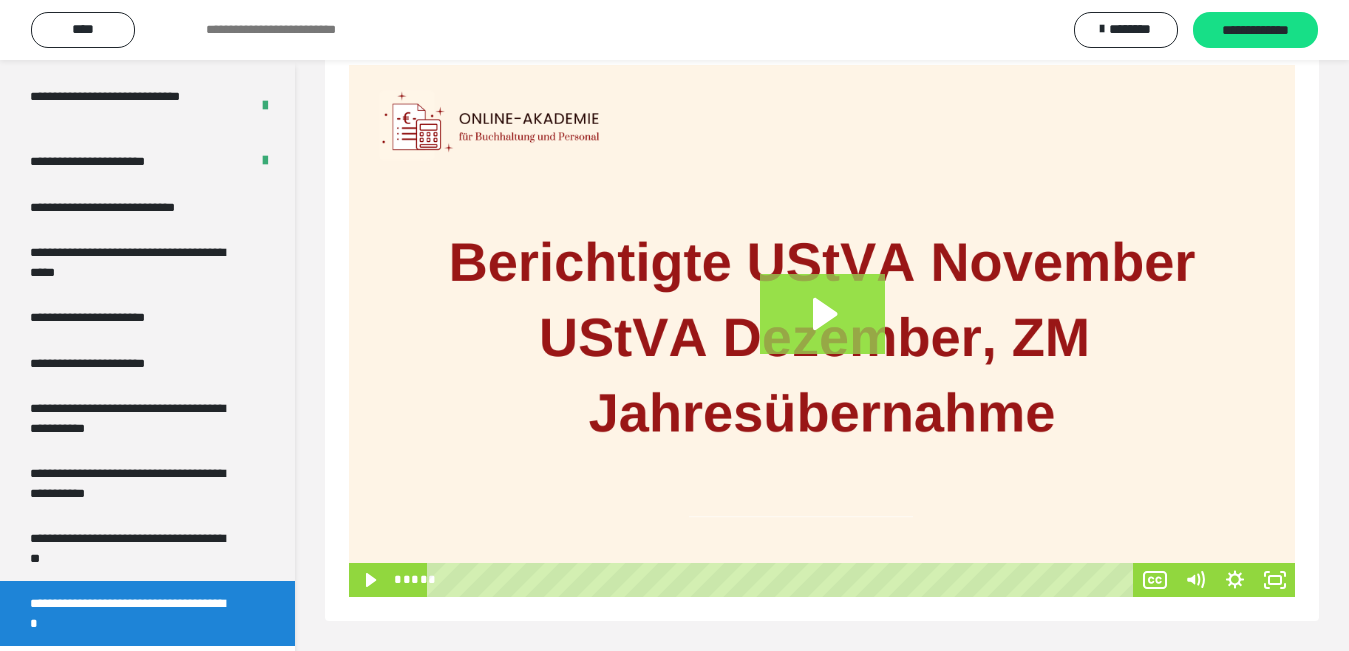 click 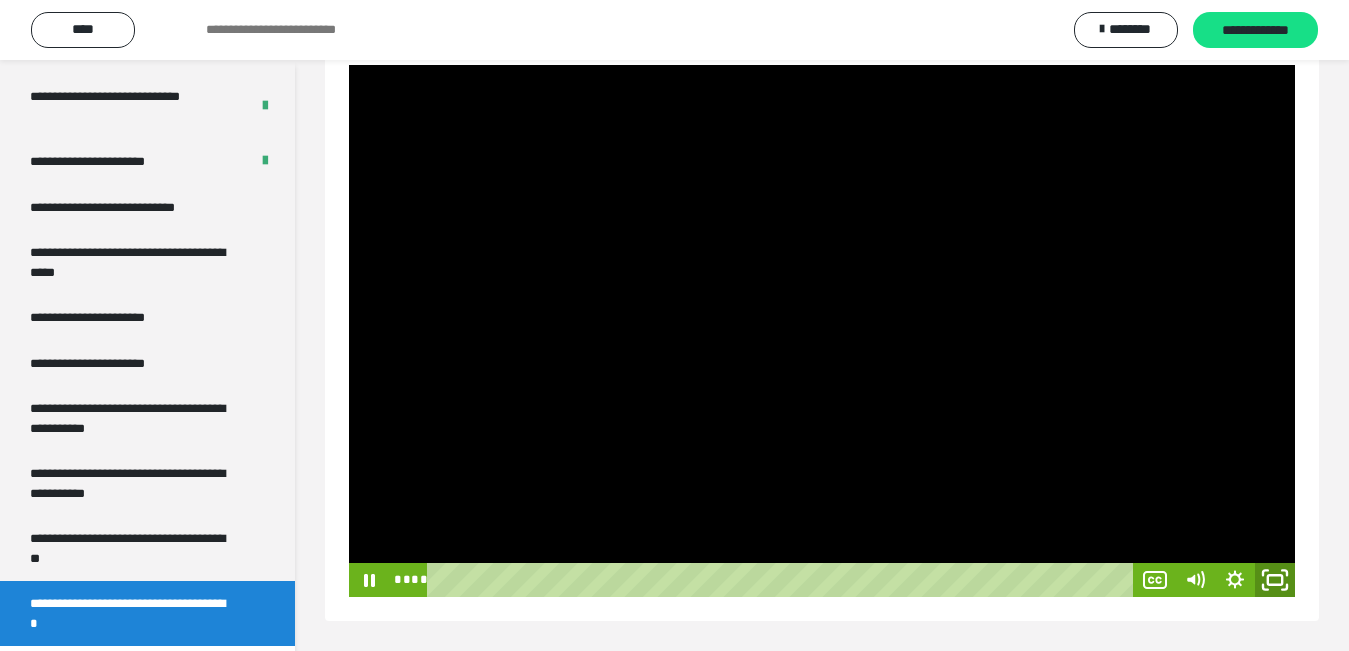 click 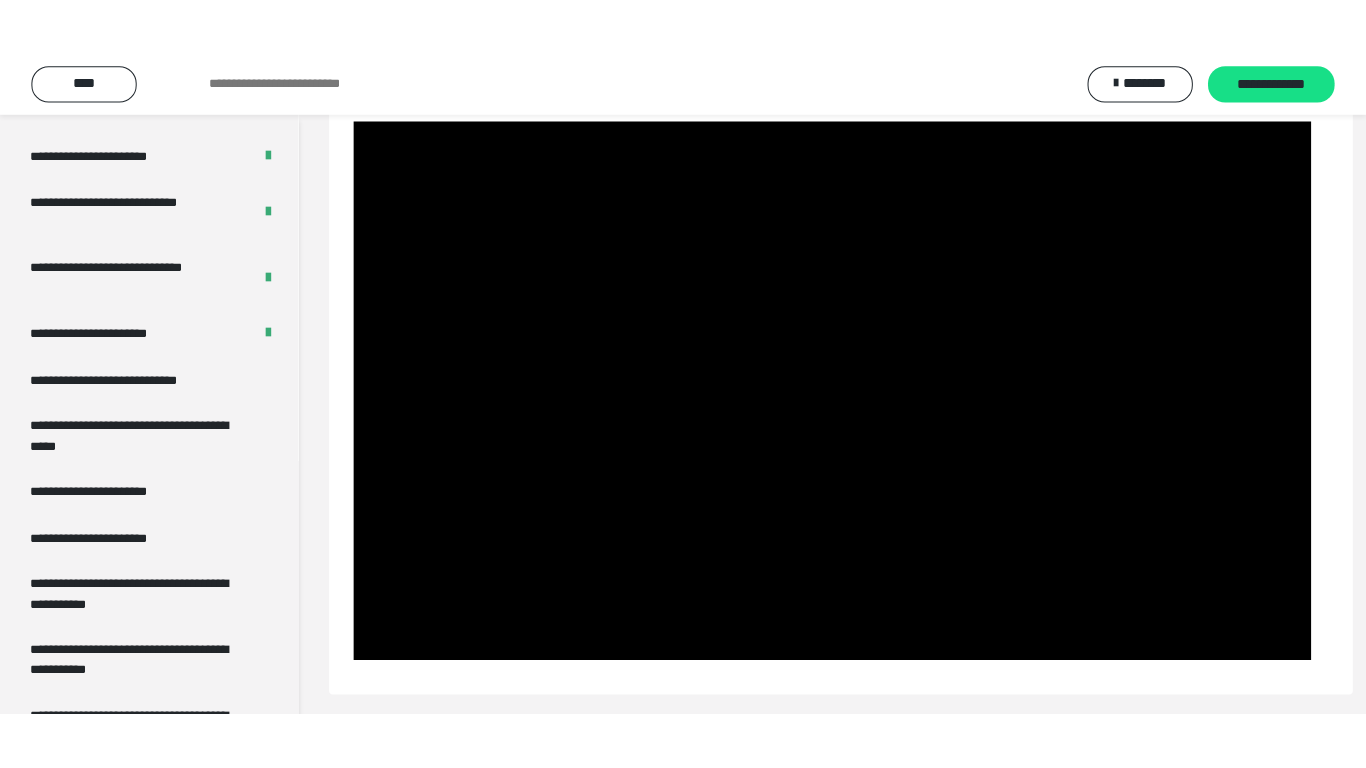 scroll, scrollTop: 171, scrollLeft: 0, axis: vertical 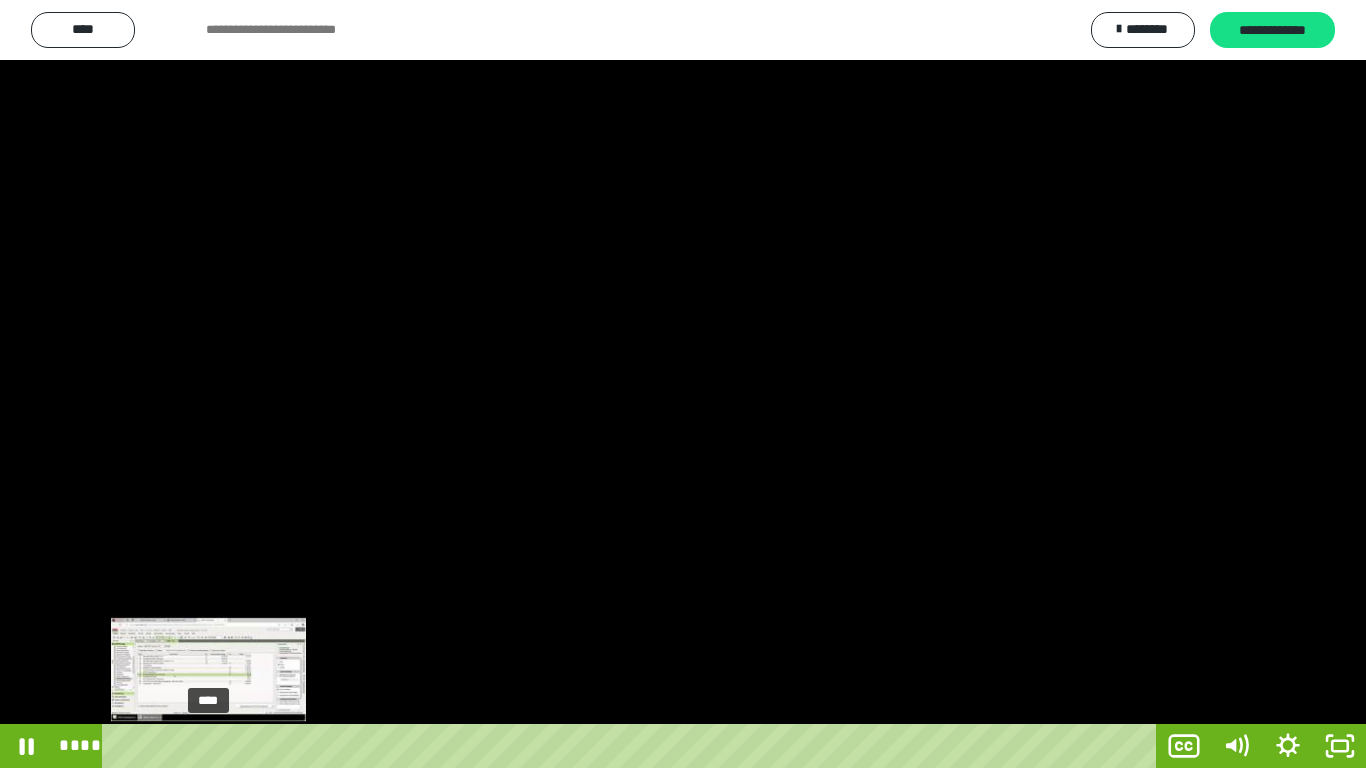 click on "****" at bounding box center (633, 746) 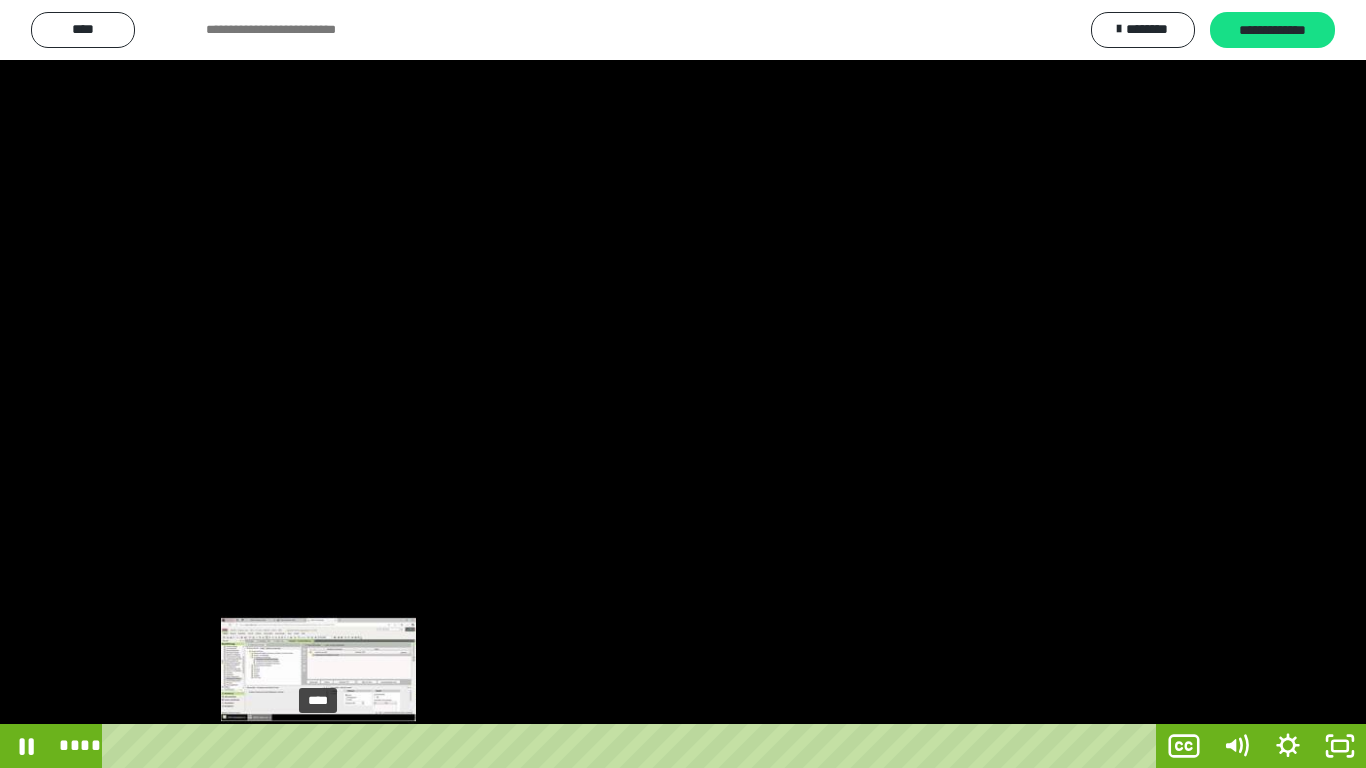 click on "****" at bounding box center (633, 746) 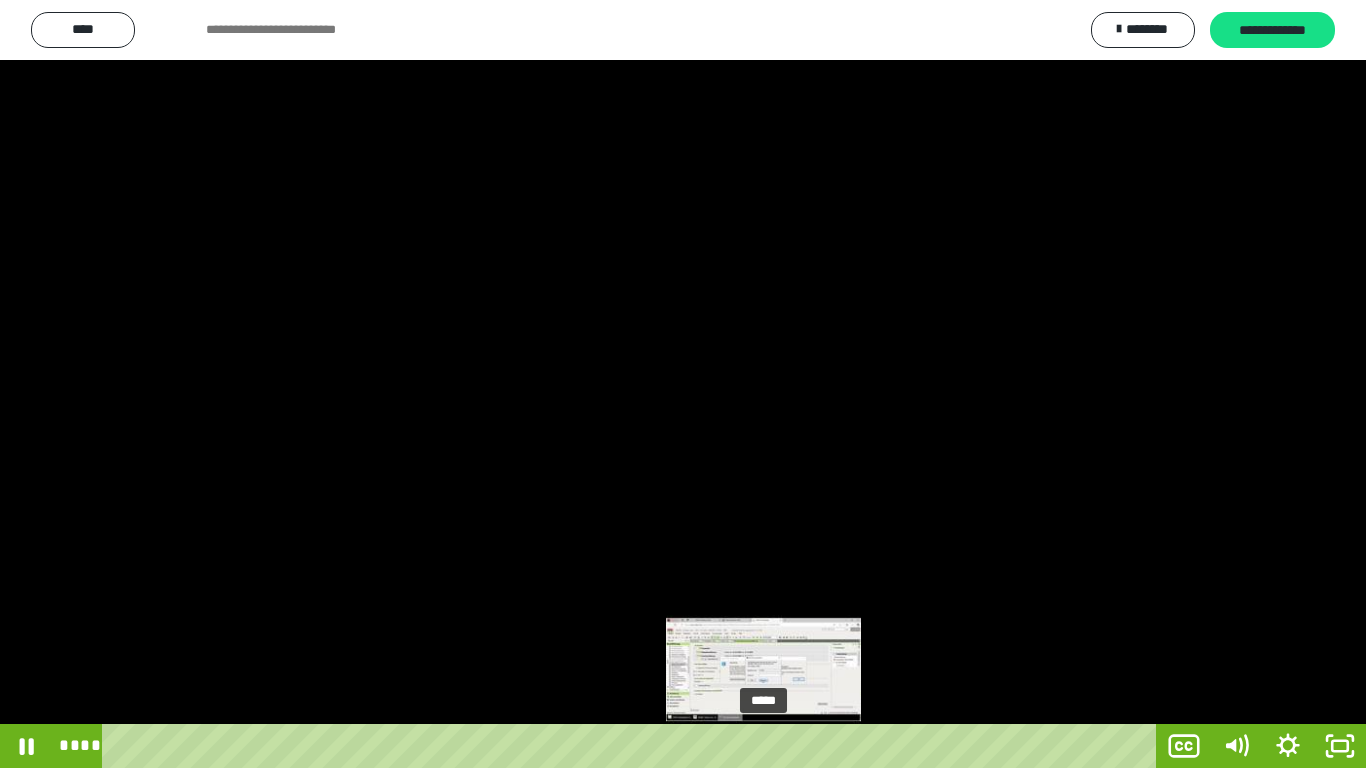 click on "*****" at bounding box center (633, 746) 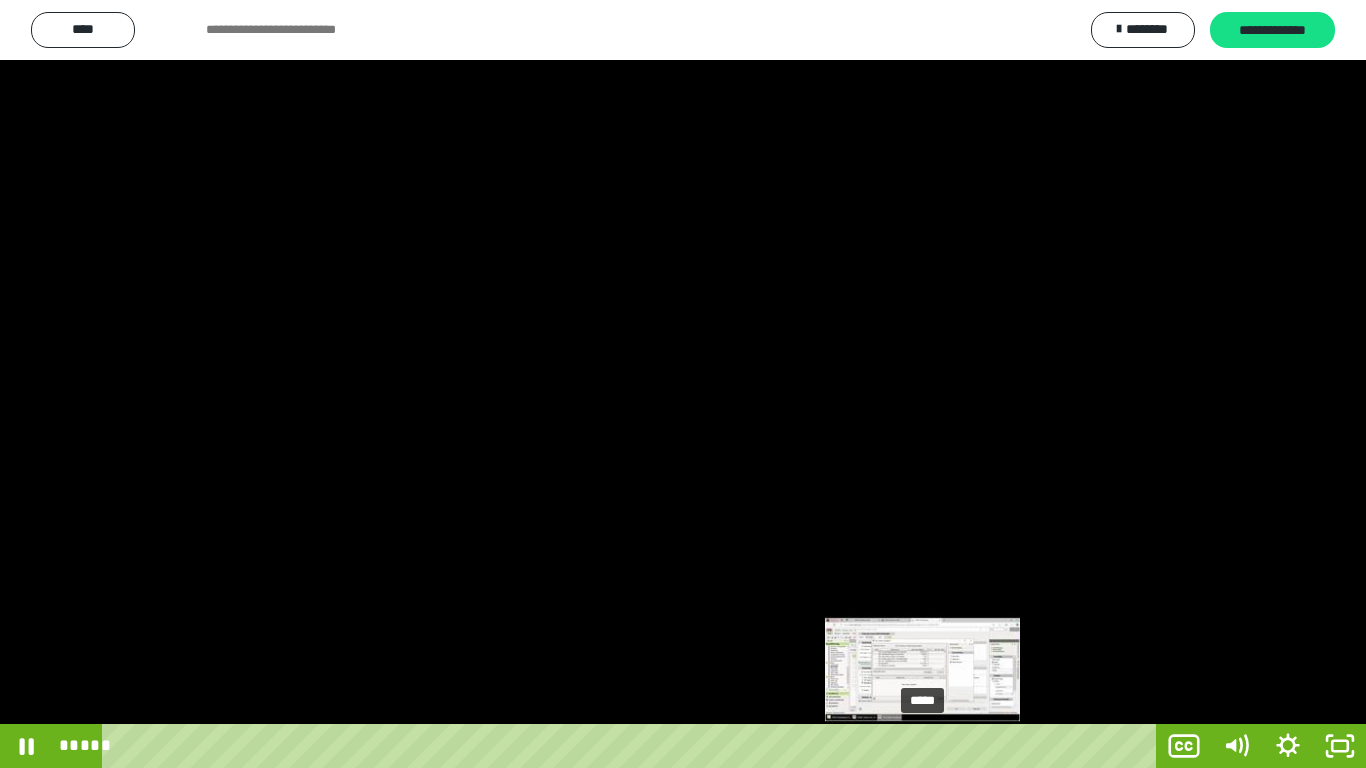 click on "*****" at bounding box center (633, 746) 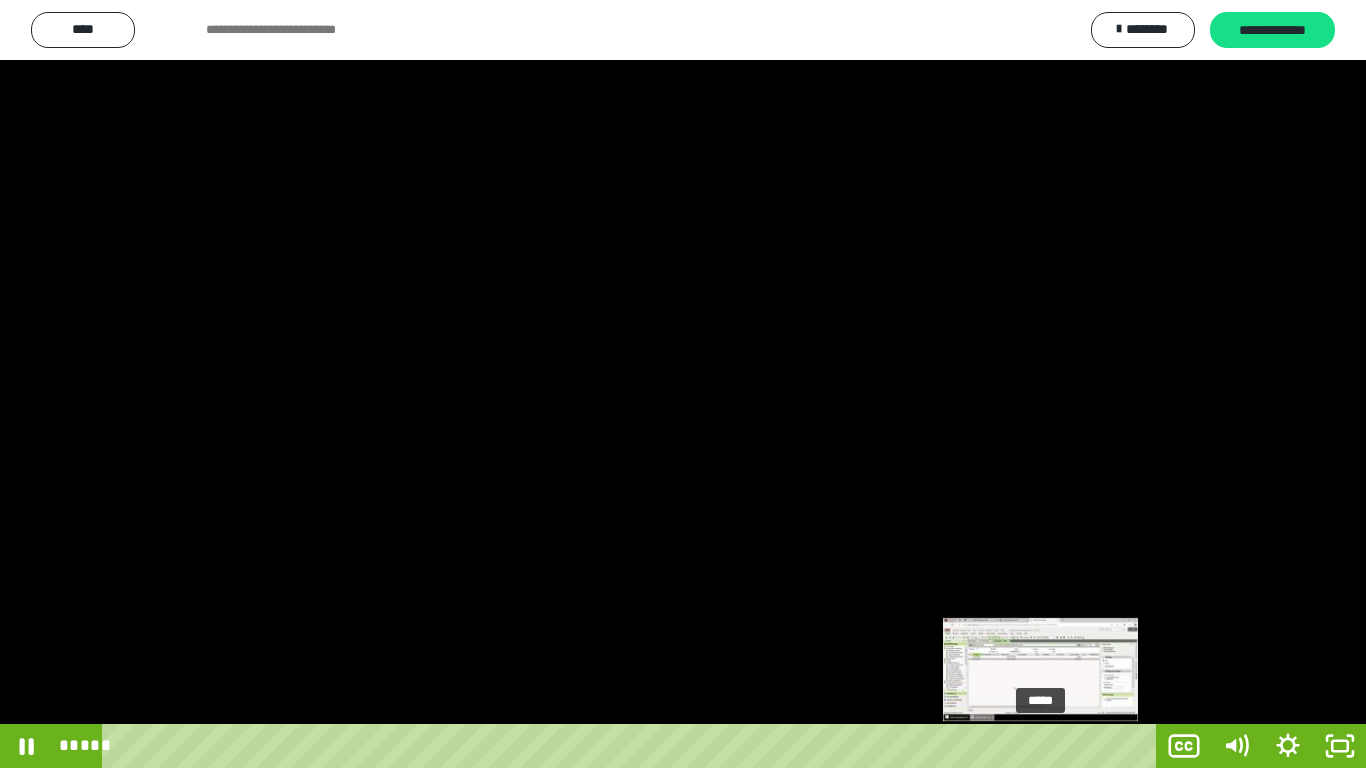 click on "*****" at bounding box center [633, 746] 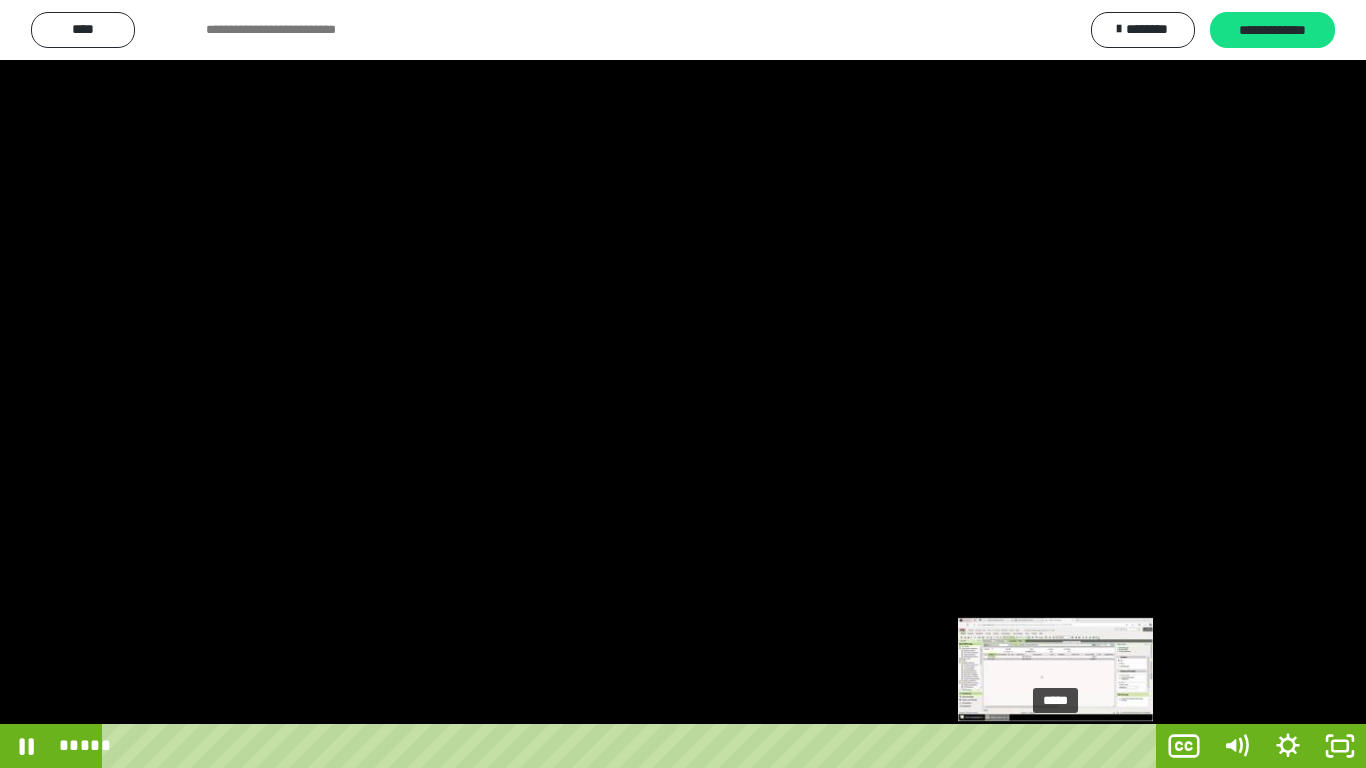 click on "*****" at bounding box center (633, 746) 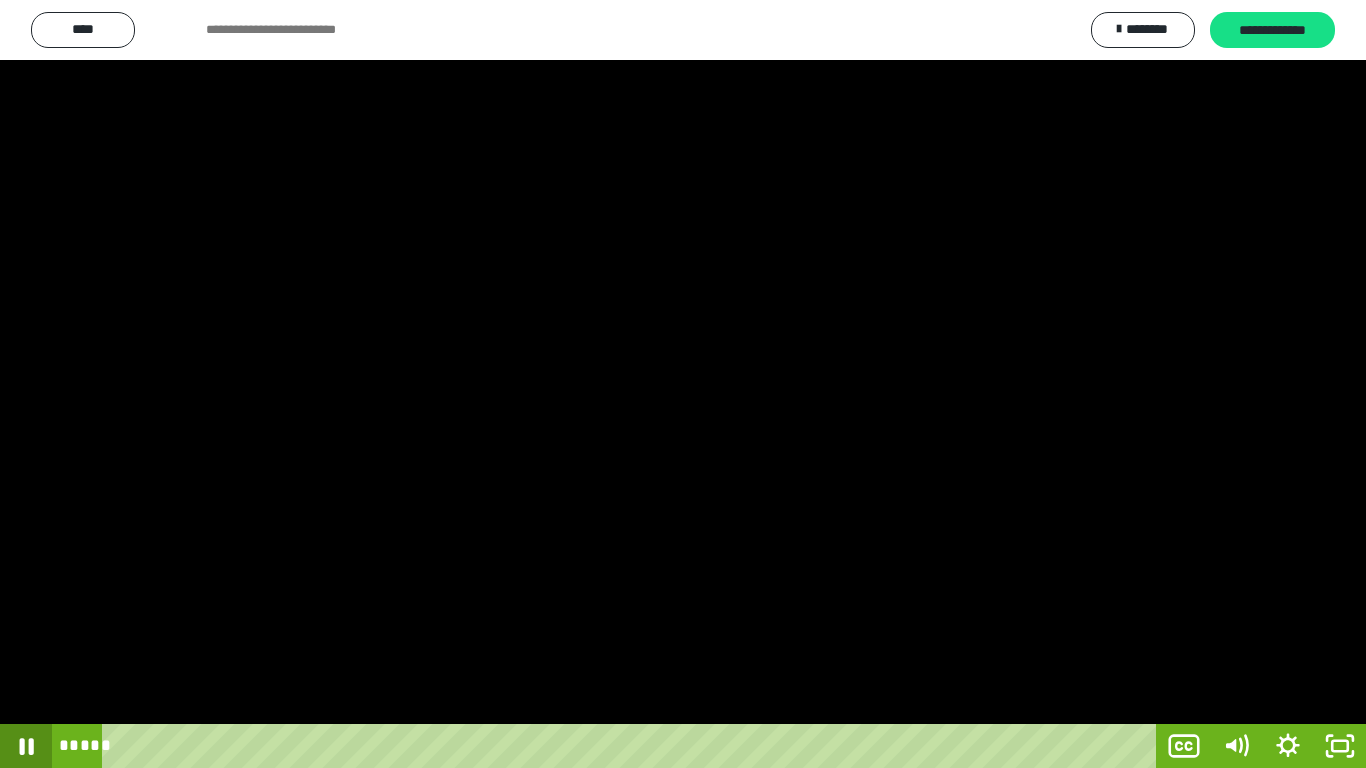 click 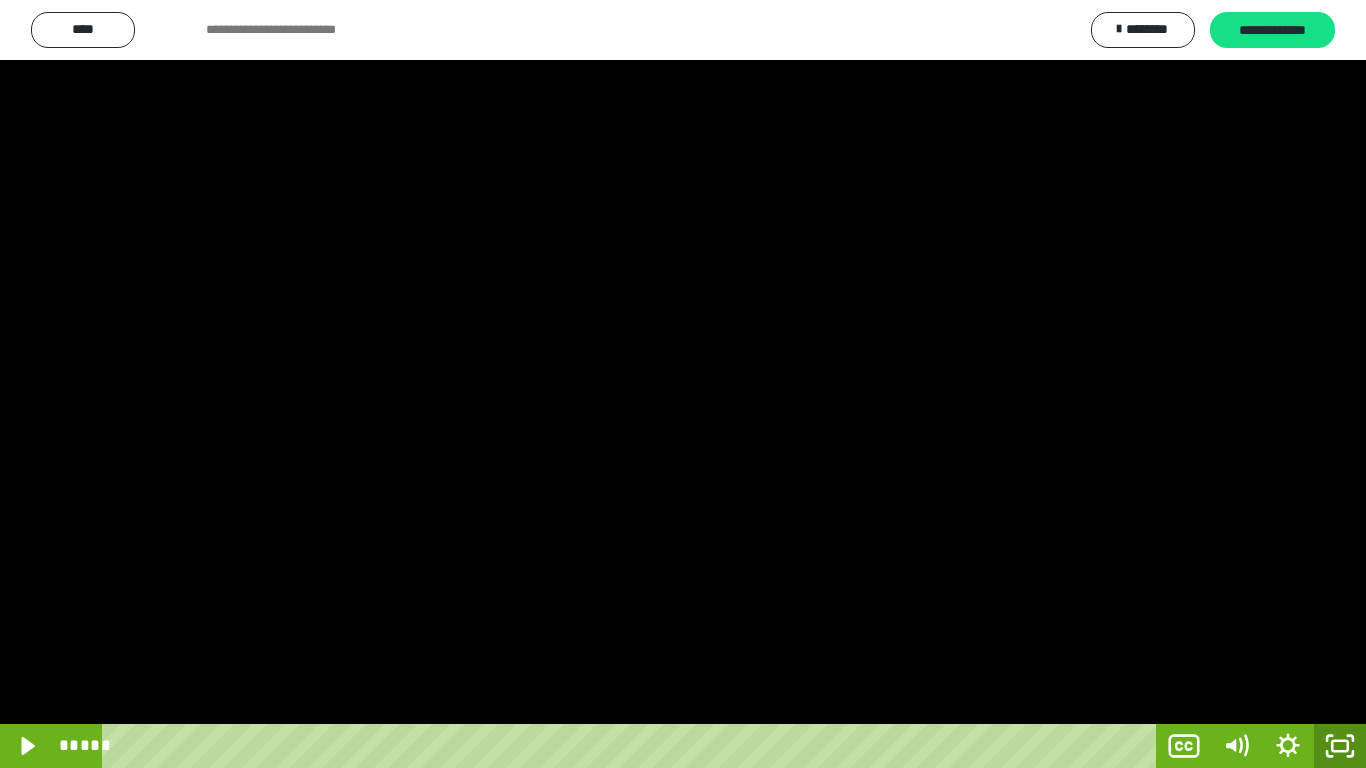 click 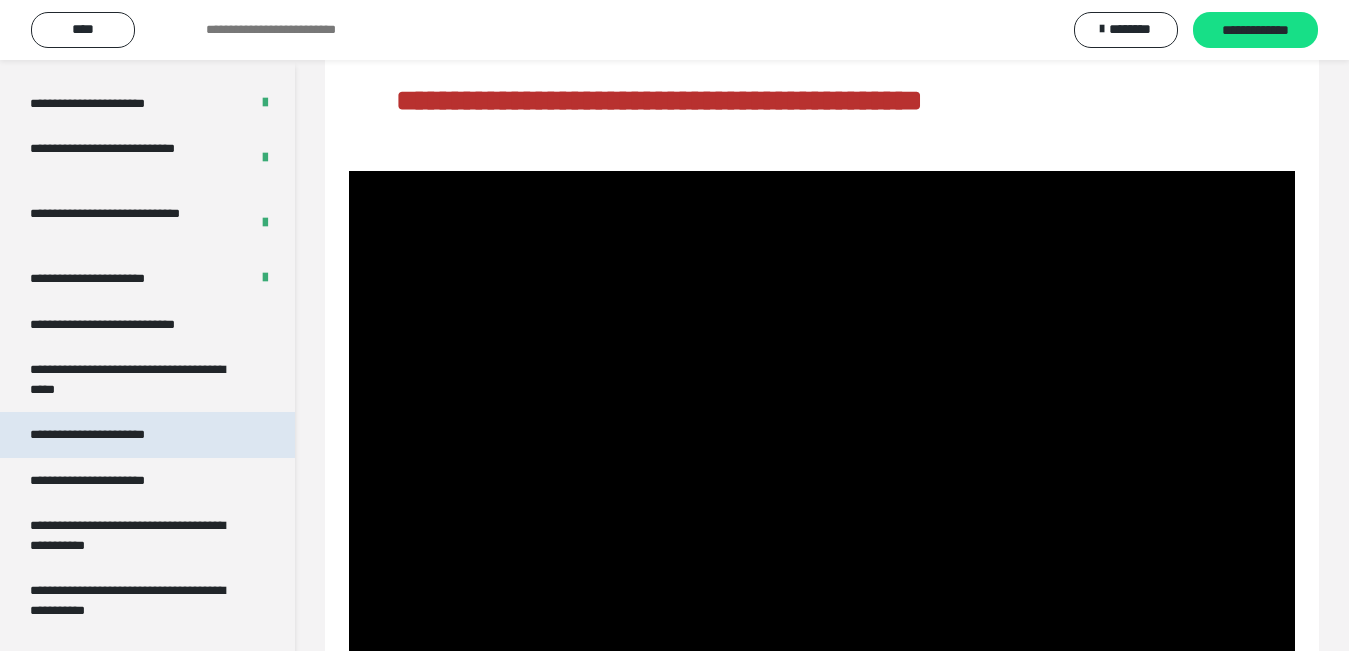 click on "**********" at bounding box center [110, 435] 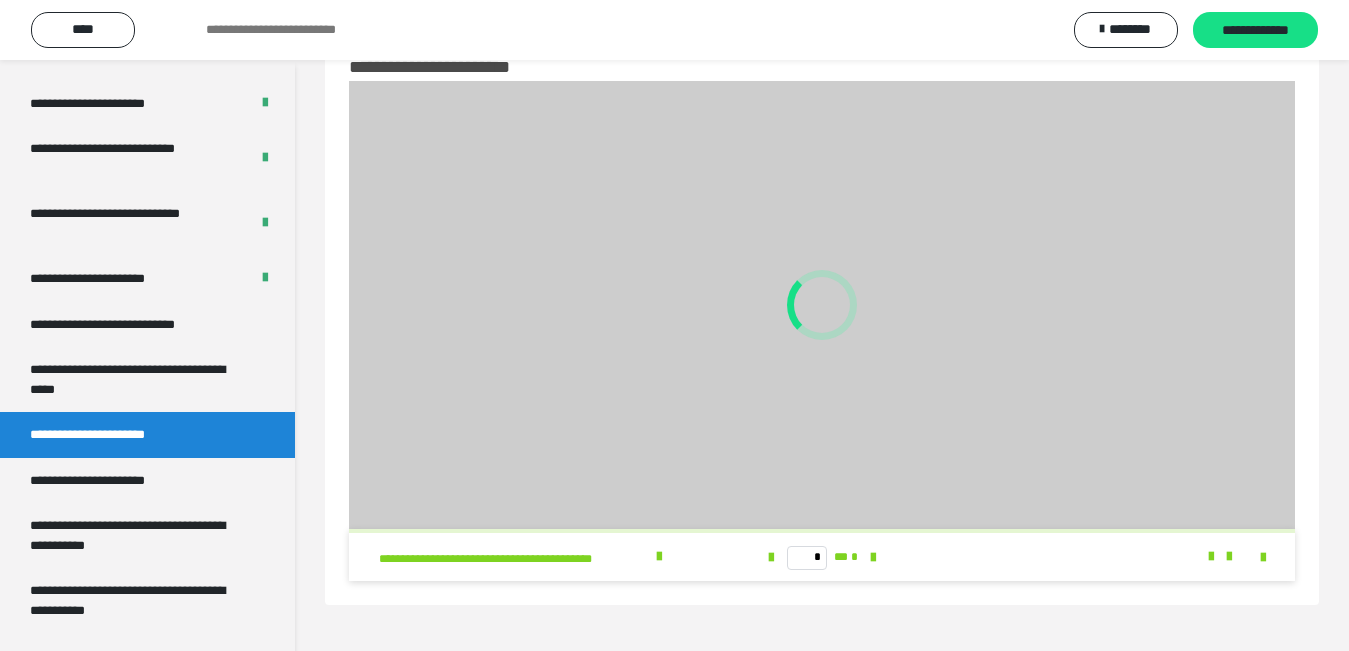 scroll, scrollTop: 60, scrollLeft: 0, axis: vertical 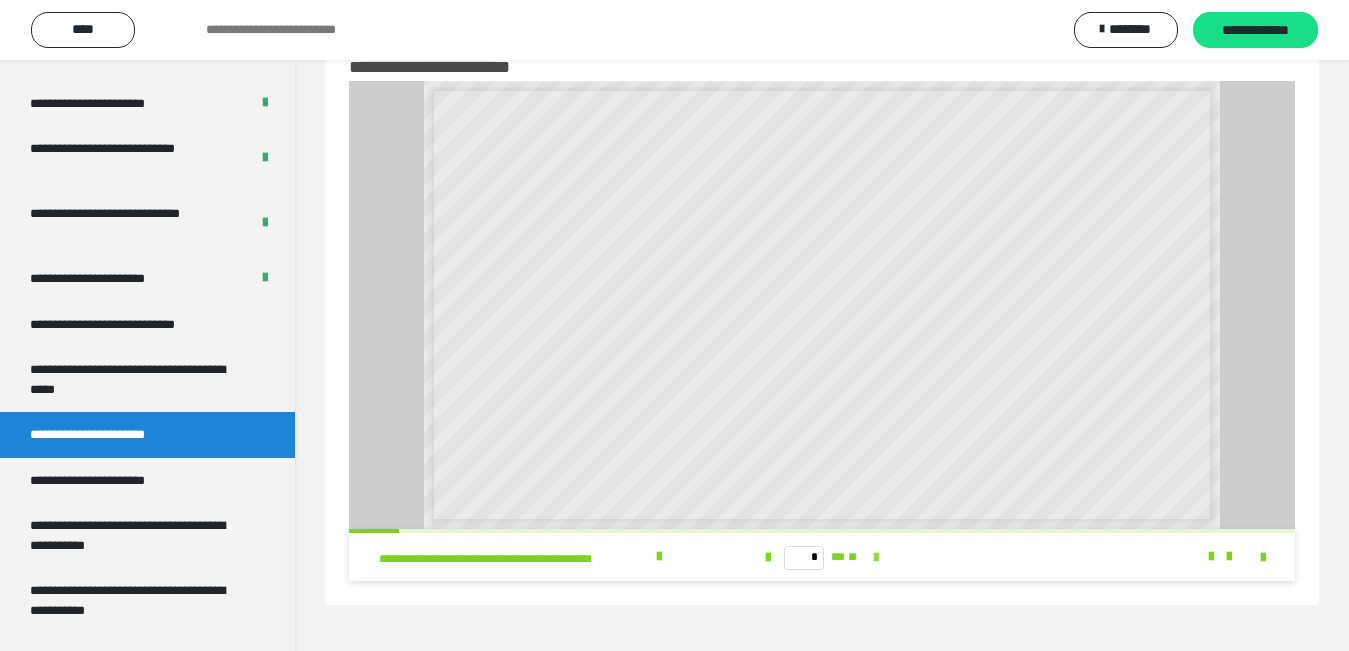 click at bounding box center (876, 558) 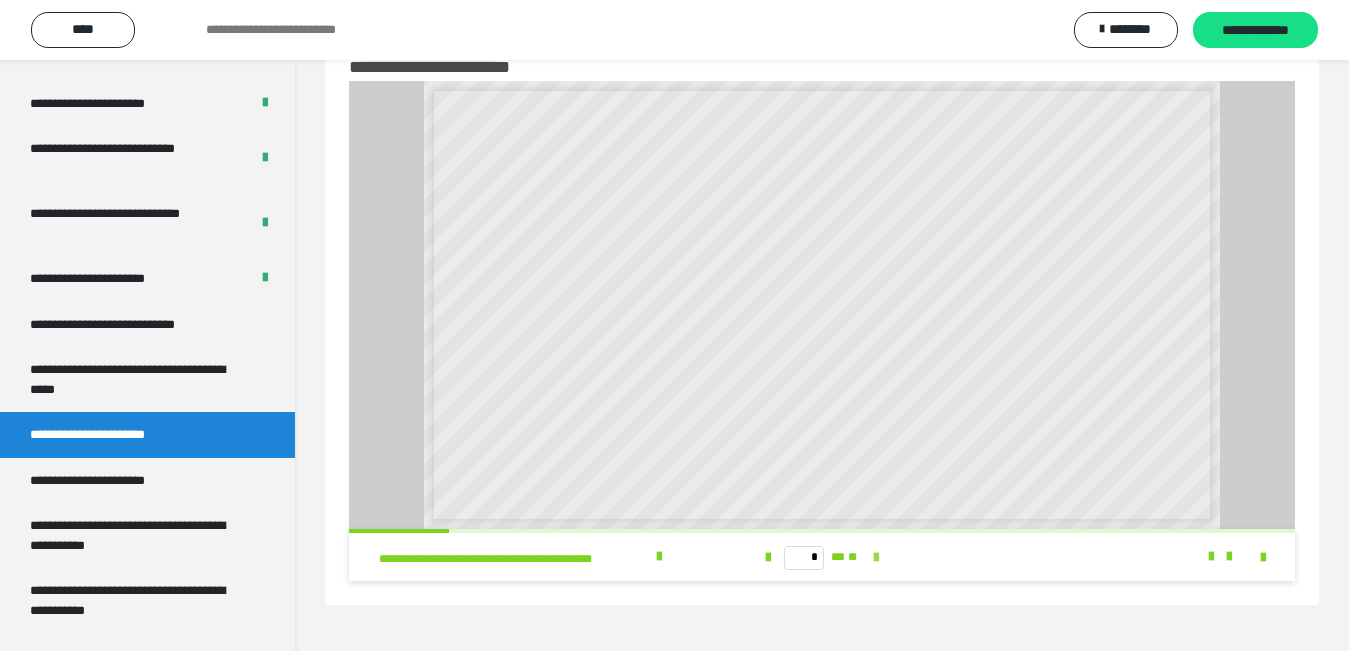 click at bounding box center (876, 558) 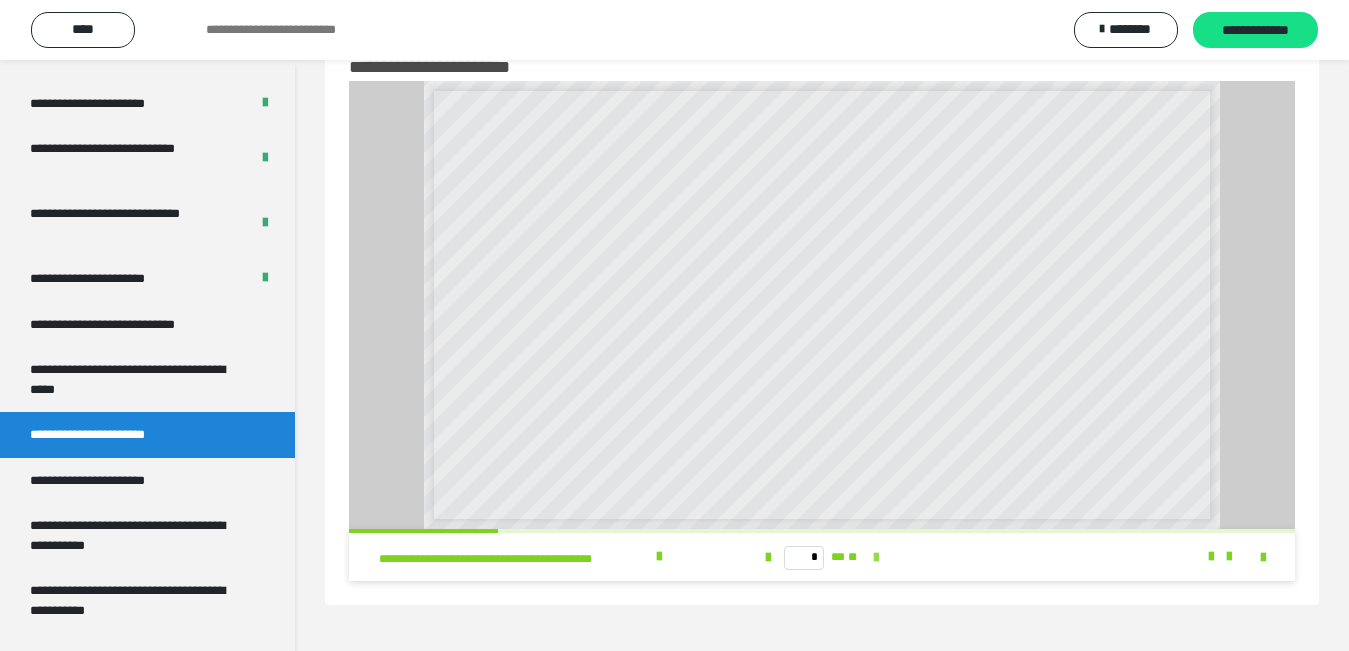 click at bounding box center (876, 558) 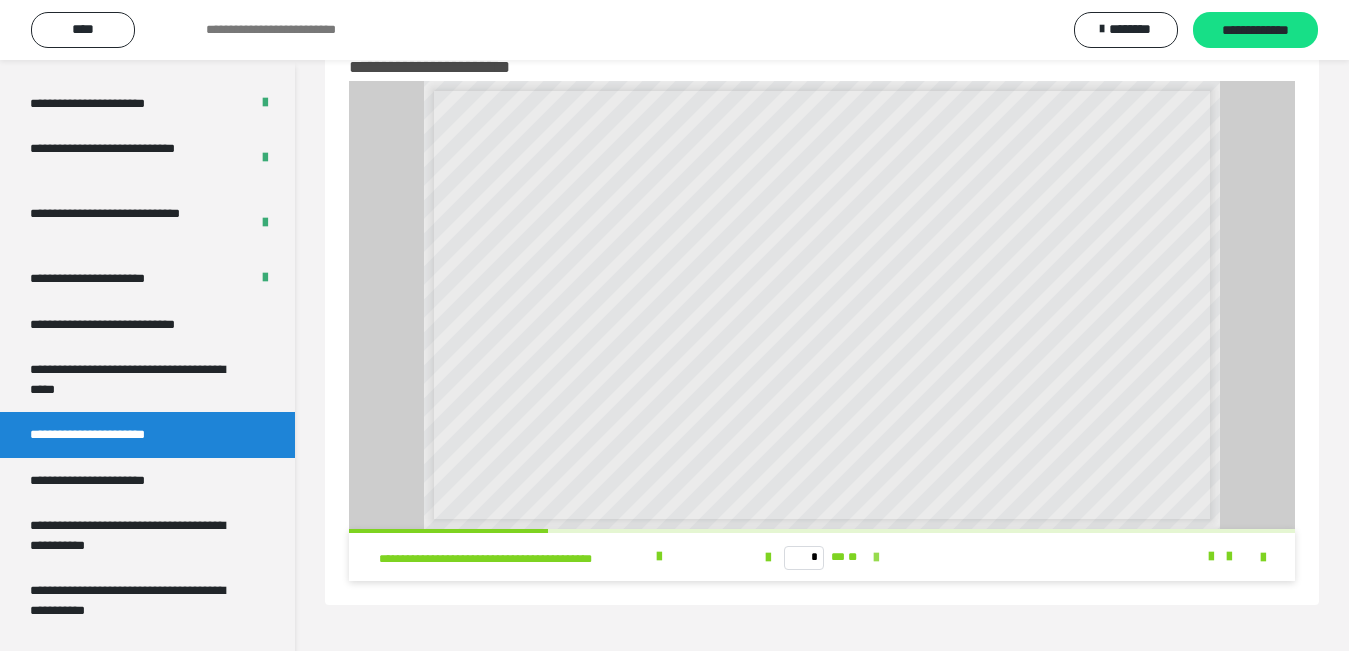 click at bounding box center (876, 558) 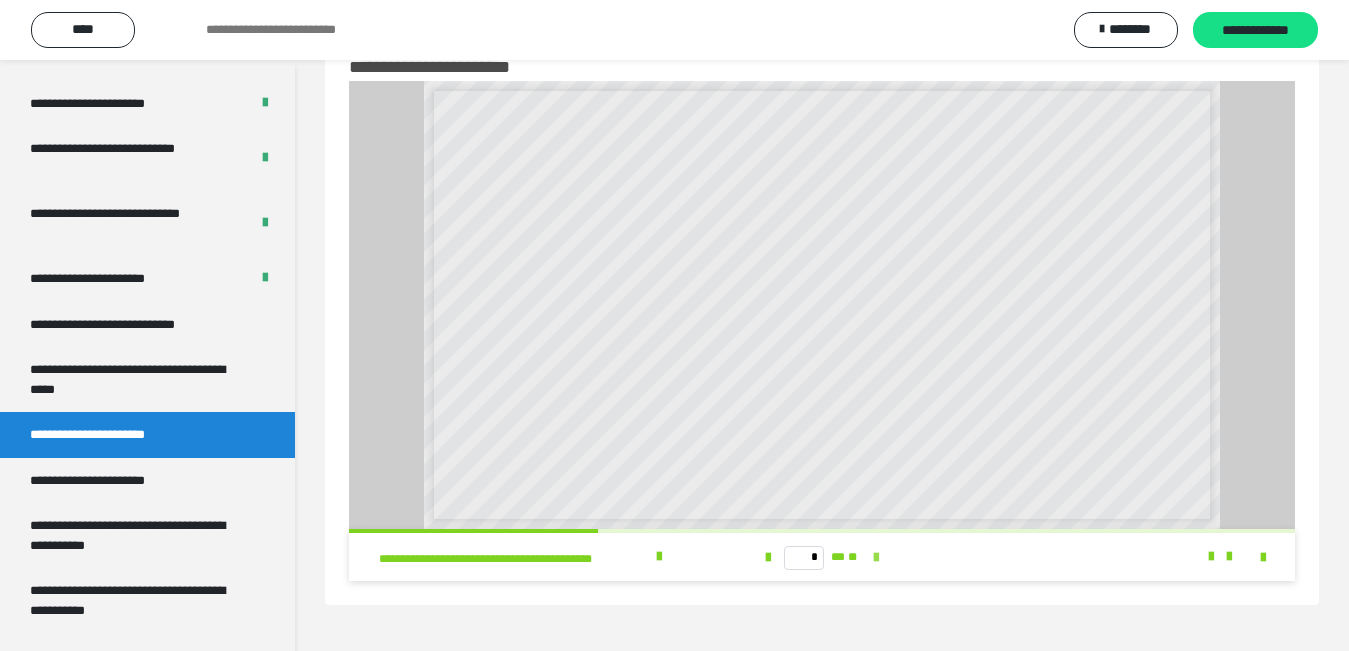 click at bounding box center (876, 558) 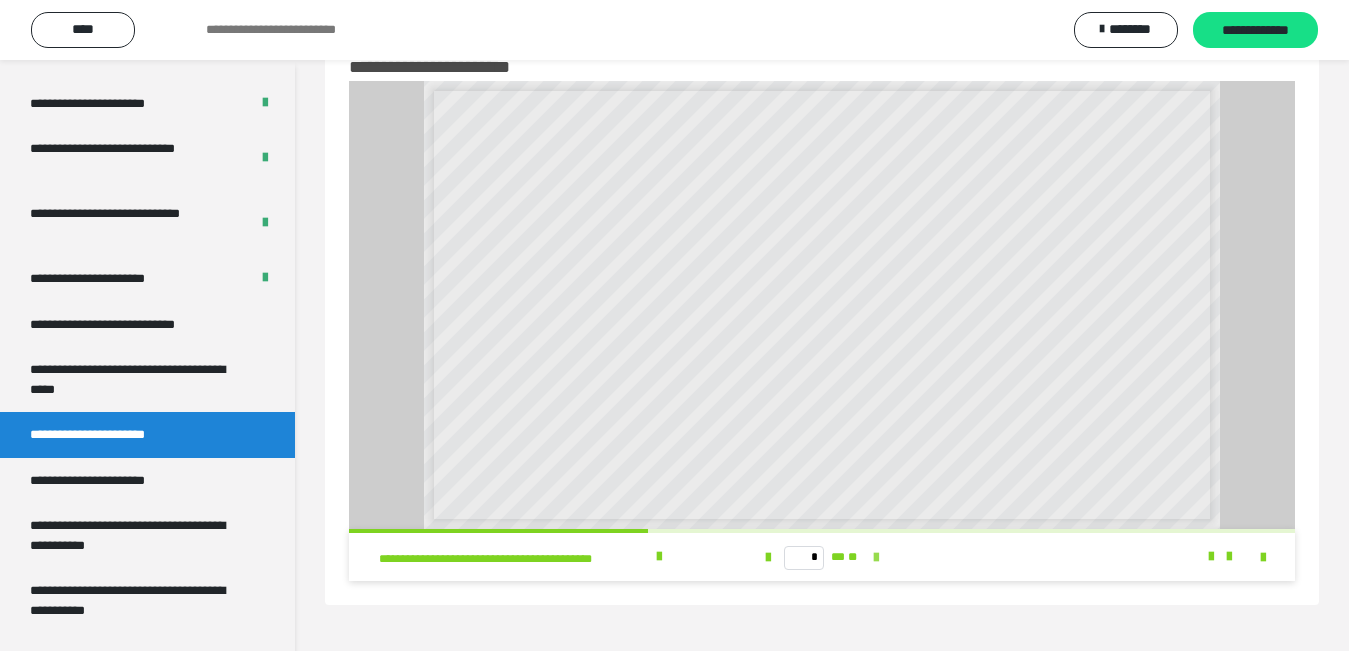 click at bounding box center [876, 558] 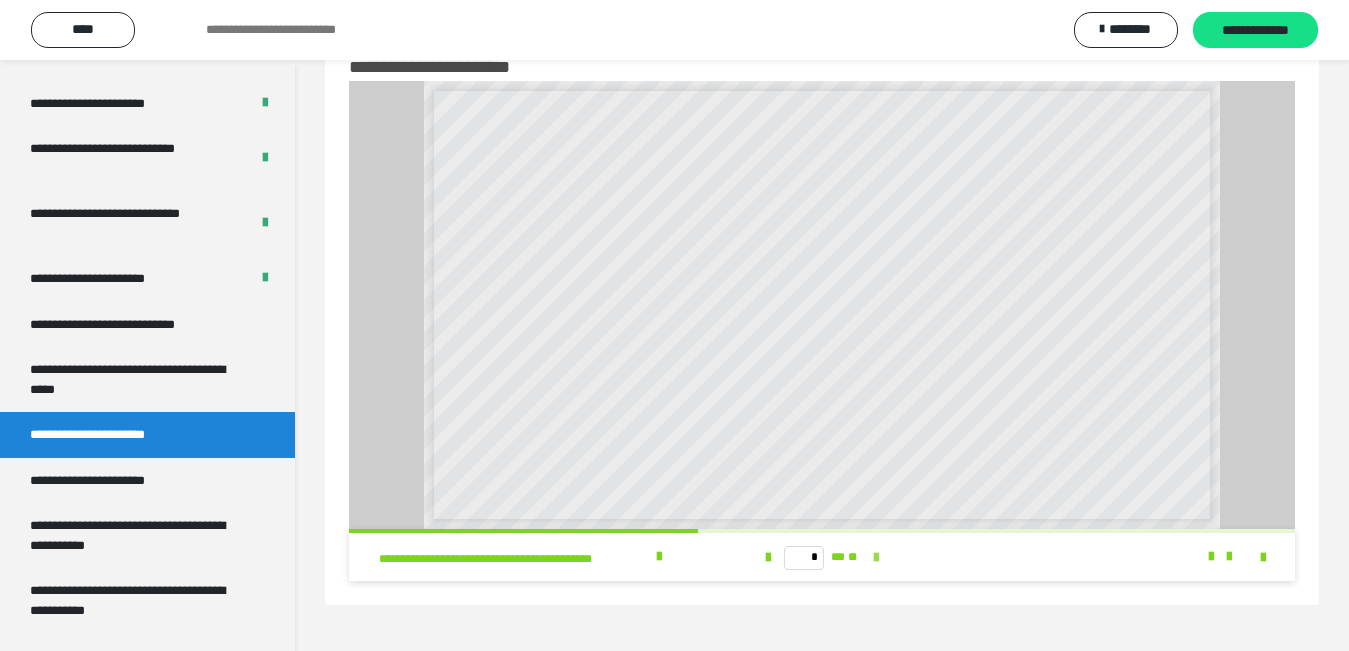 click at bounding box center [876, 558] 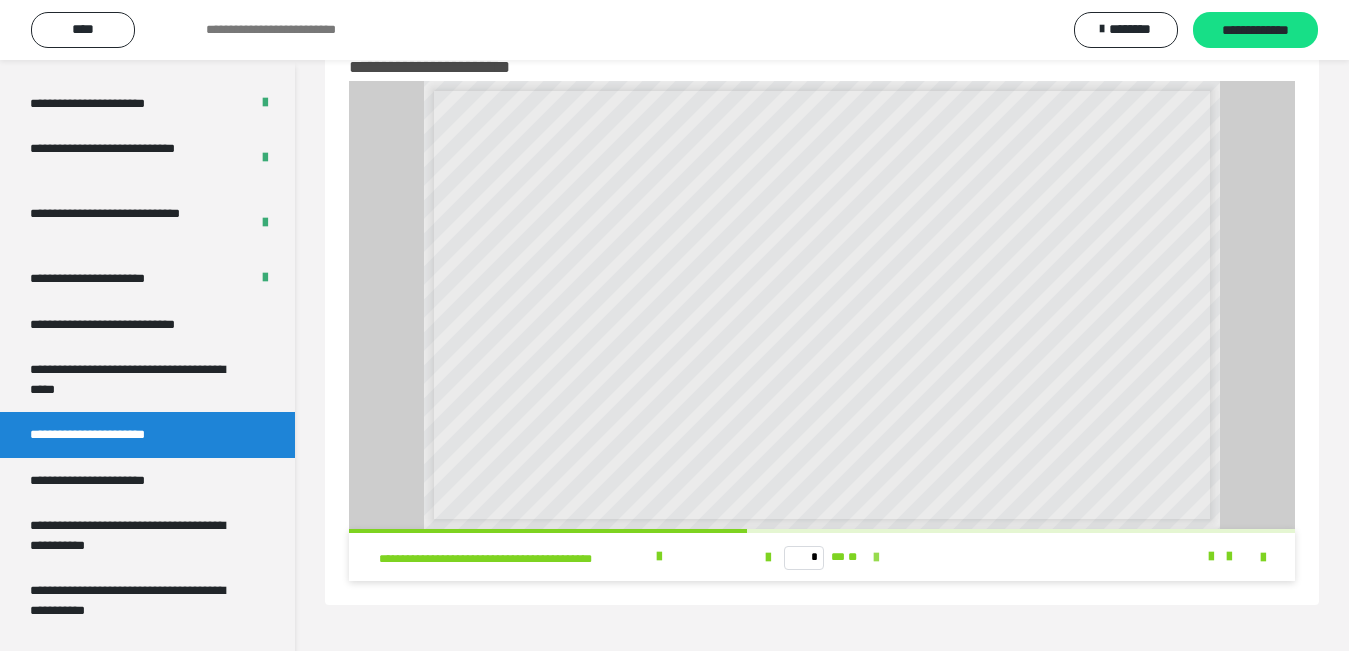 click at bounding box center [876, 558] 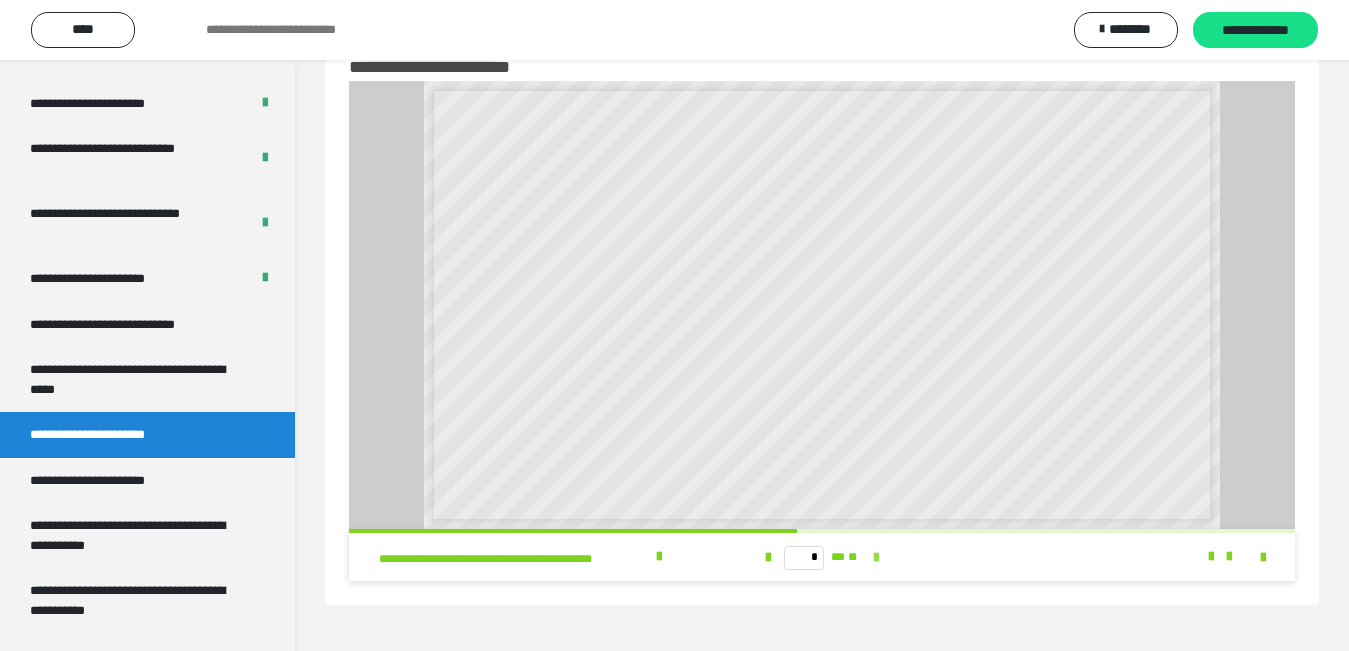 click at bounding box center [876, 558] 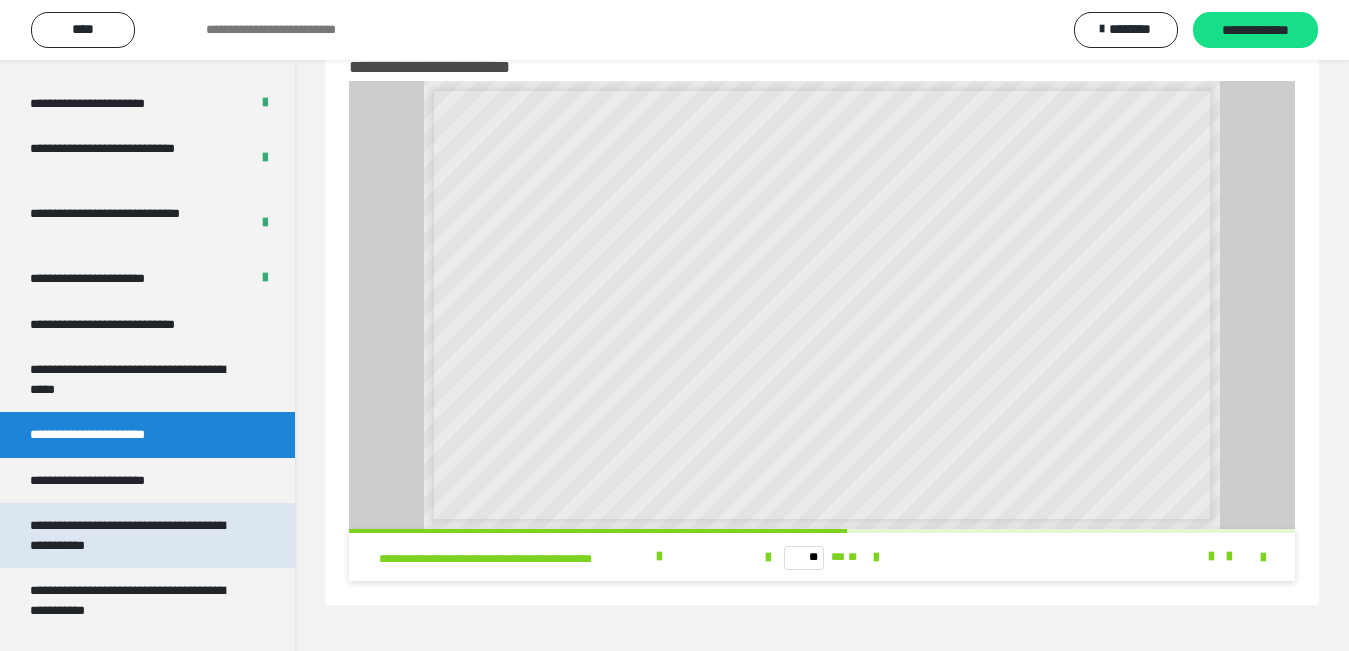 click on "**********" at bounding box center [131, 535] 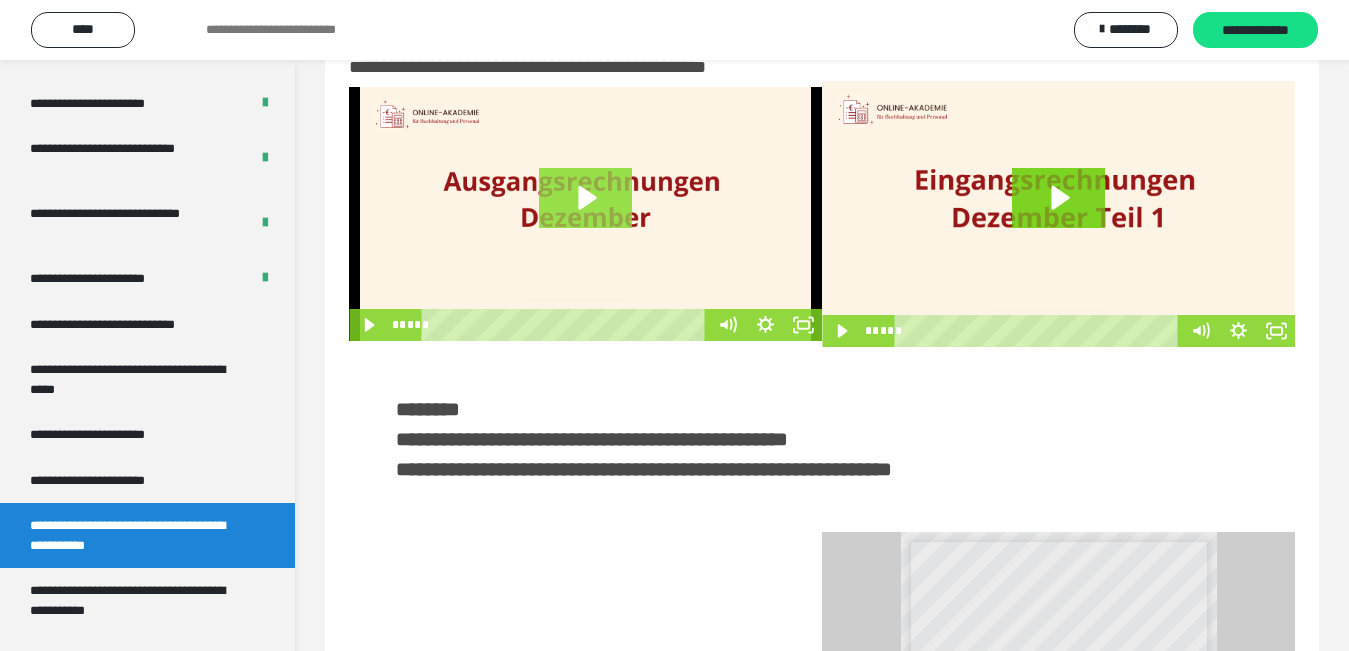 click 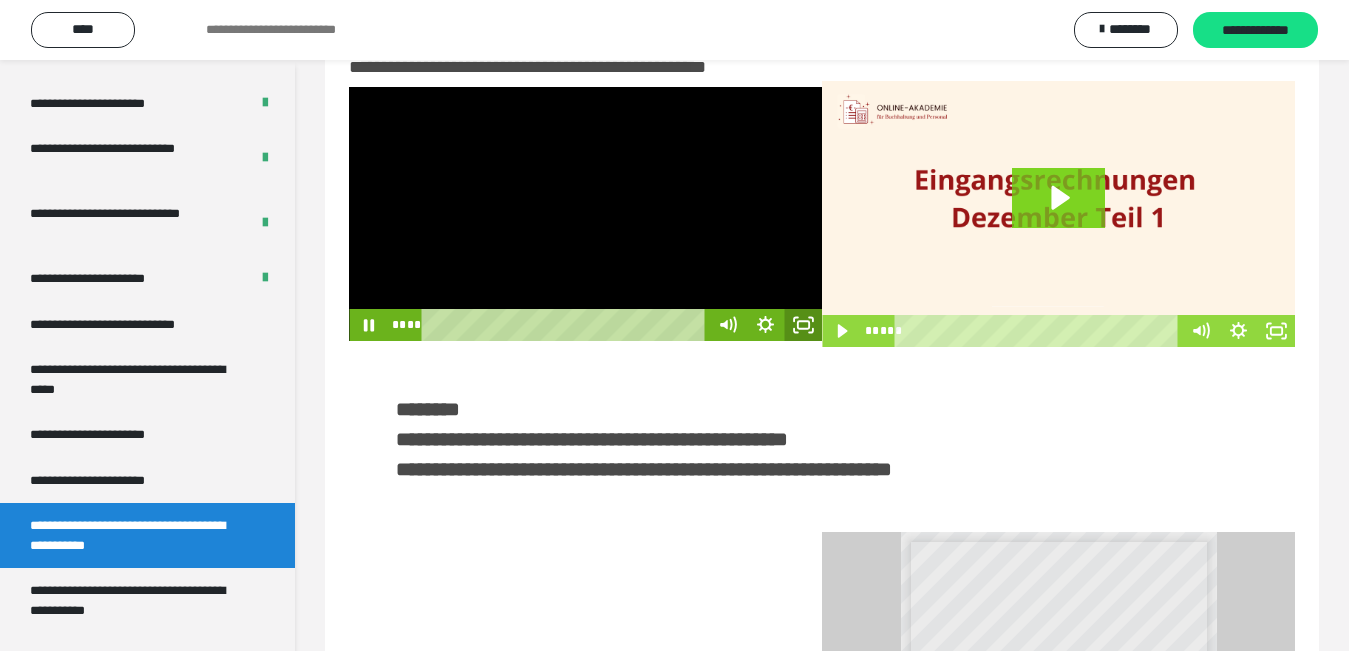click 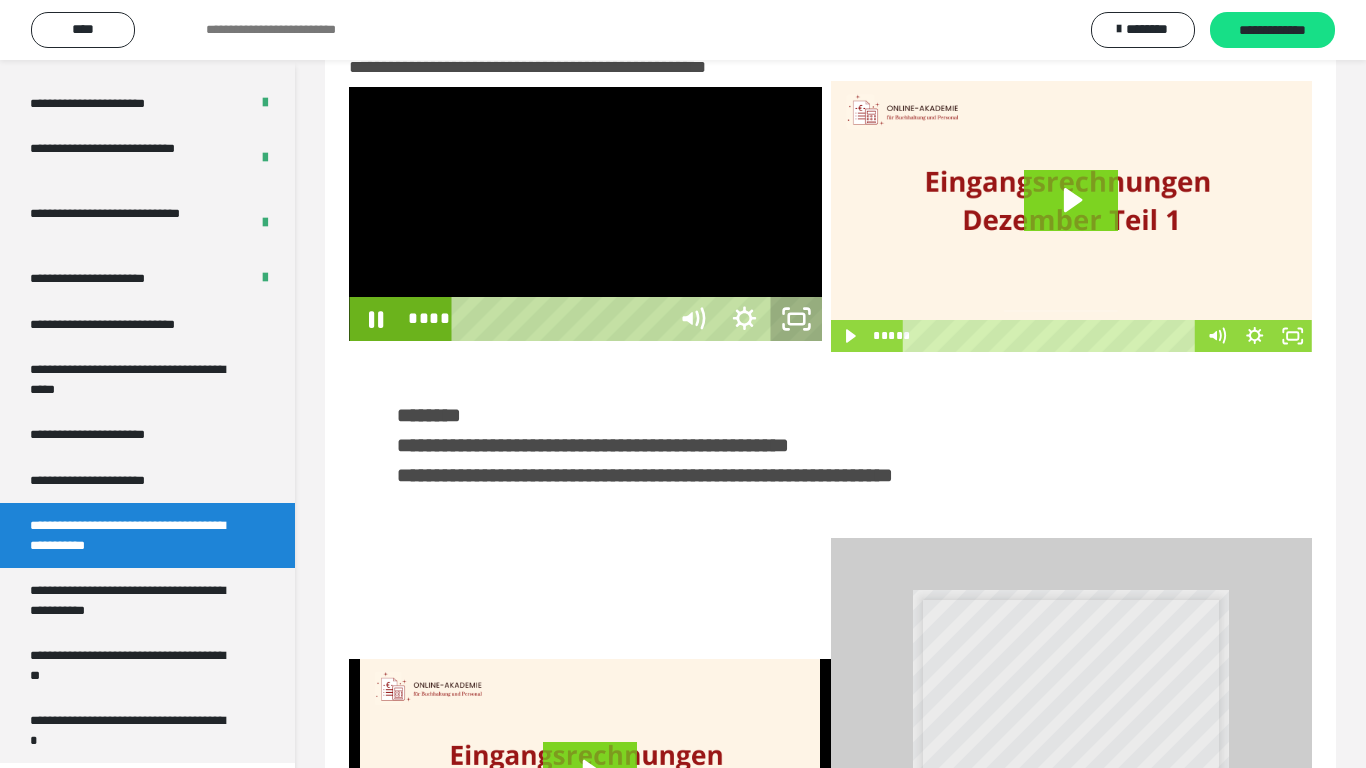 click 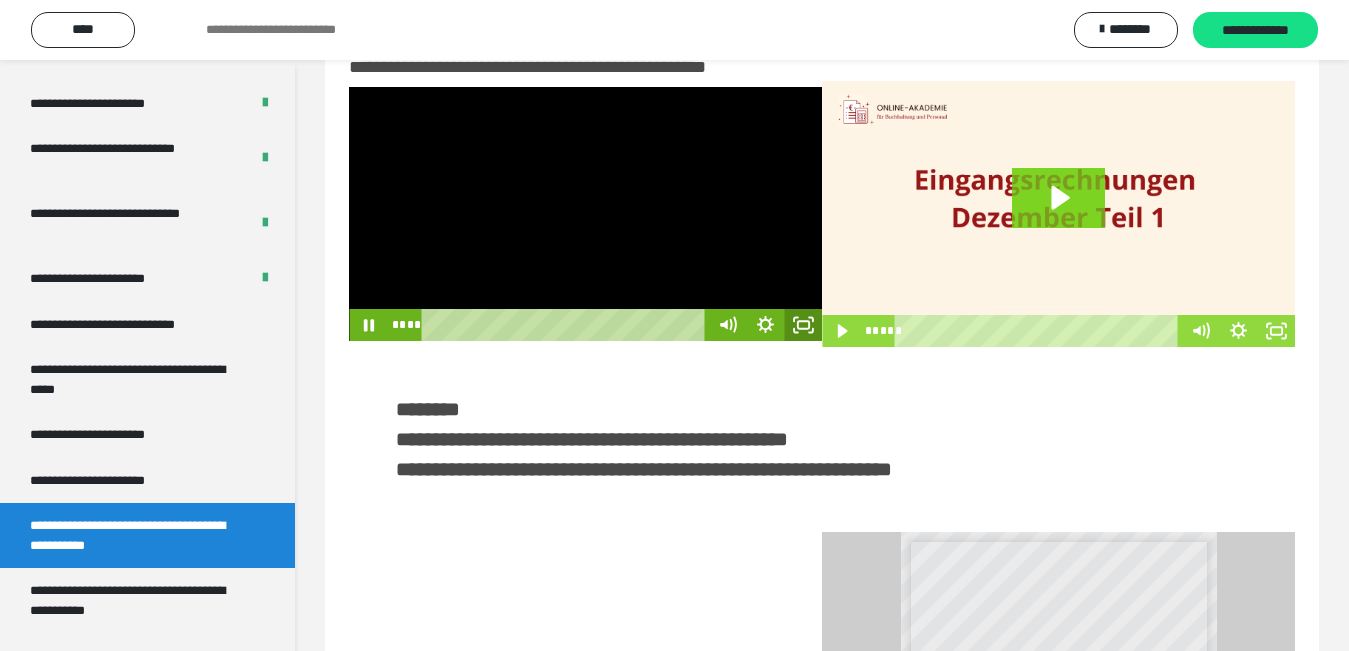 click 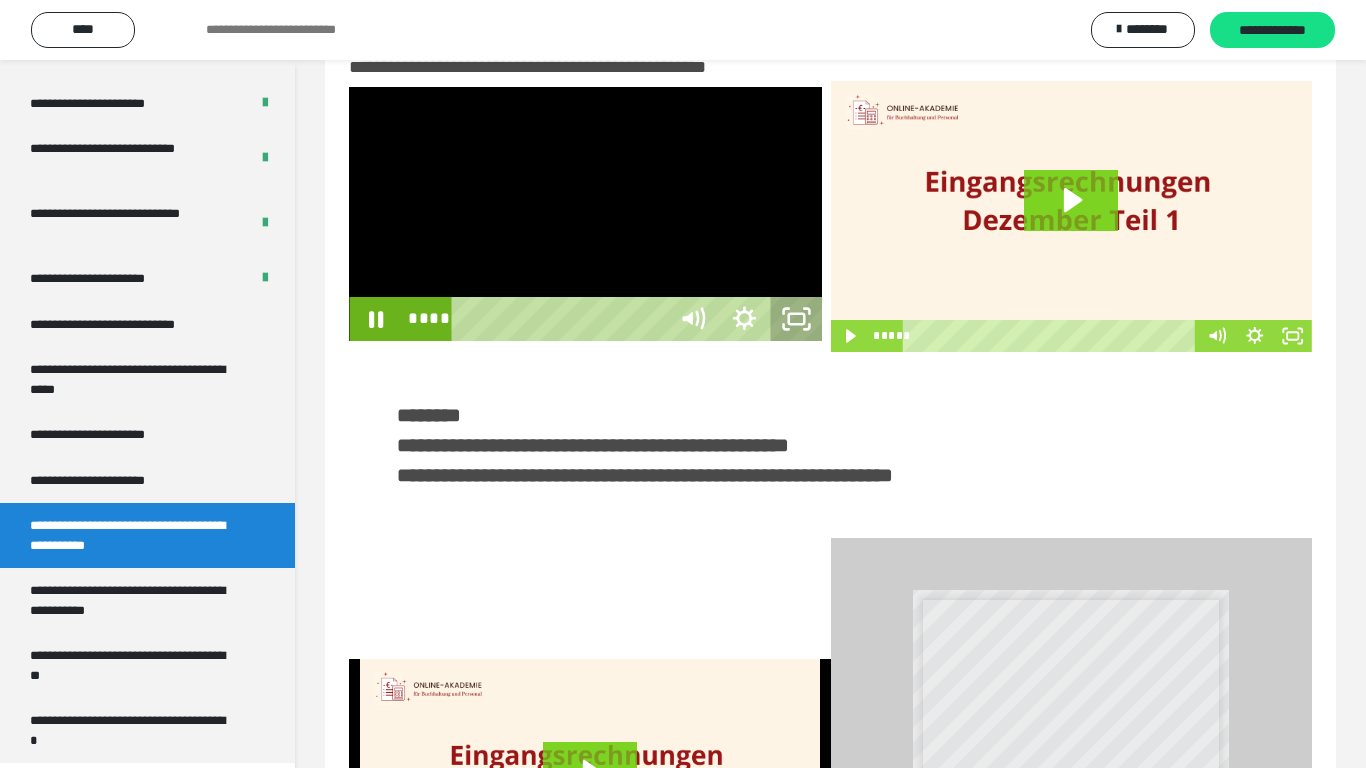 click 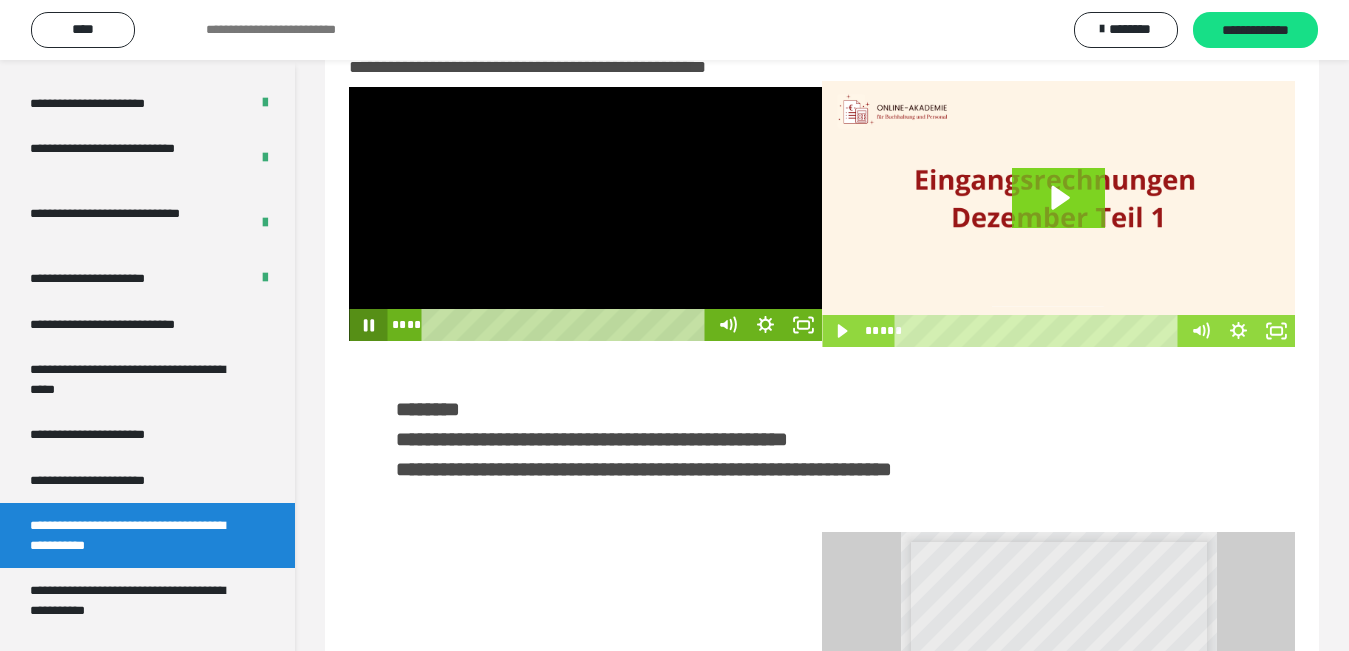 click 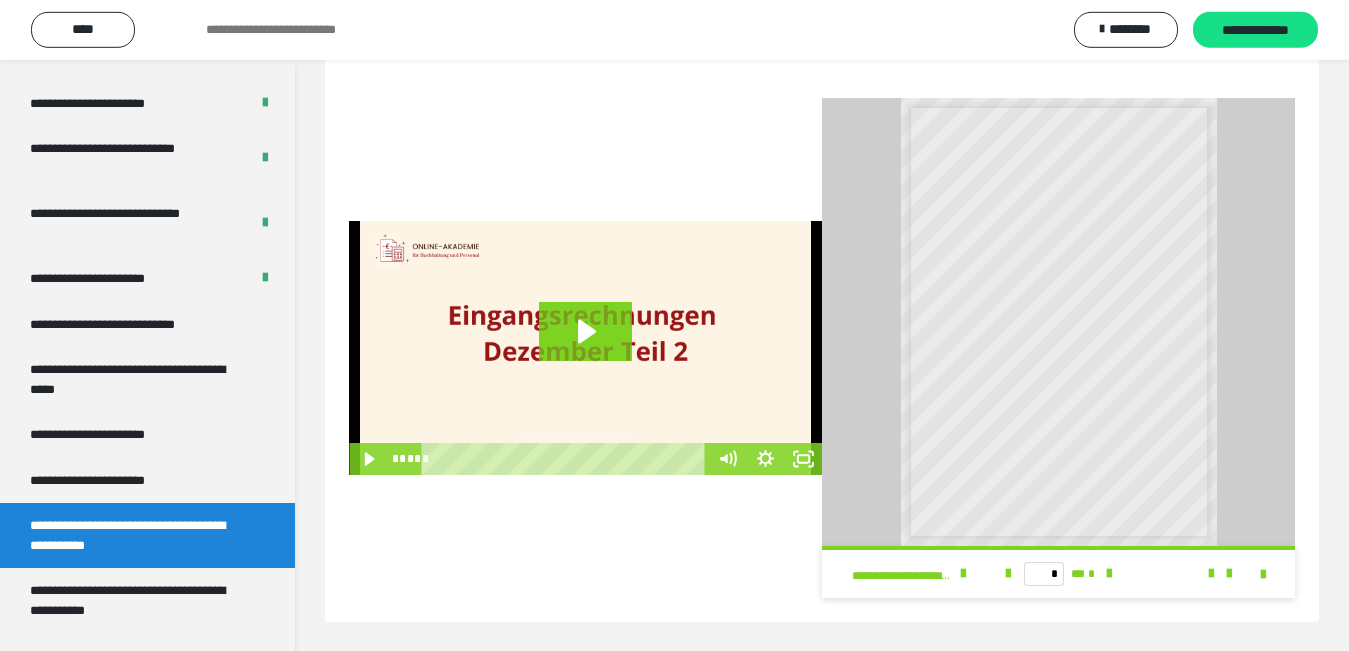 scroll, scrollTop: 495, scrollLeft: 0, axis: vertical 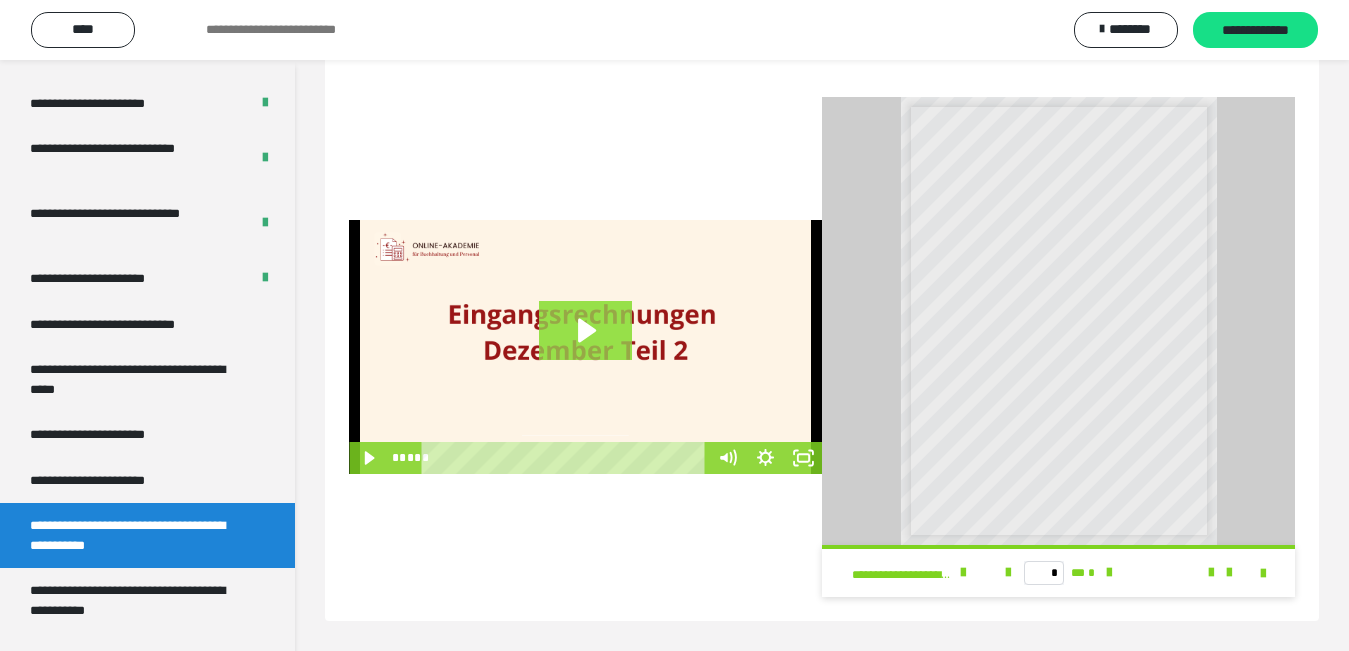 click 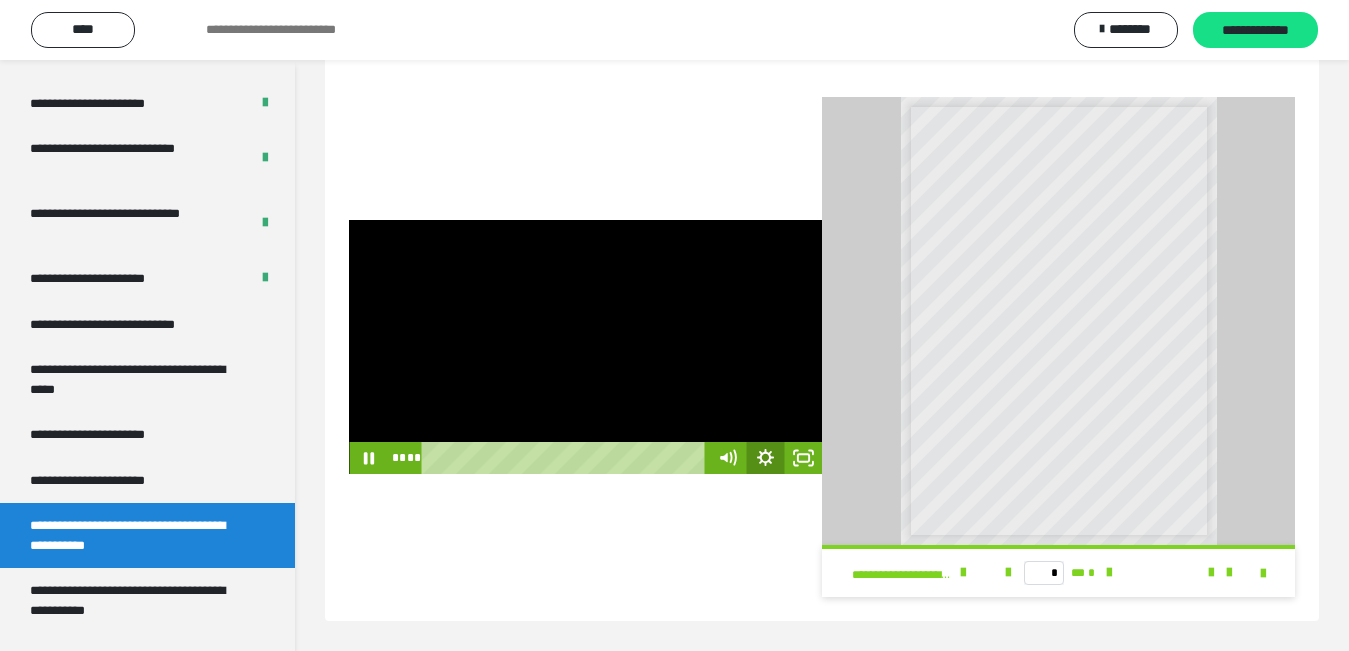 click 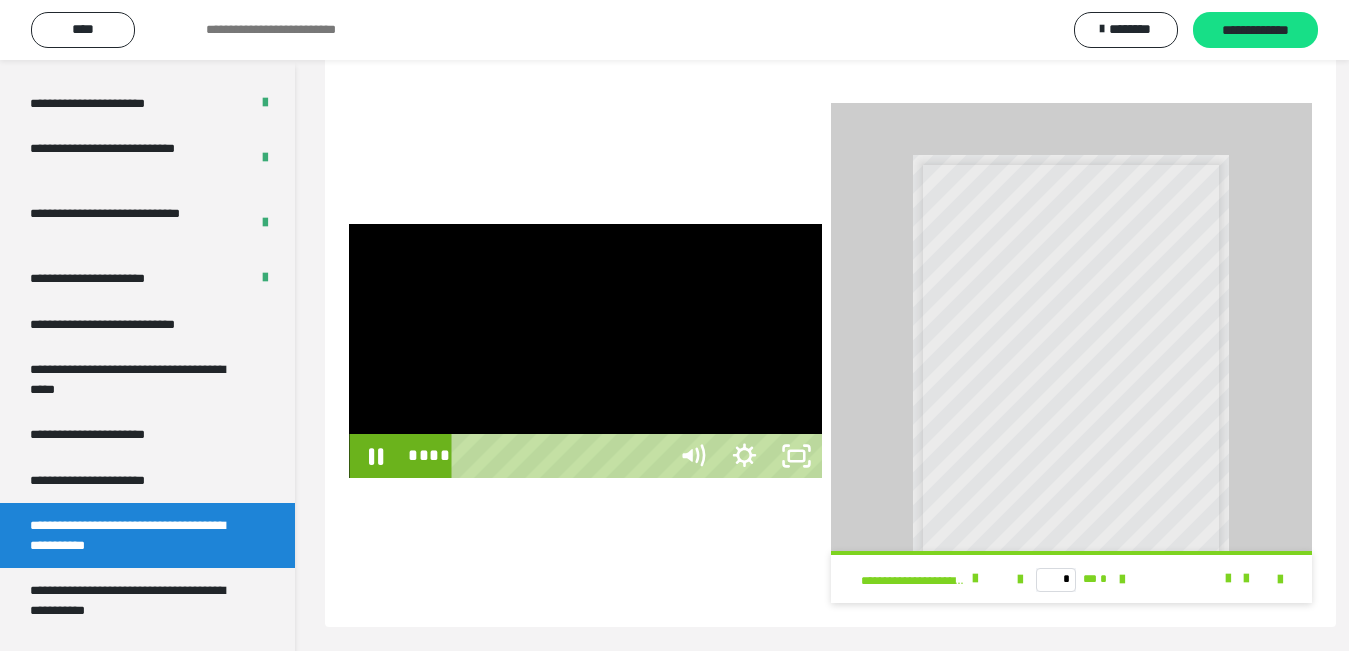 scroll, scrollTop: 384, scrollLeft: 0, axis: vertical 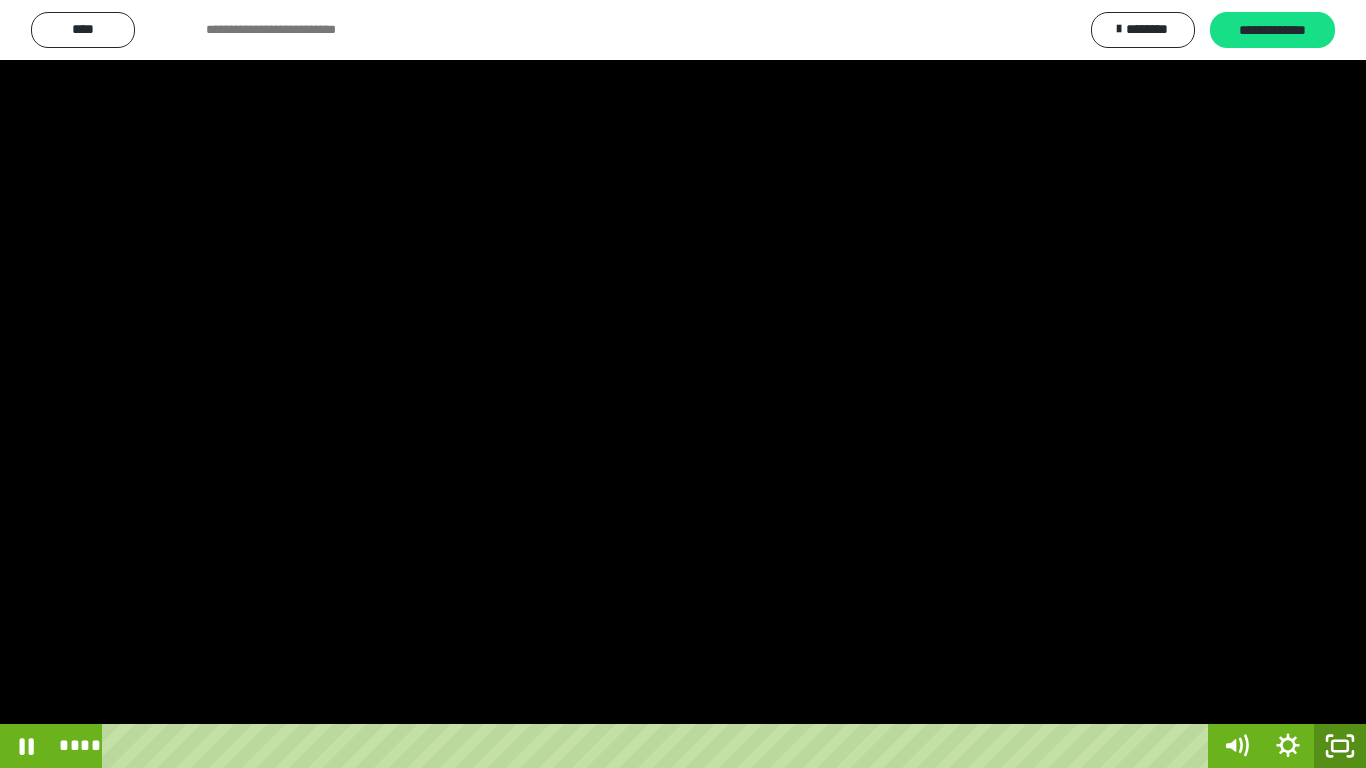 click 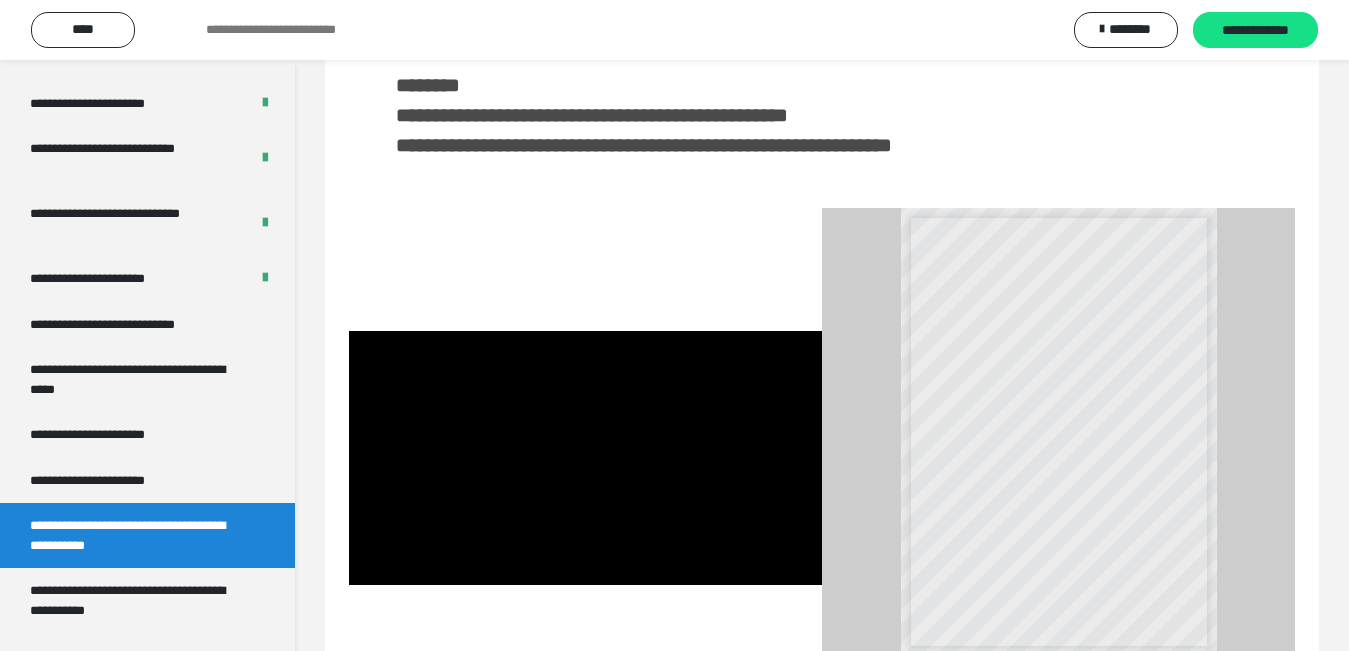 click at bounding box center [585, 458] 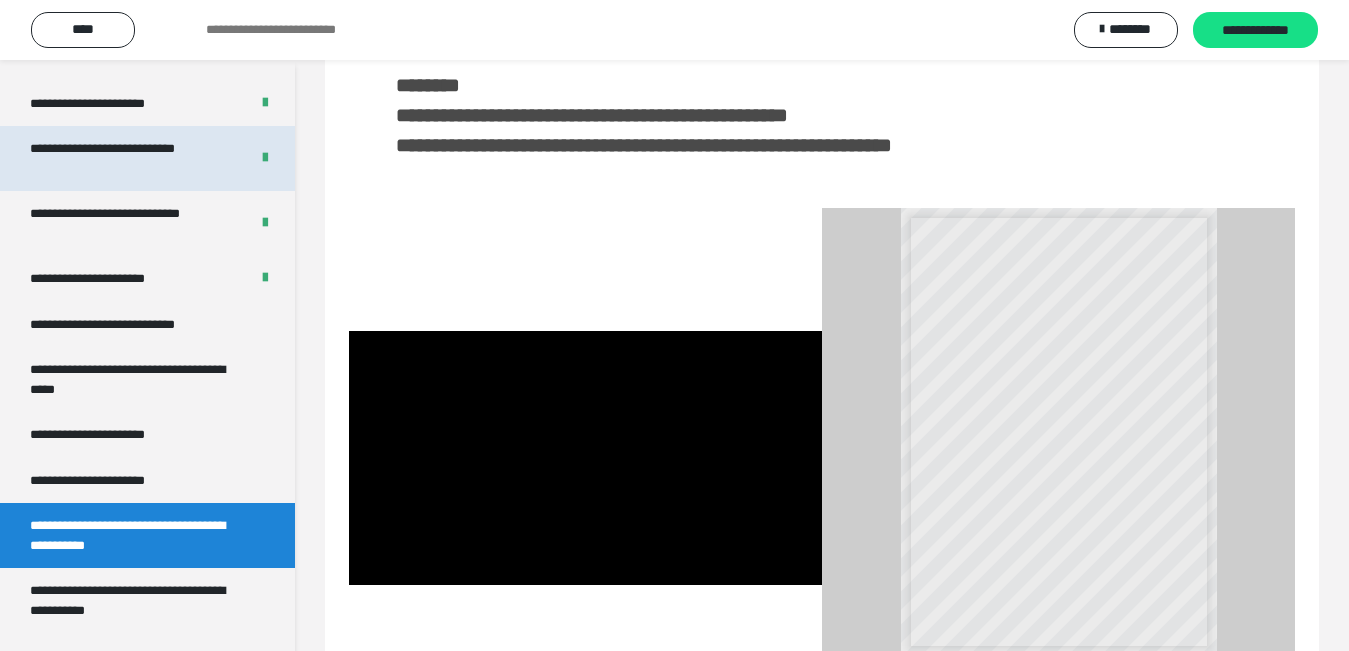click on "**********" at bounding box center [123, 158] 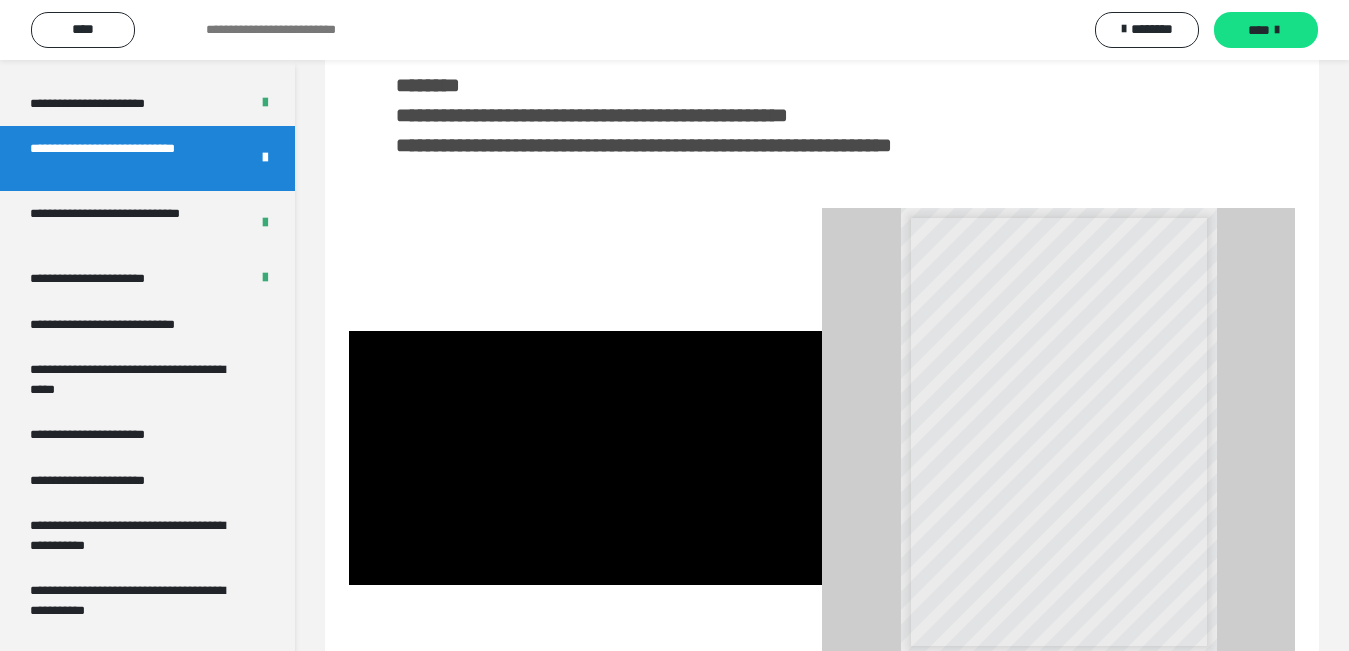 click on "**********" at bounding box center (123, 158) 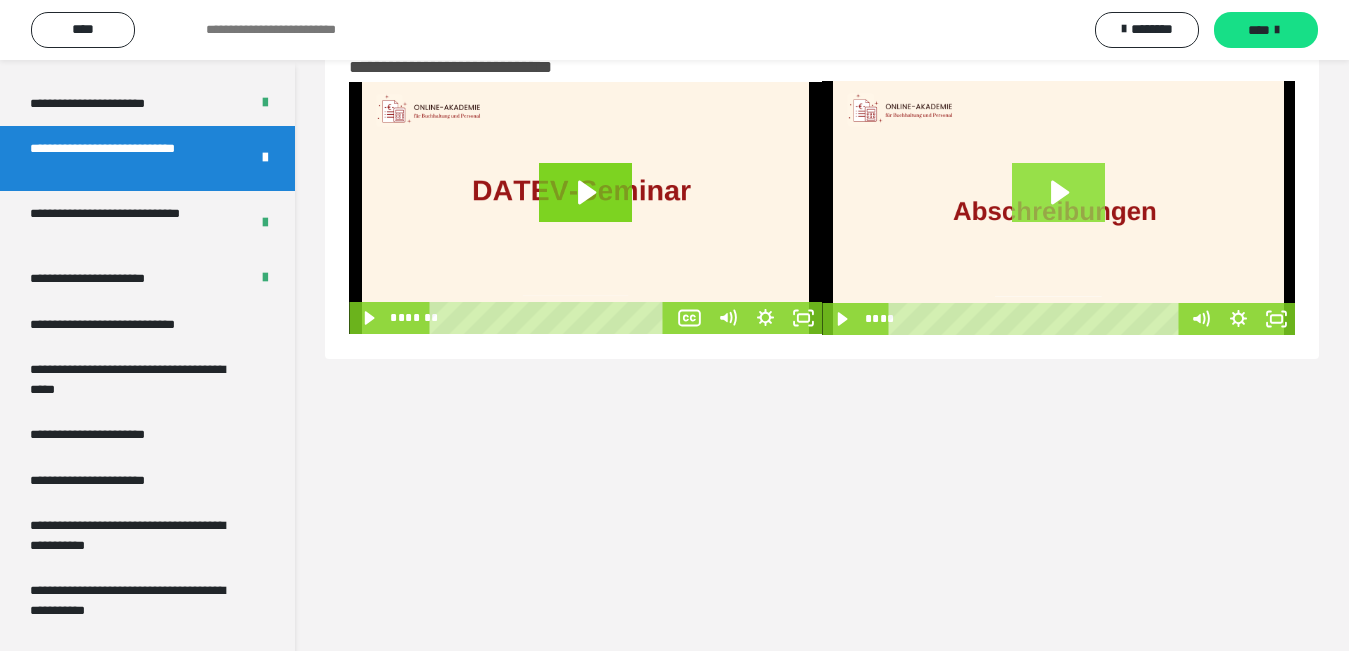click 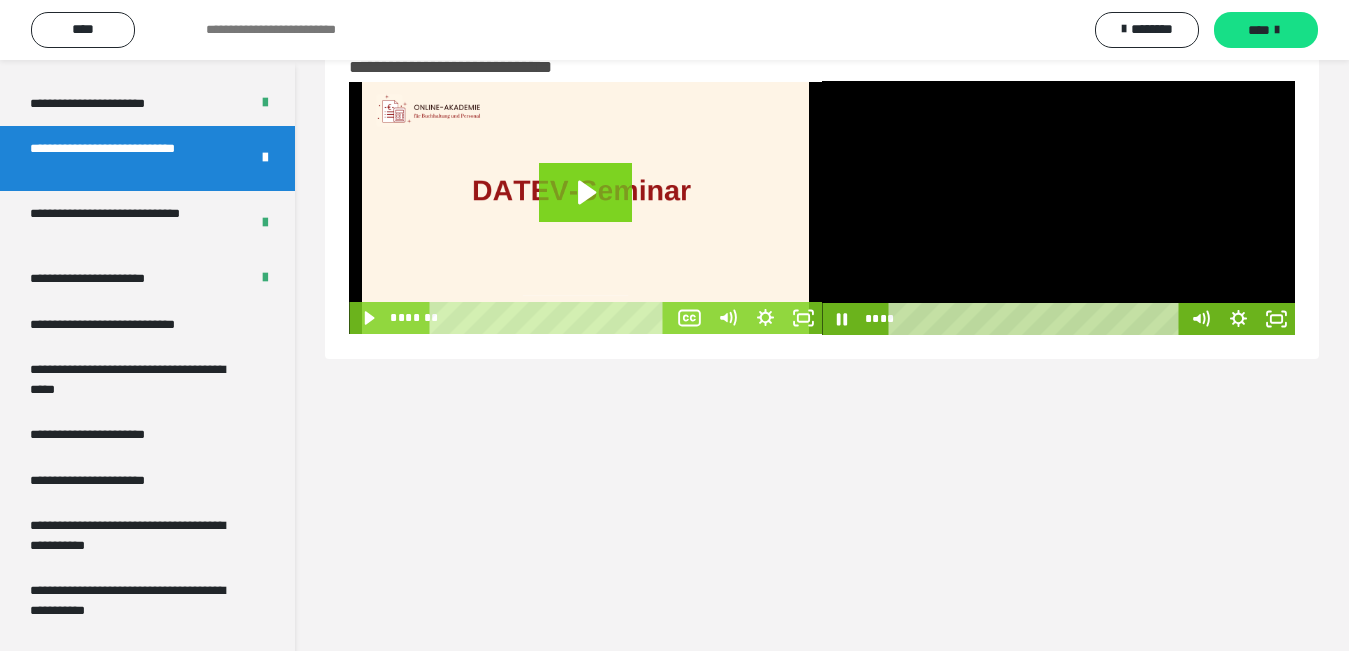 click at bounding box center (1058, 208) 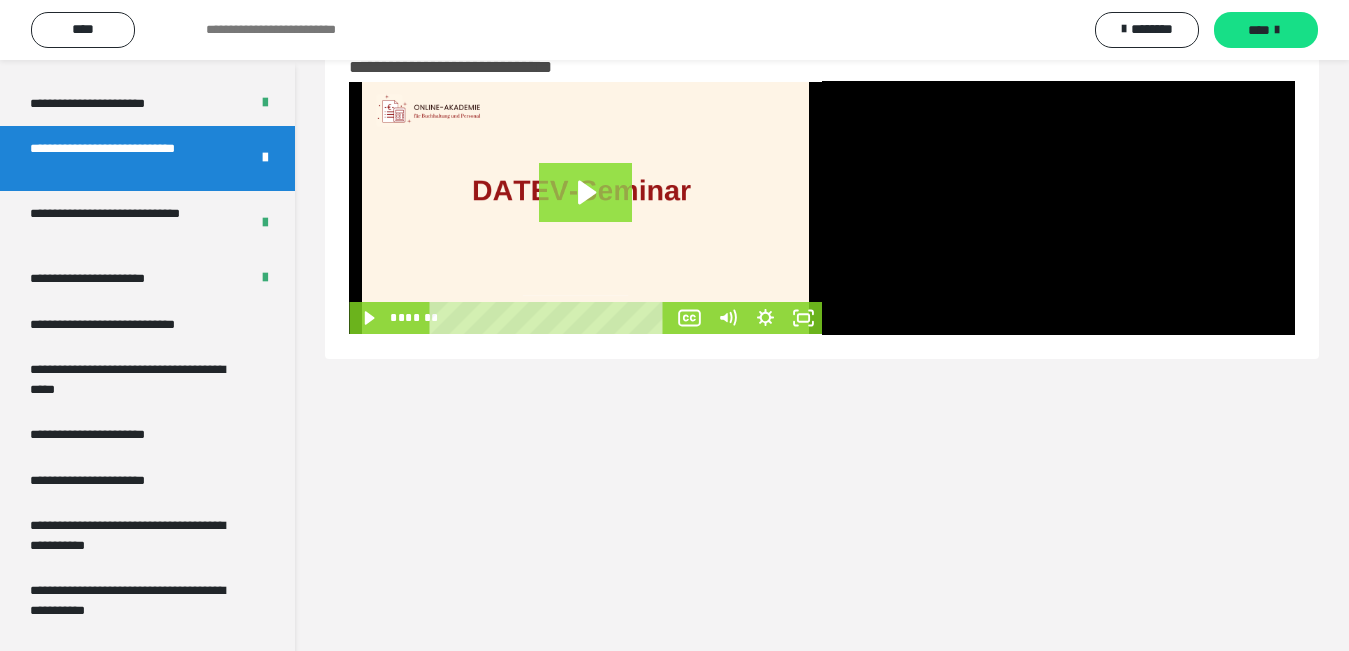 click 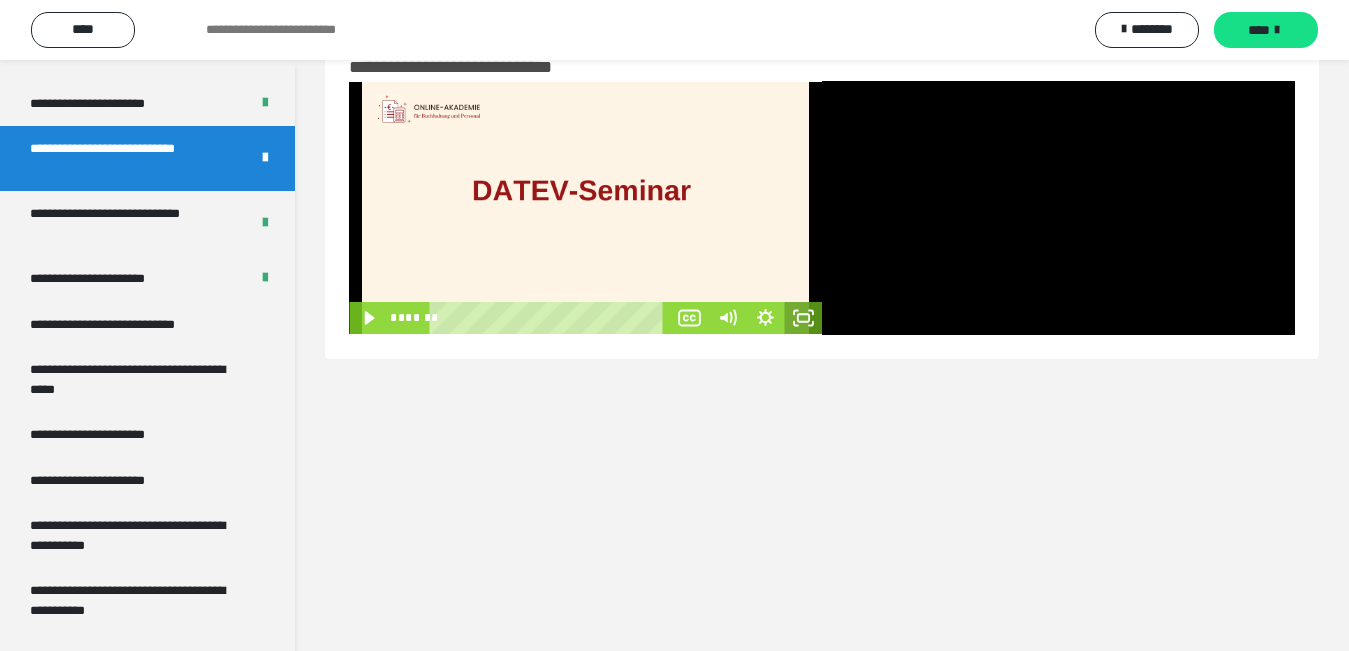 click 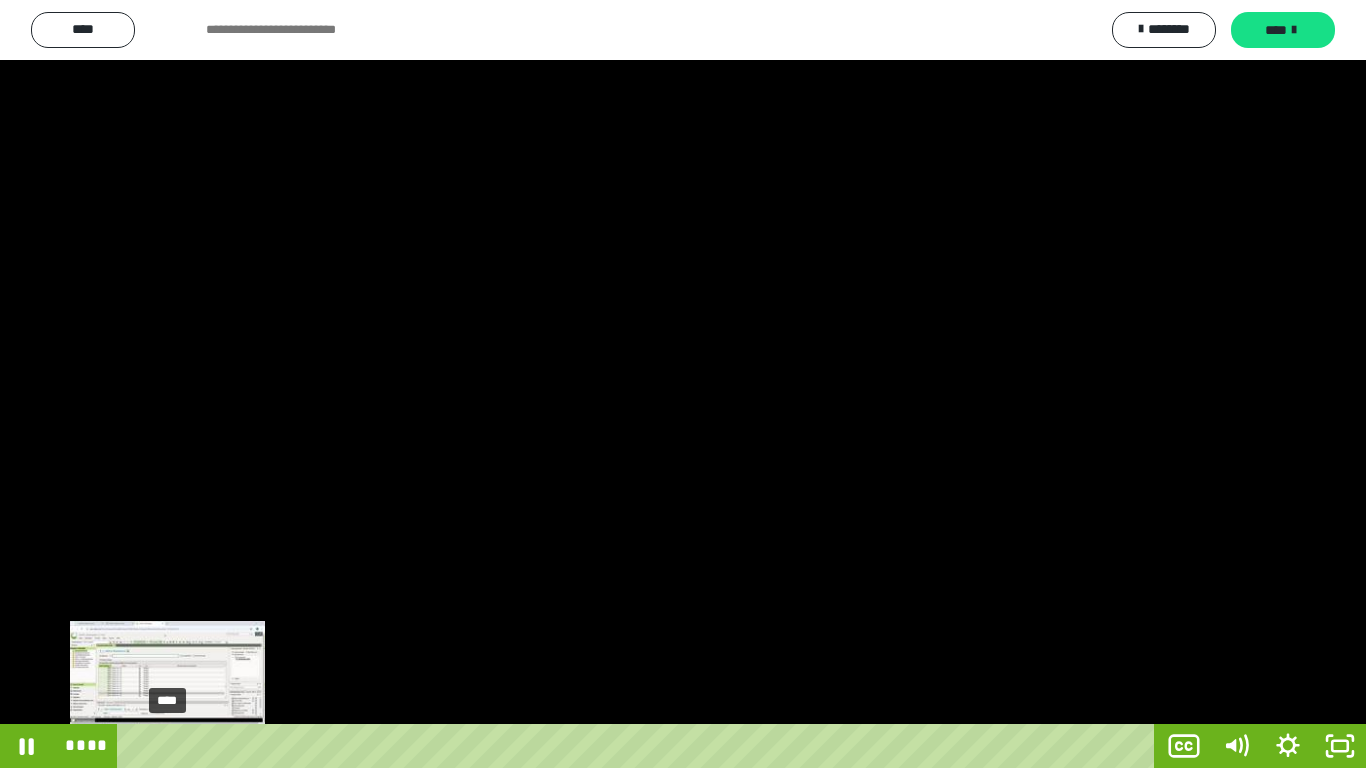 drag, startPoint x: 1042, startPoint y: 746, endPoint x: 147, endPoint y: 743, distance: 895.005 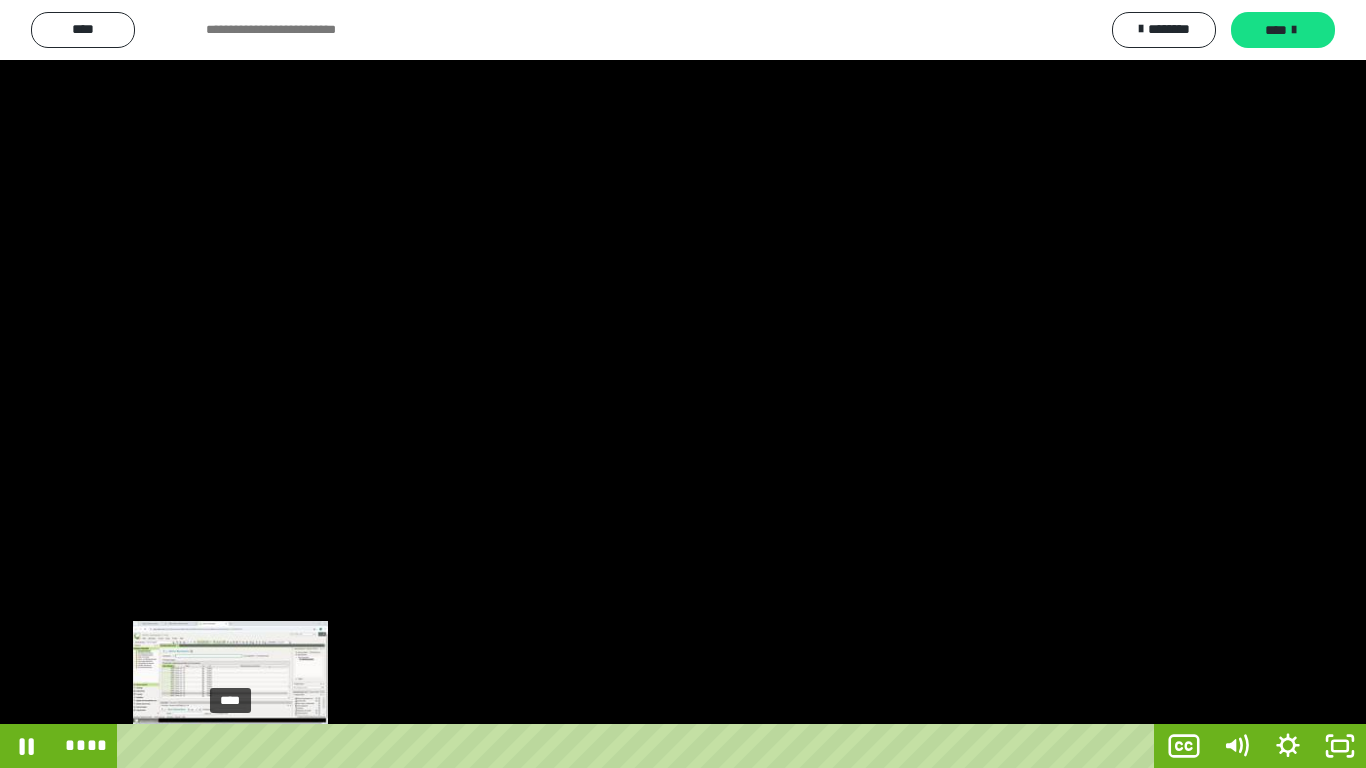 click on "****" at bounding box center [640, 746] 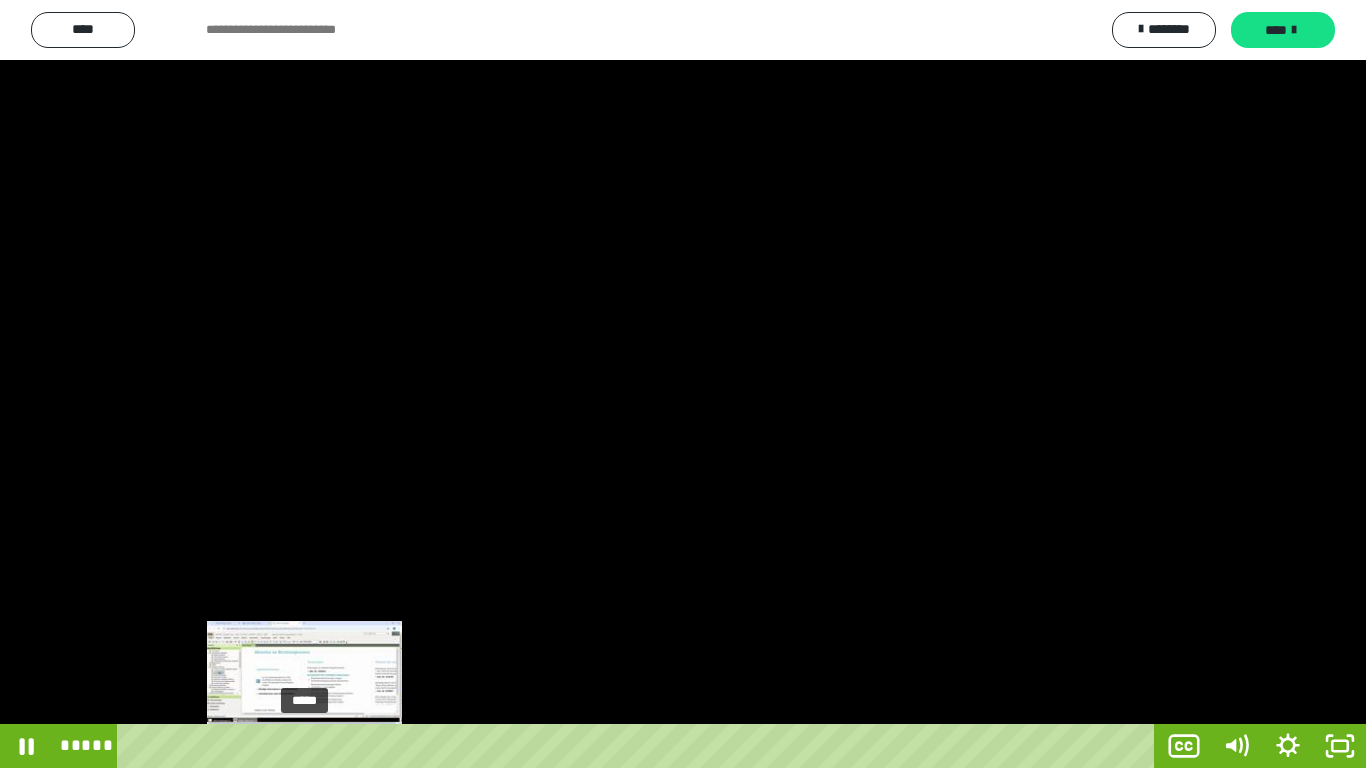 click on "*****" at bounding box center (640, 746) 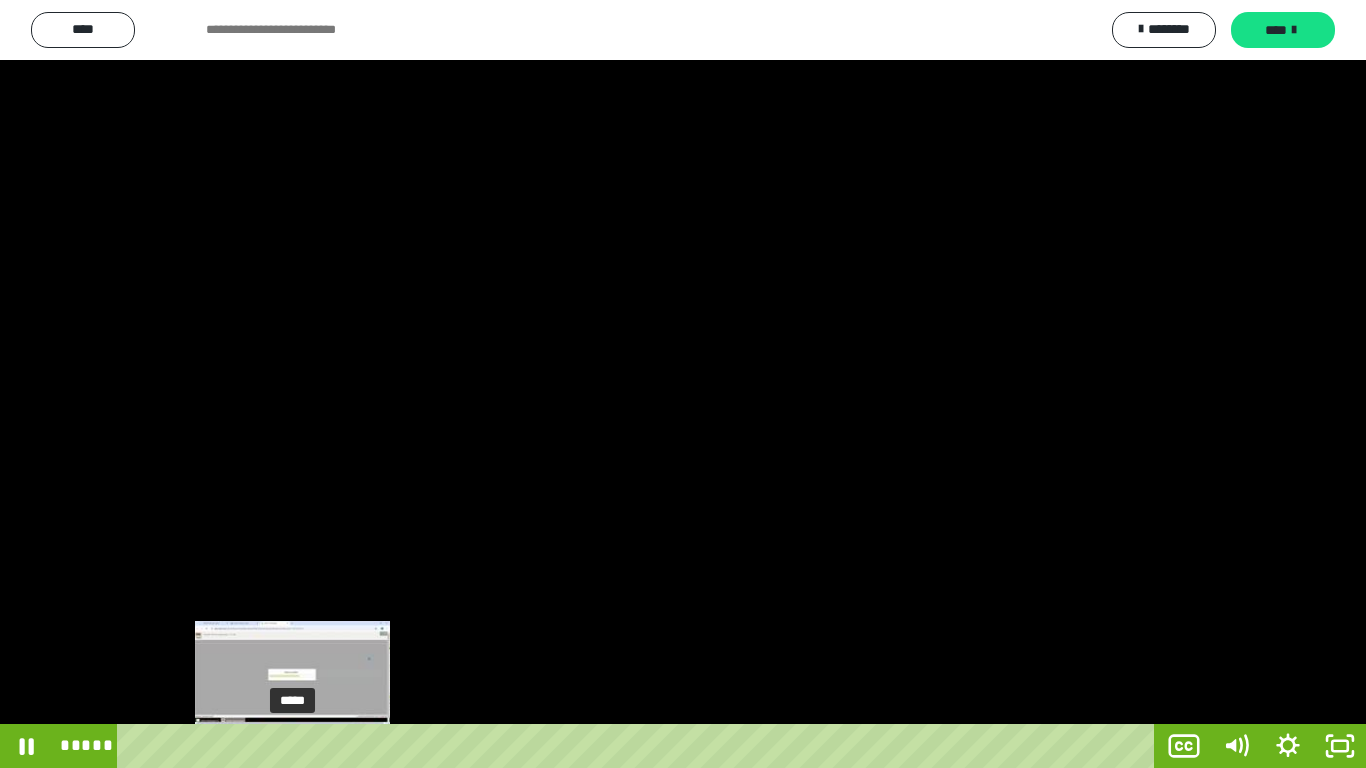 click on "*****" at bounding box center [640, 746] 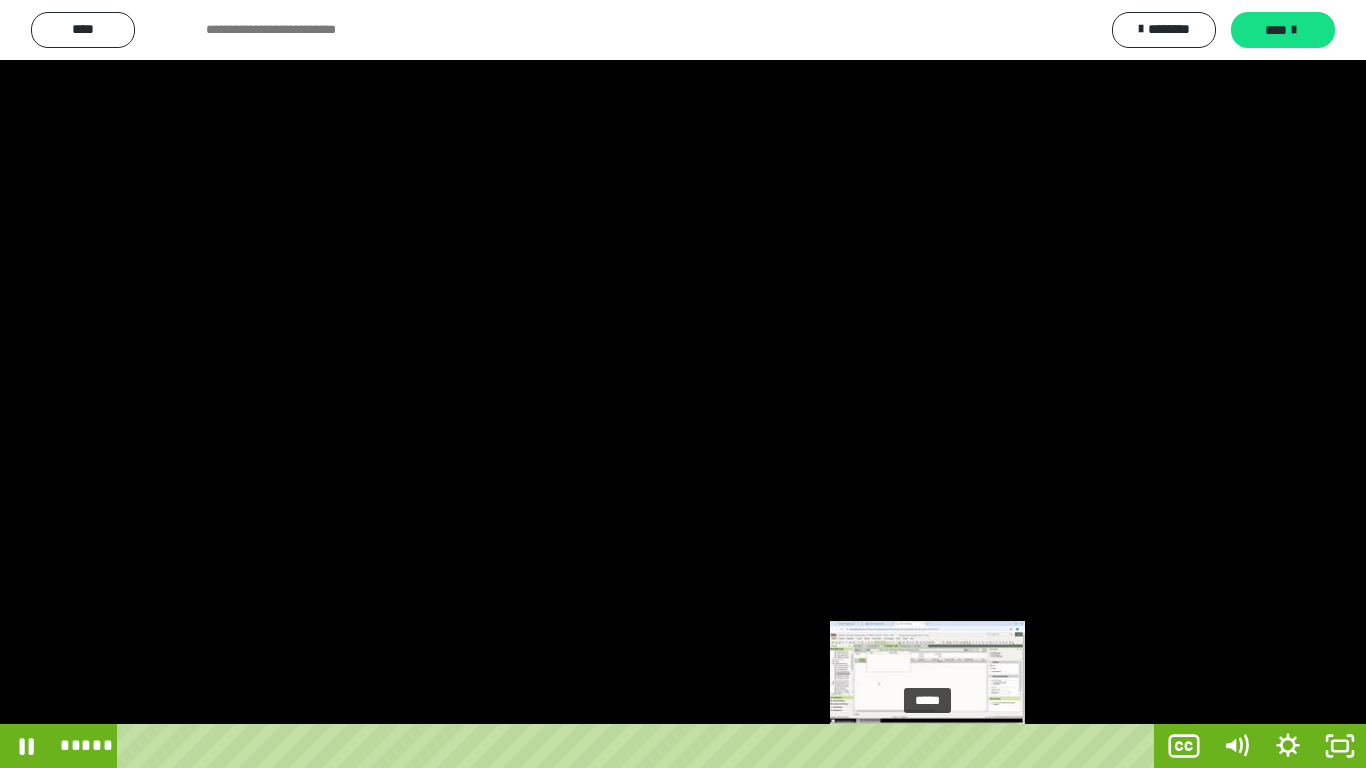 click 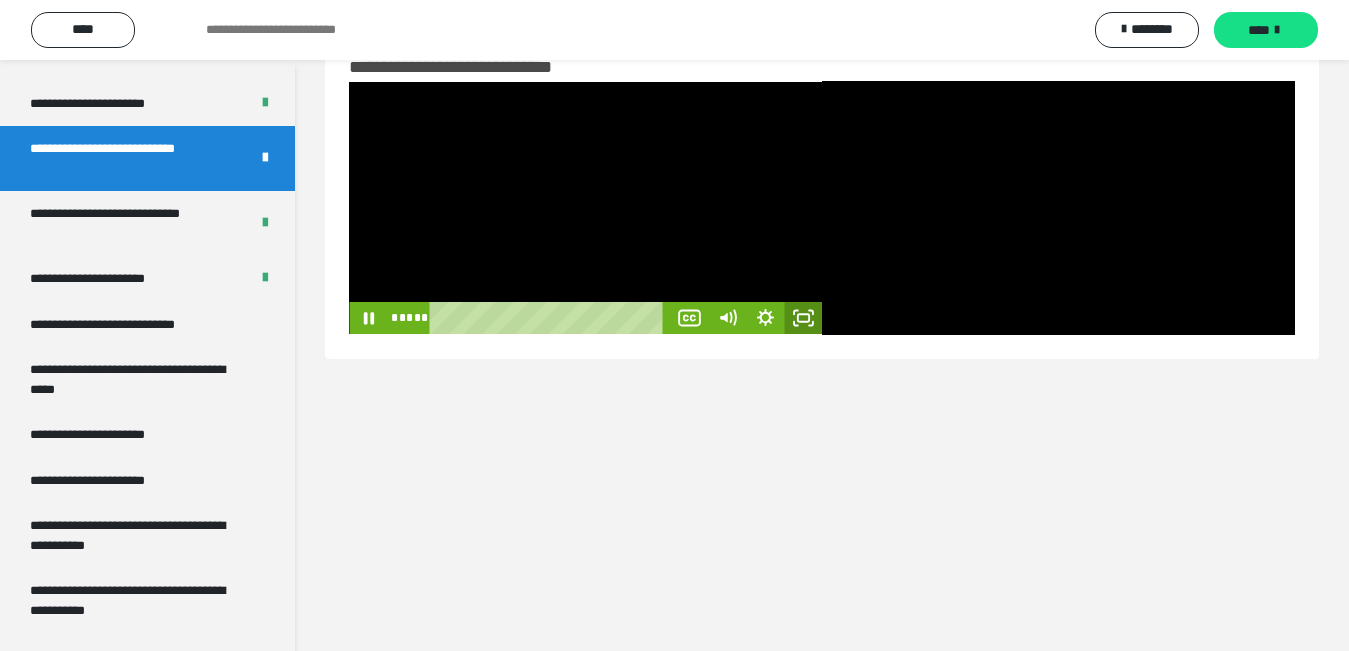 click 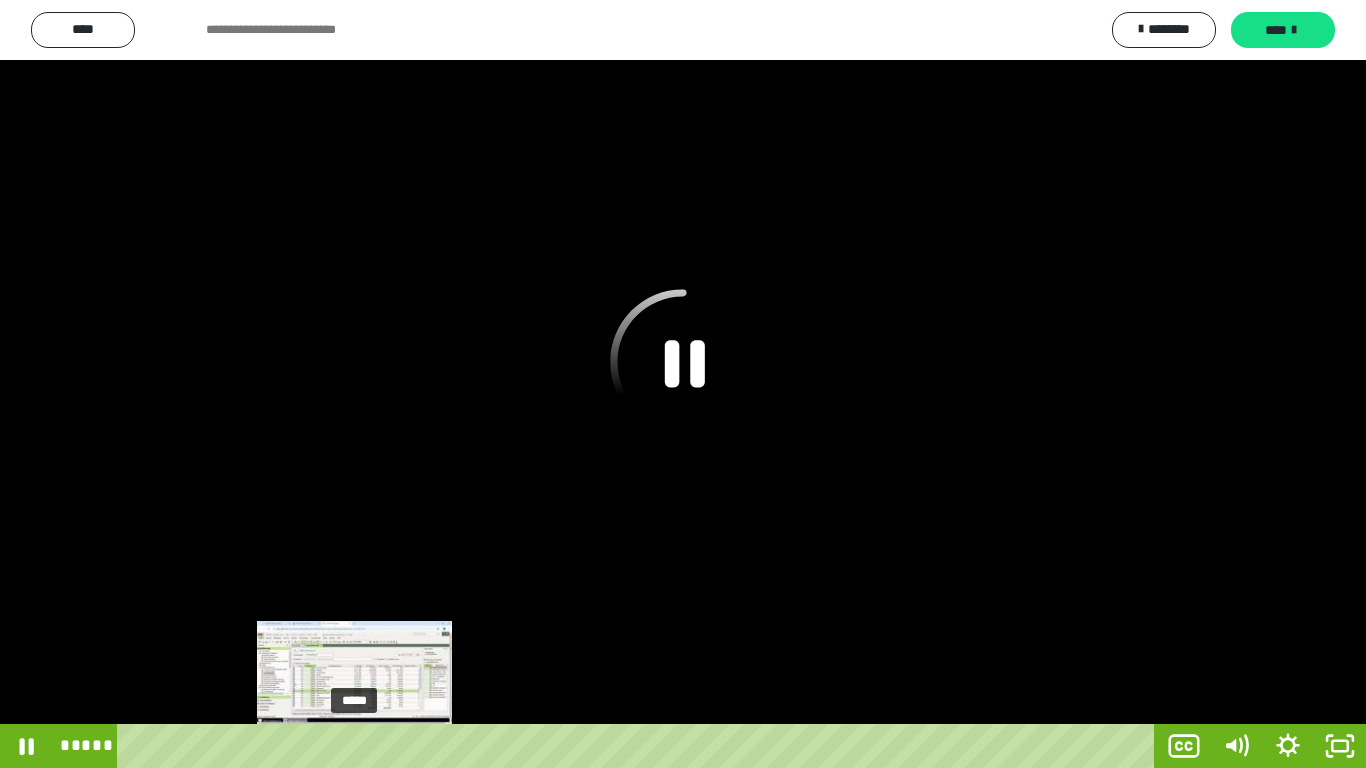 click on "*****" at bounding box center (640, 746) 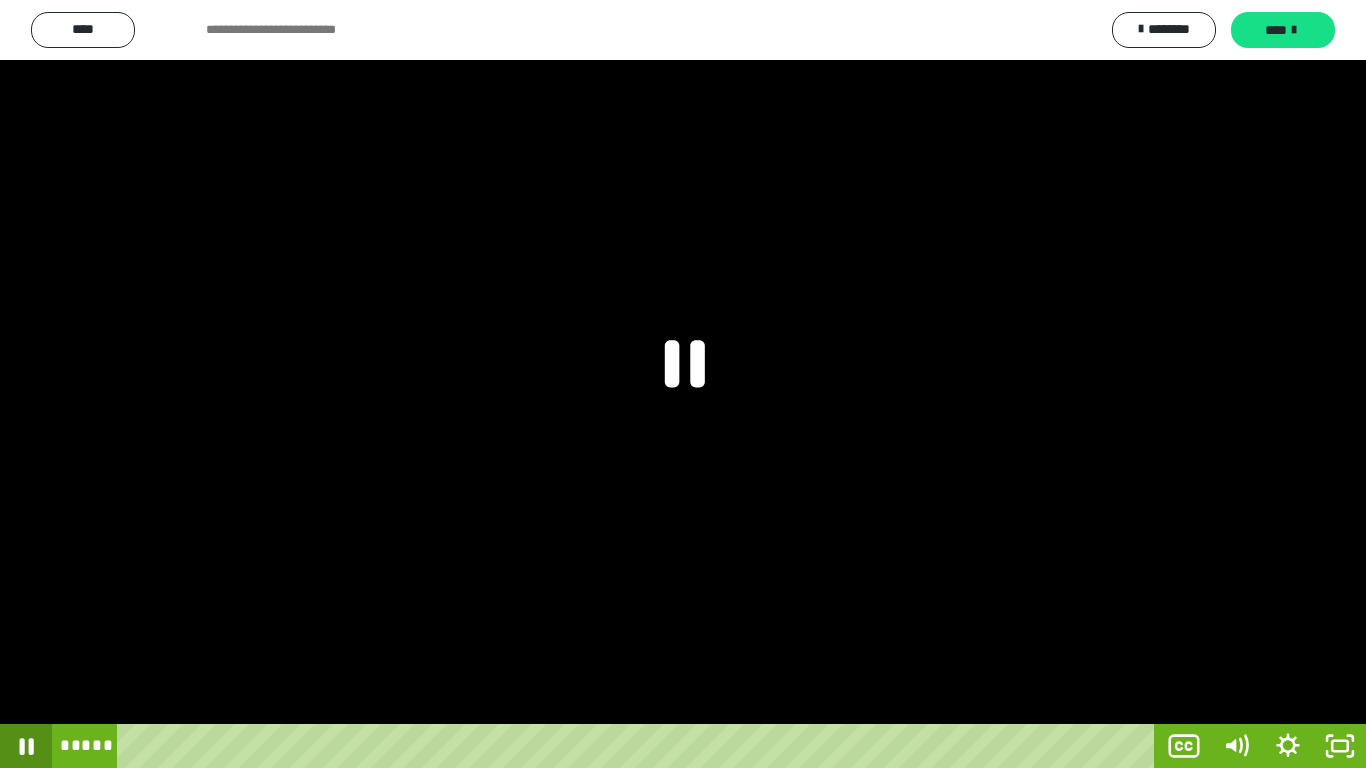 click 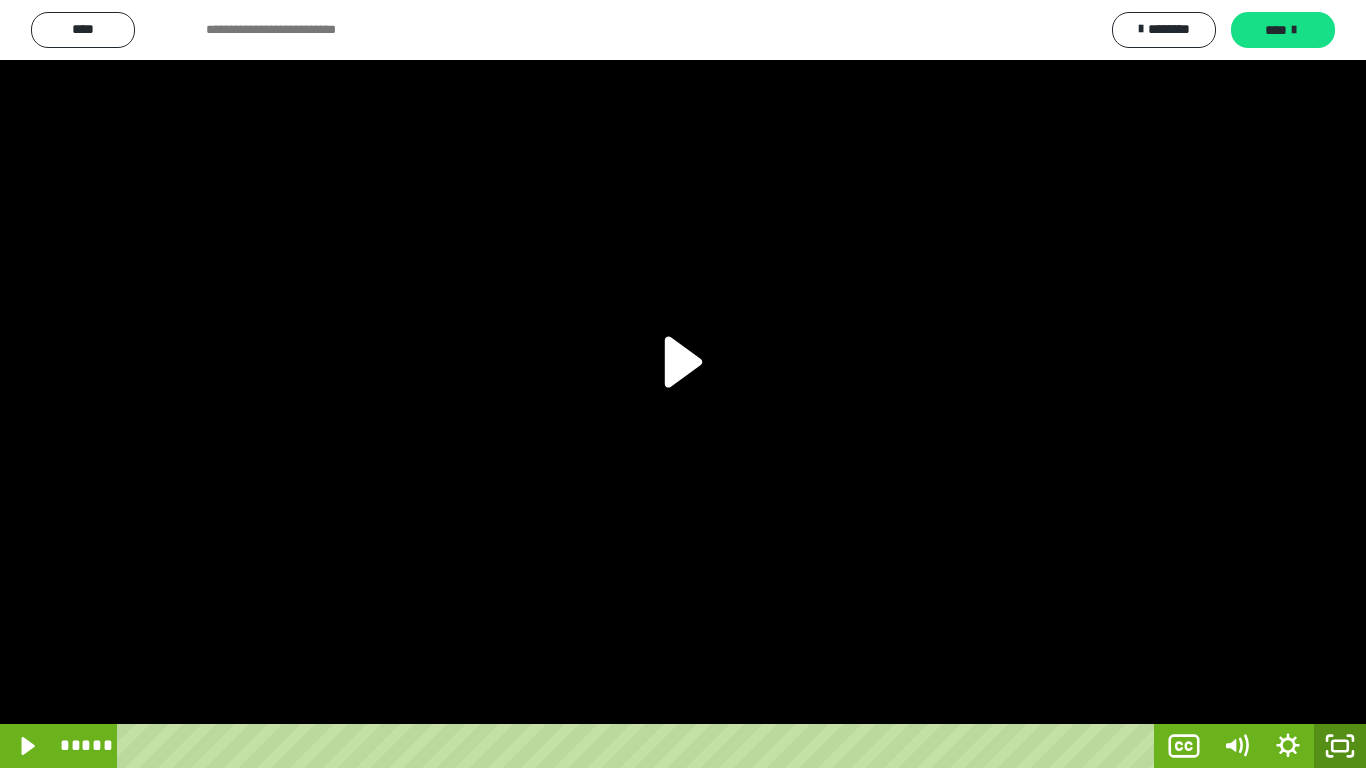 click 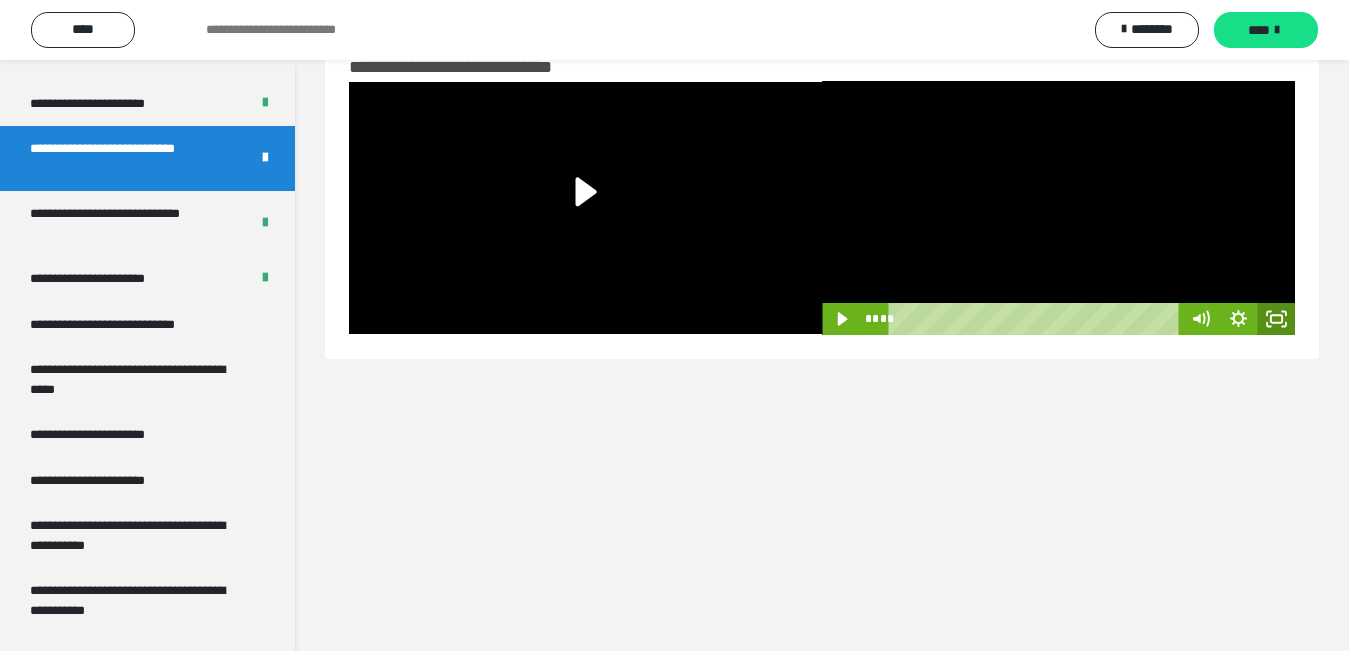 click 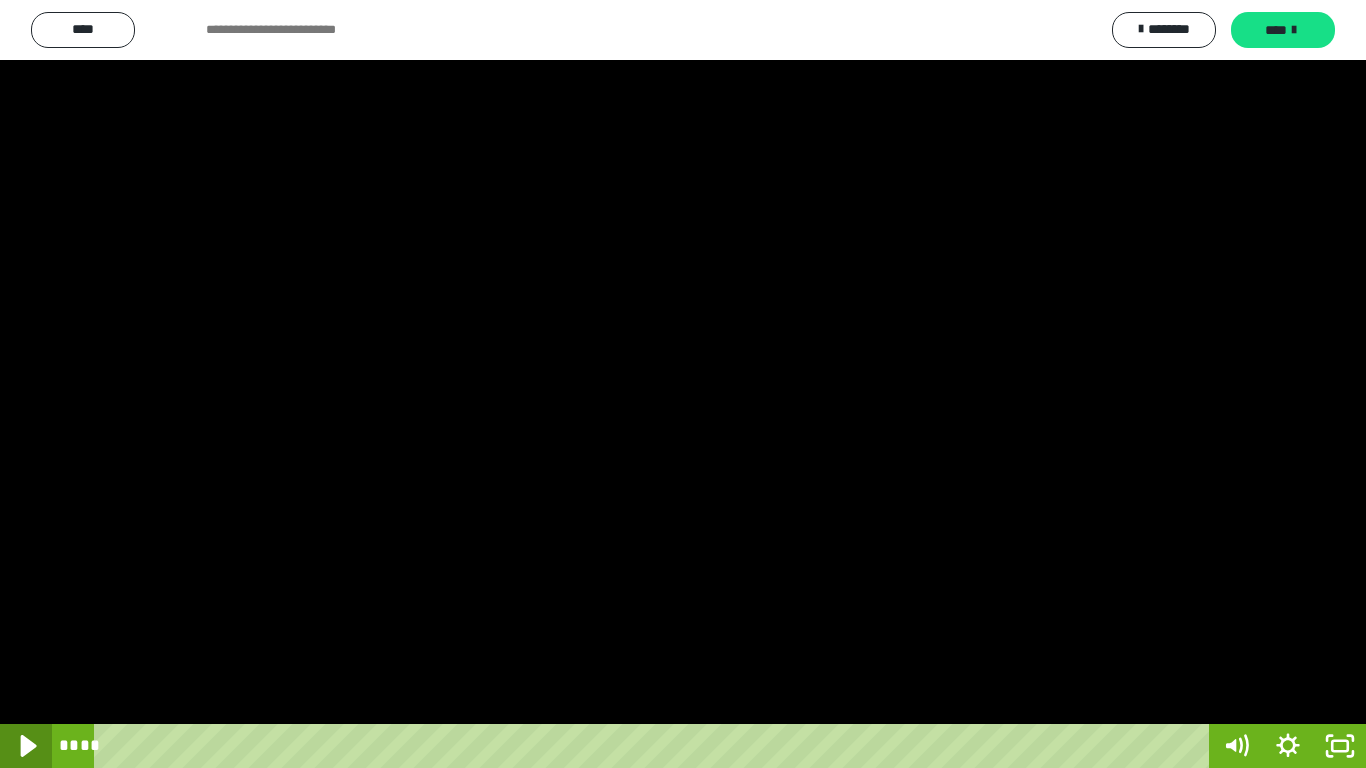 click 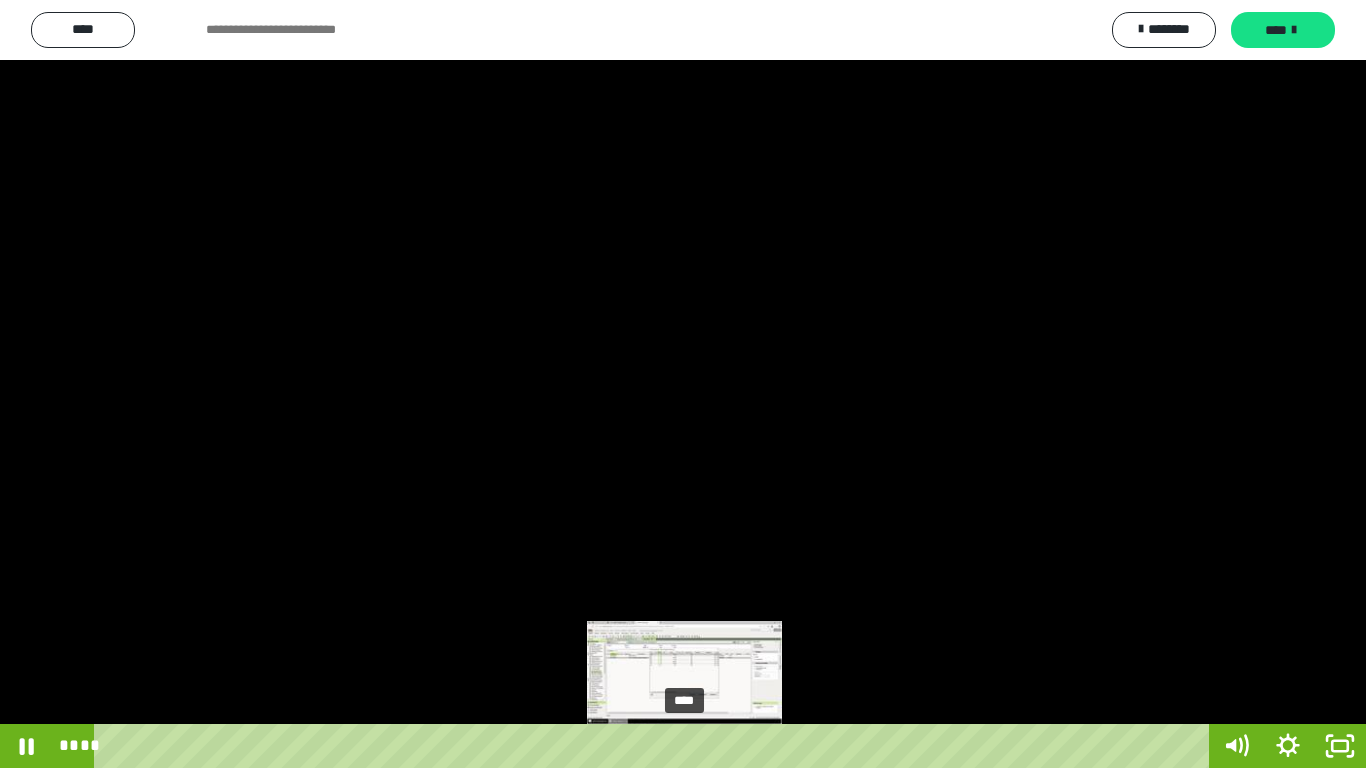 click on "****" at bounding box center (655, 746) 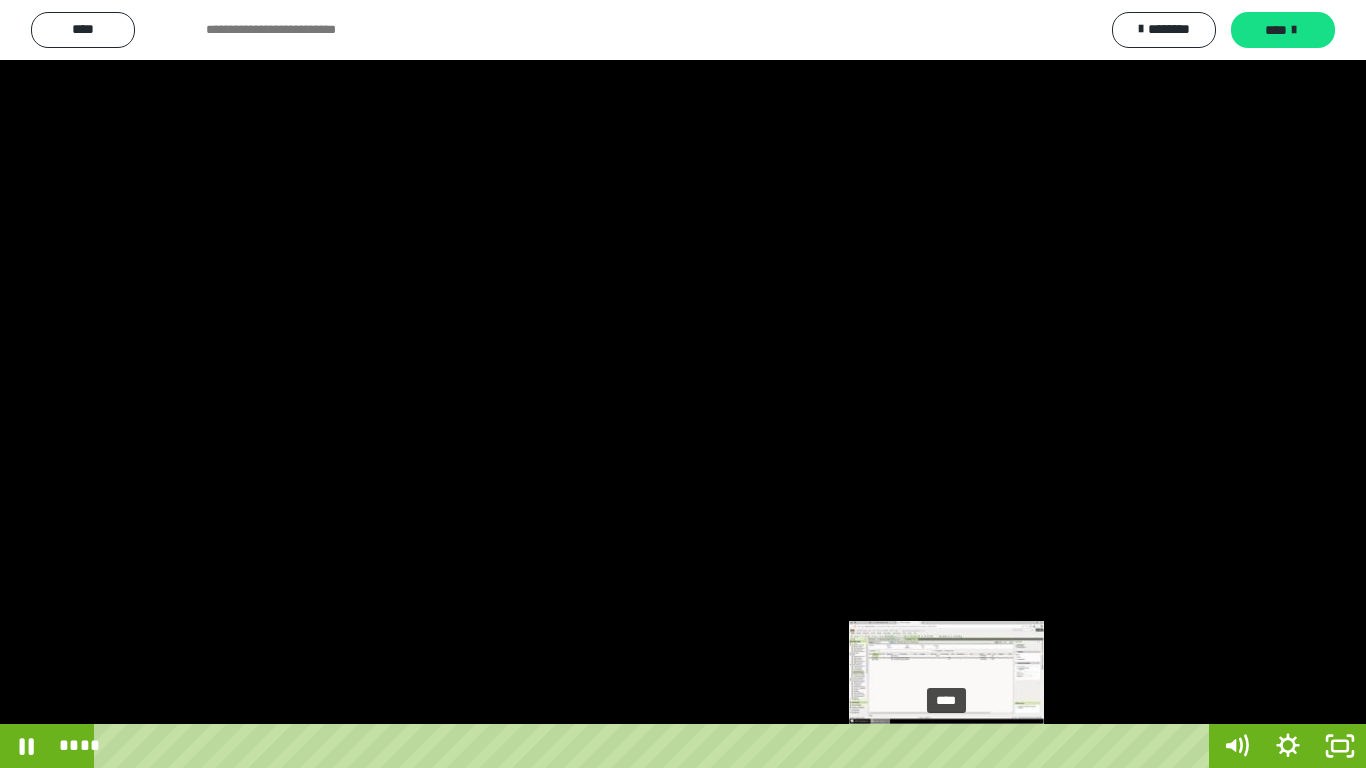 click on "****" at bounding box center (655, 746) 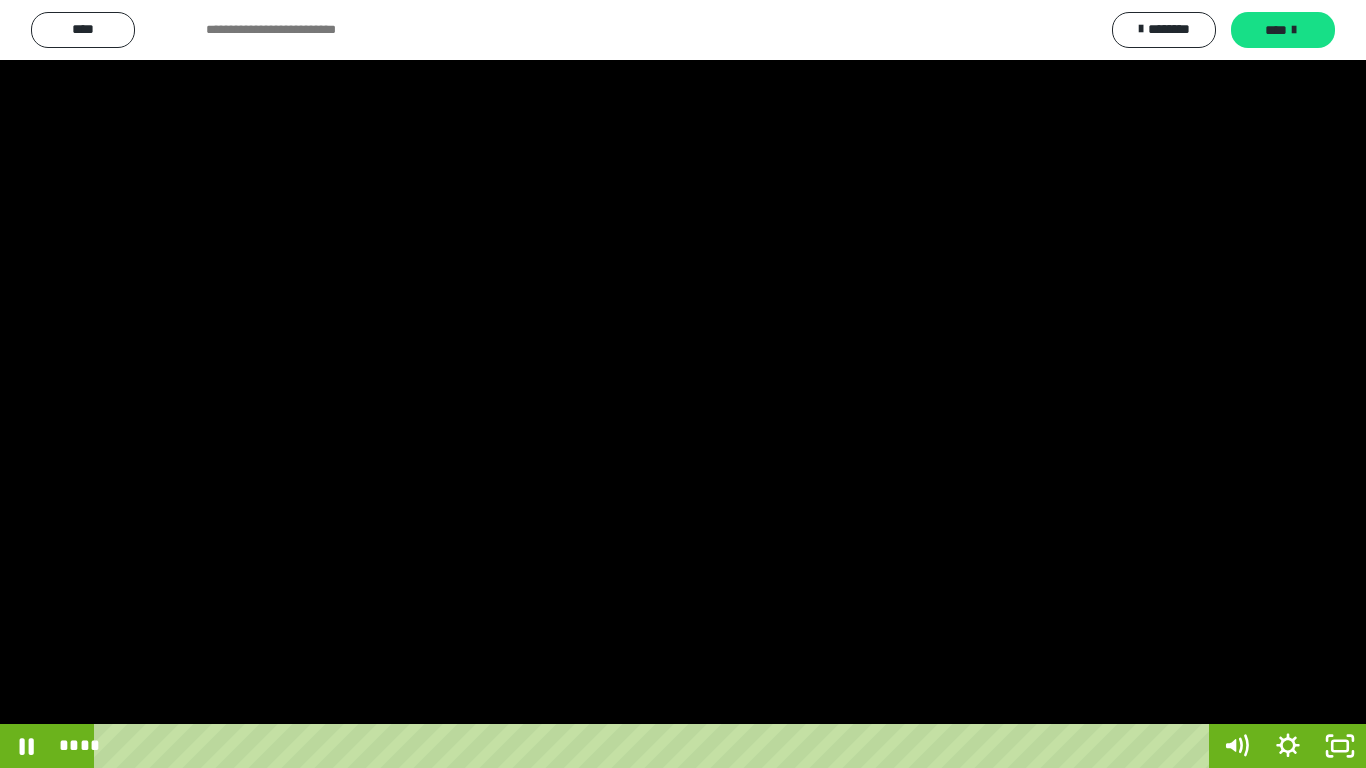 click 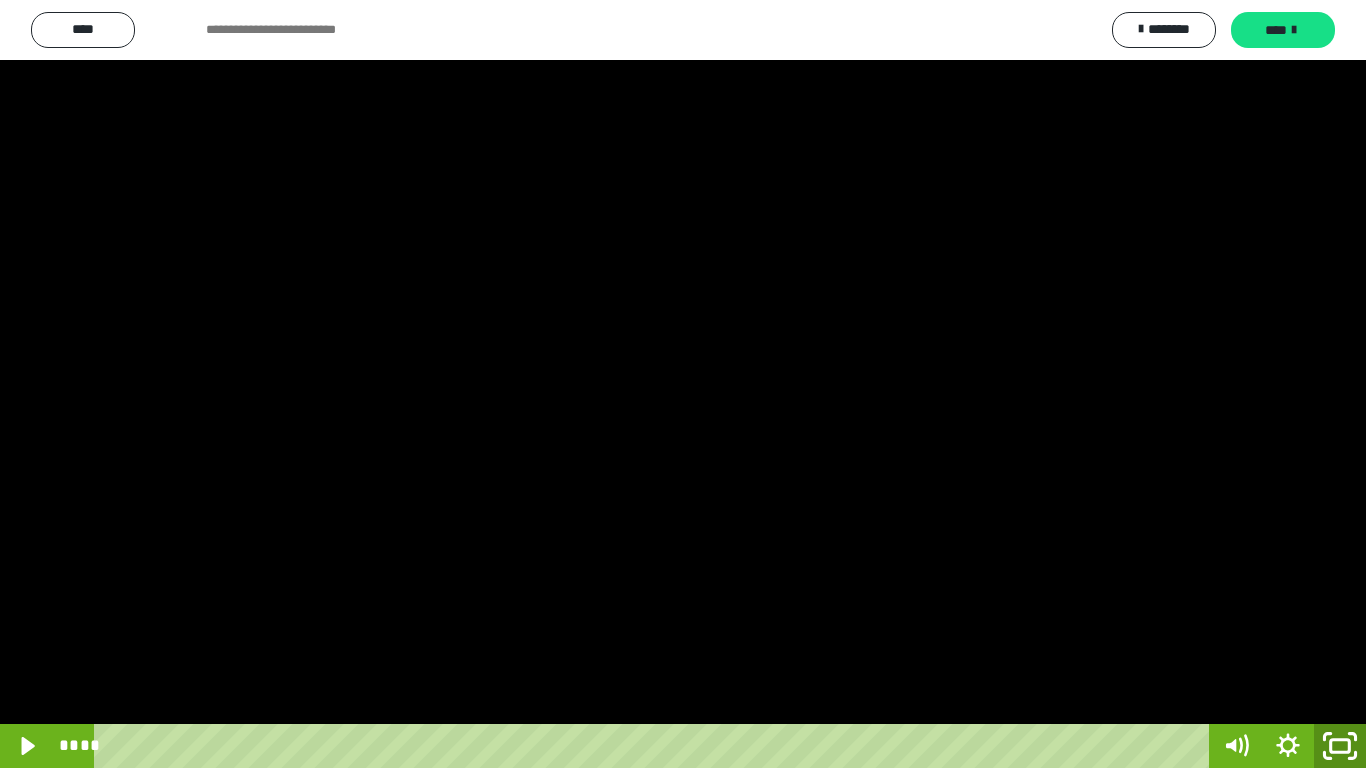 click 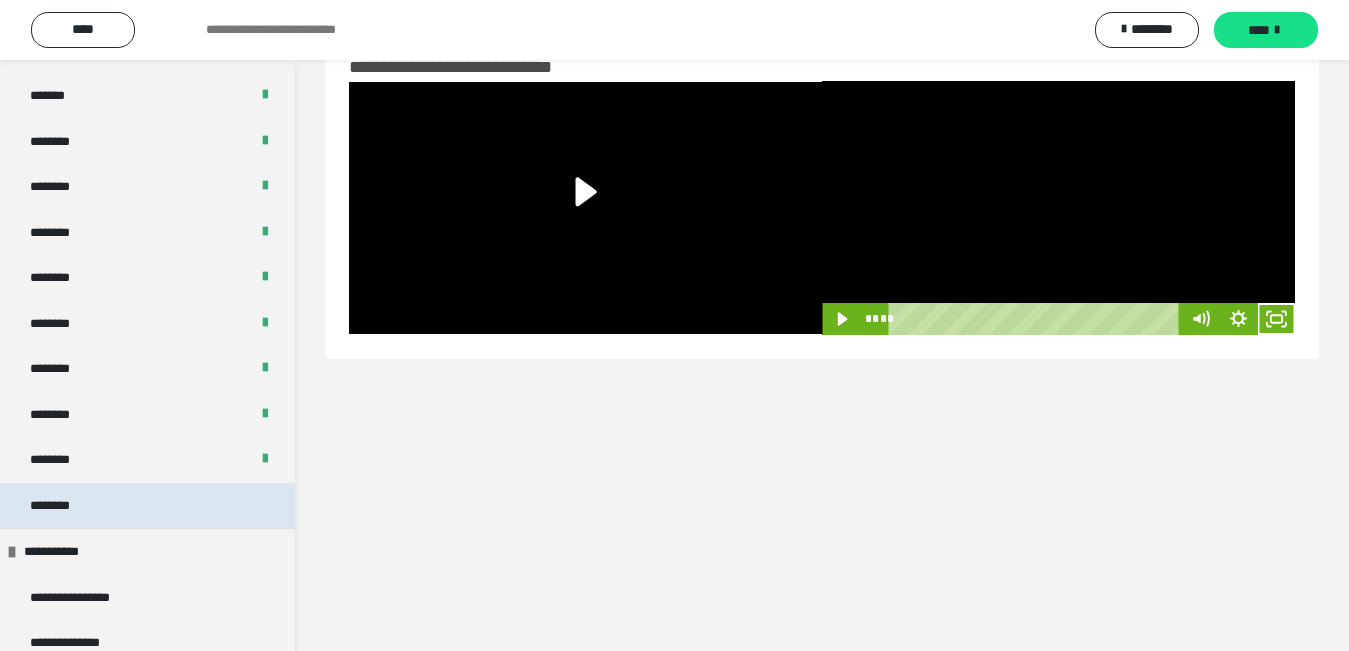 scroll, scrollTop: 960, scrollLeft: 0, axis: vertical 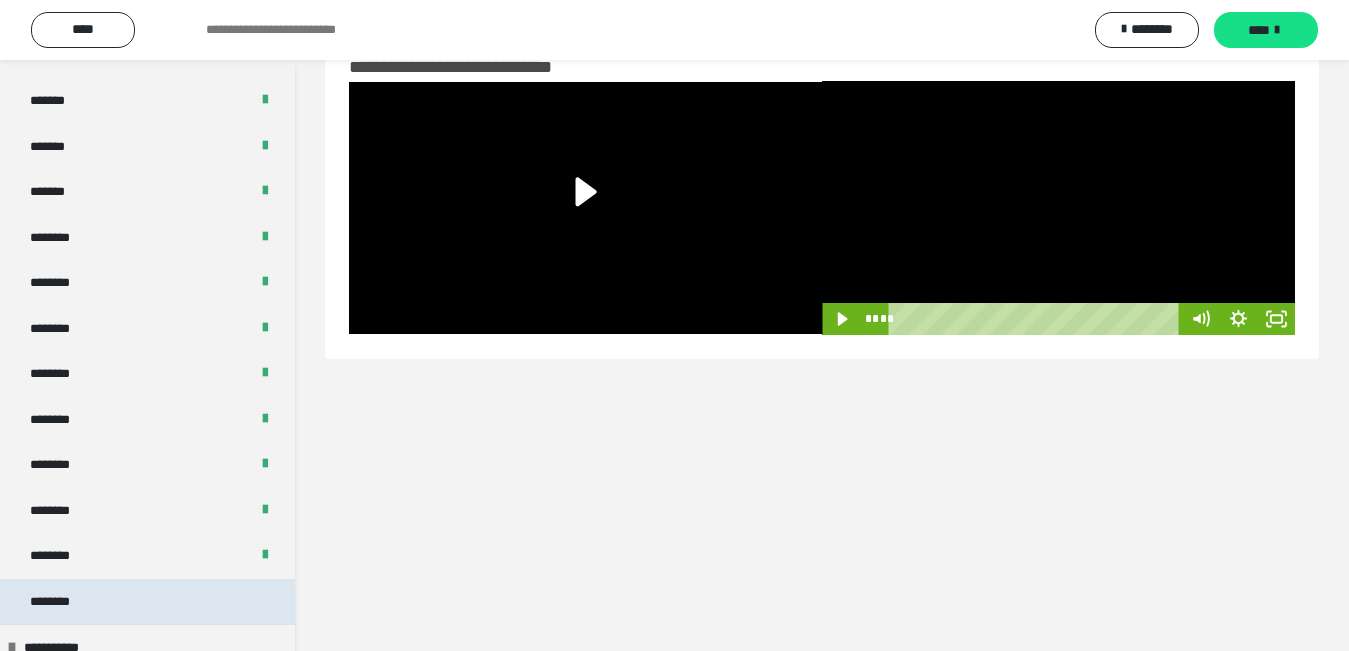click on "********" at bounding box center [147, 602] 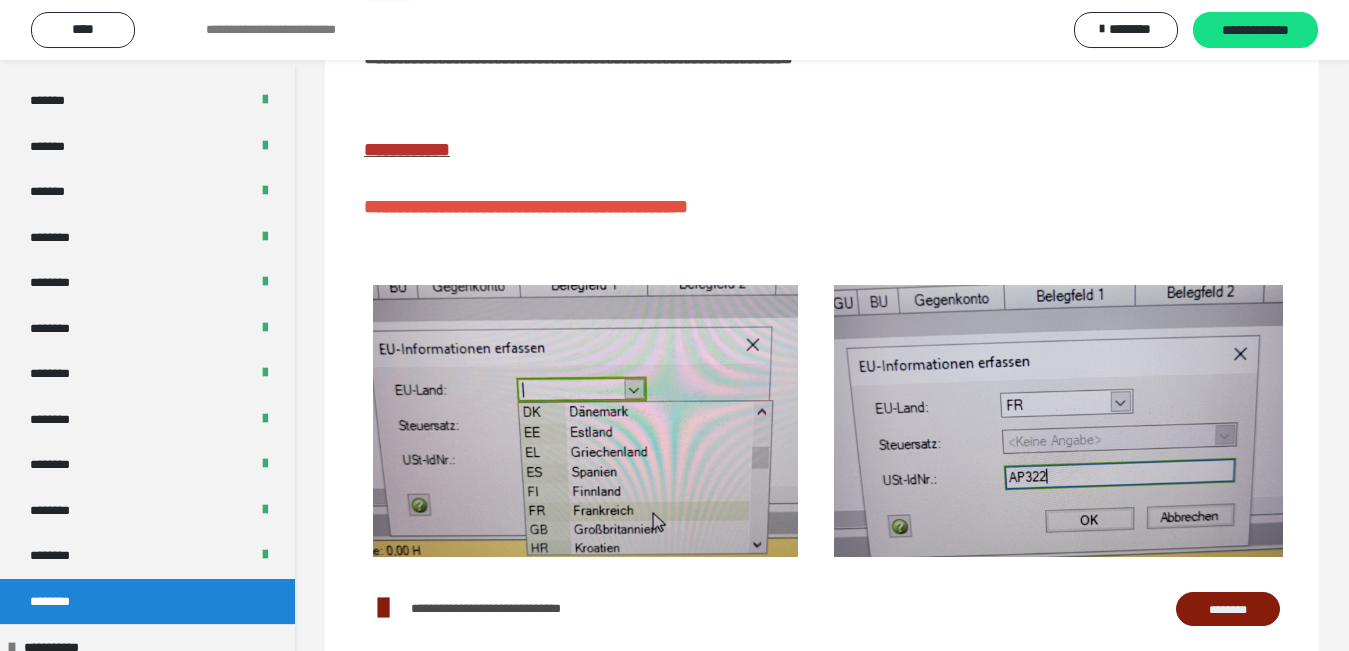 scroll, scrollTop: 369, scrollLeft: 0, axis: vertical 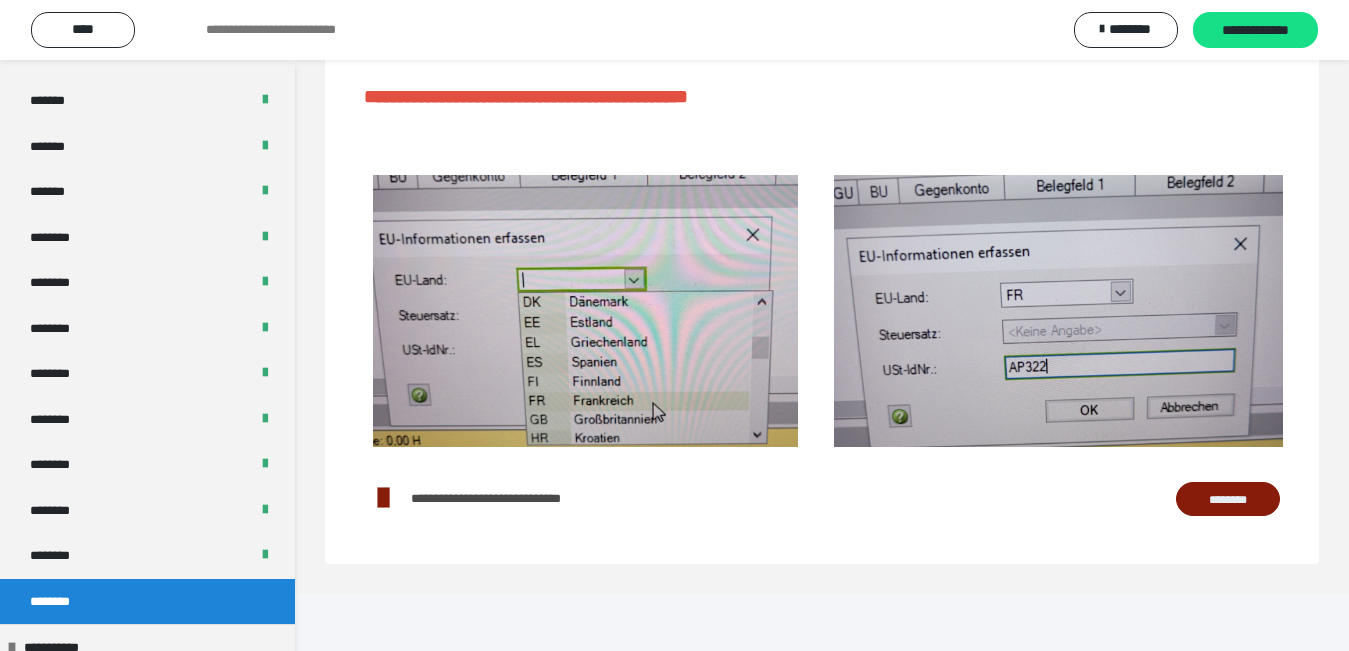 click on "********" at bounding box center (1228, 499) 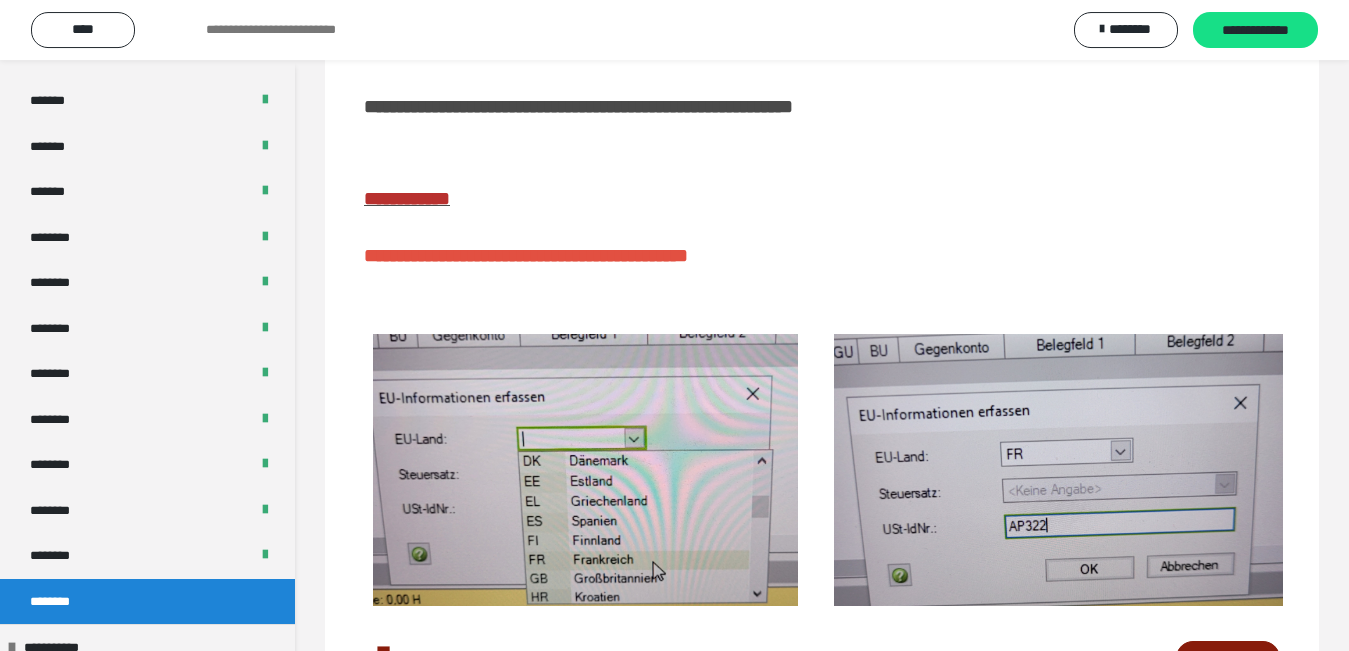 scroll, scrollTop: 165, scrollLeft: 0, axis: vertical 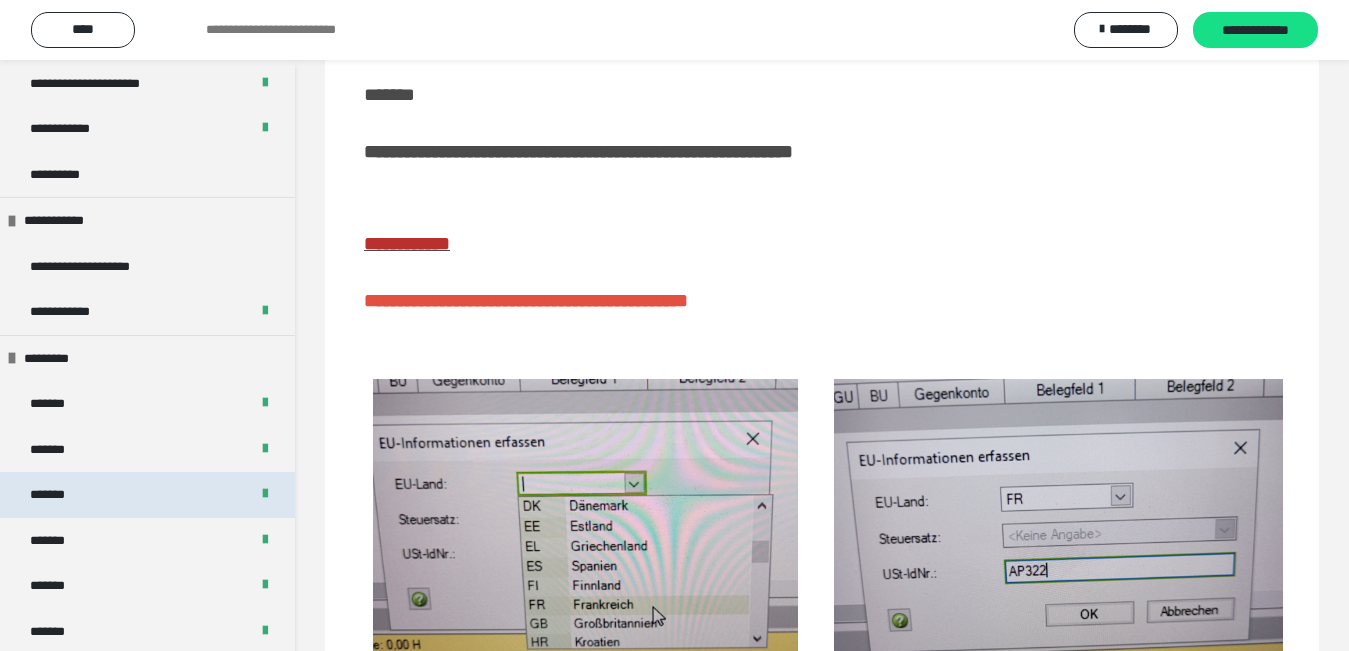 click on "*******" at bounding box center [147, 495] 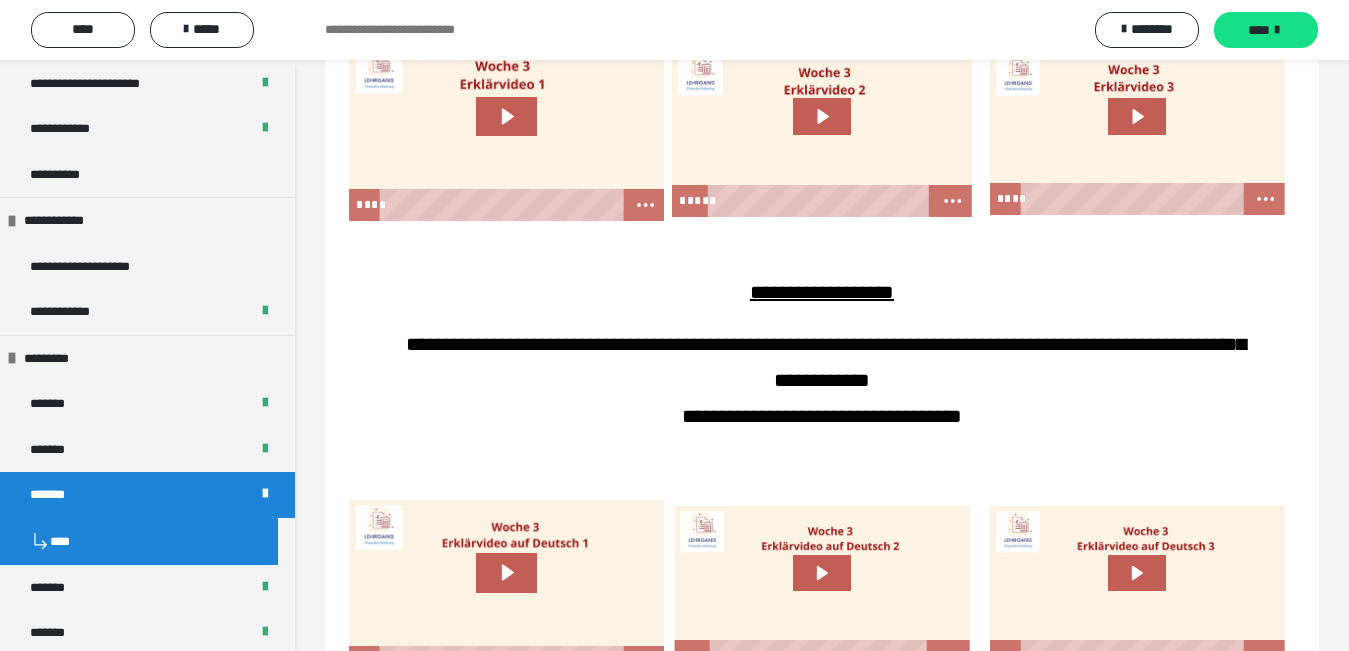 scroll, scrollTop: 2509, scrollLeft: 0, axis: vertical 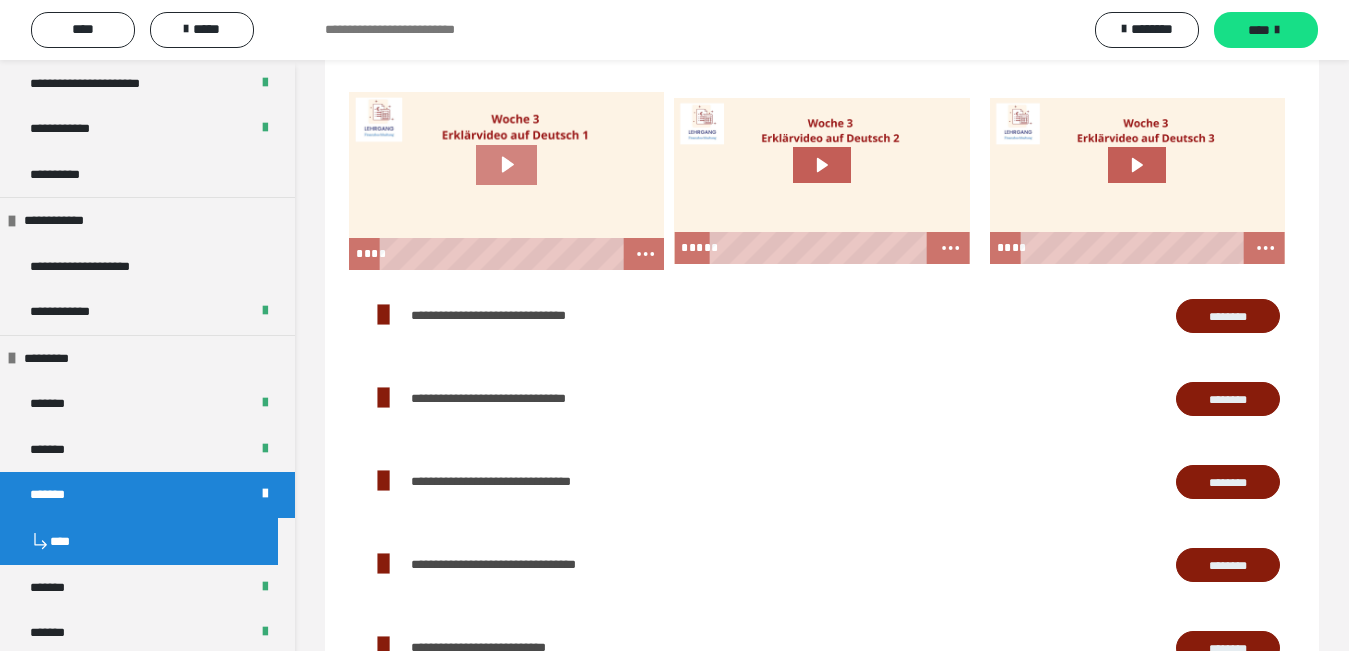 click 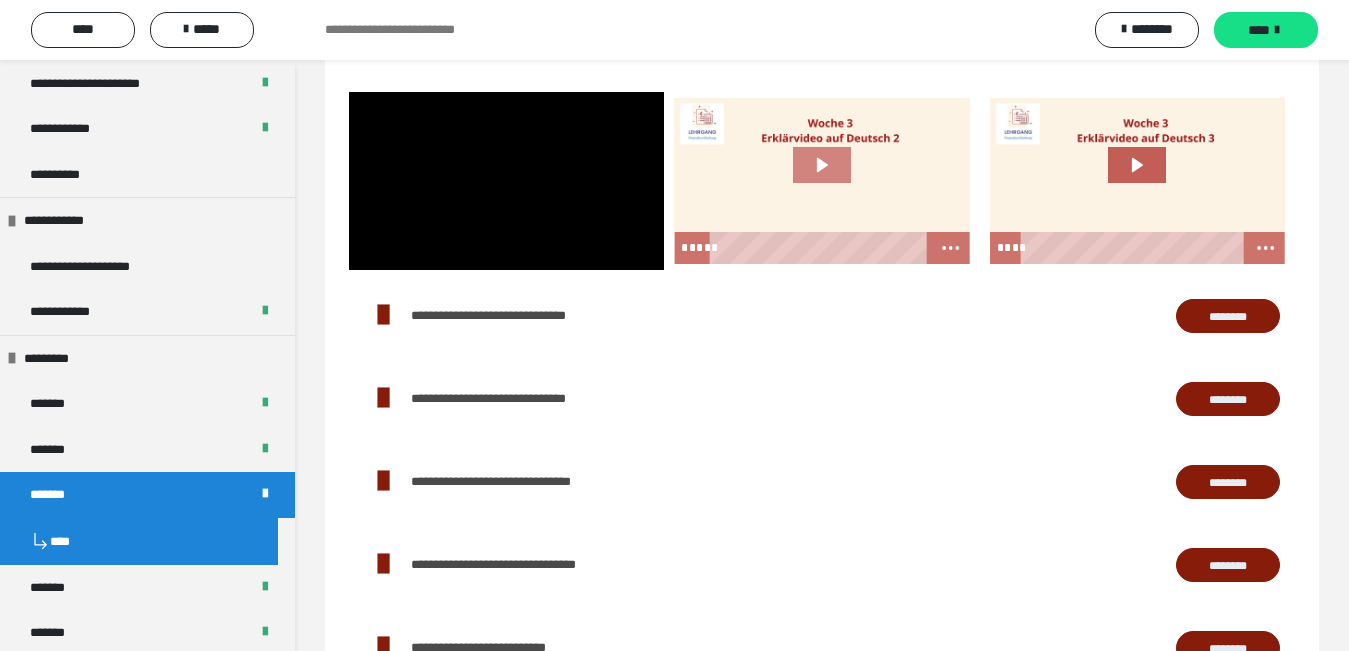 click 